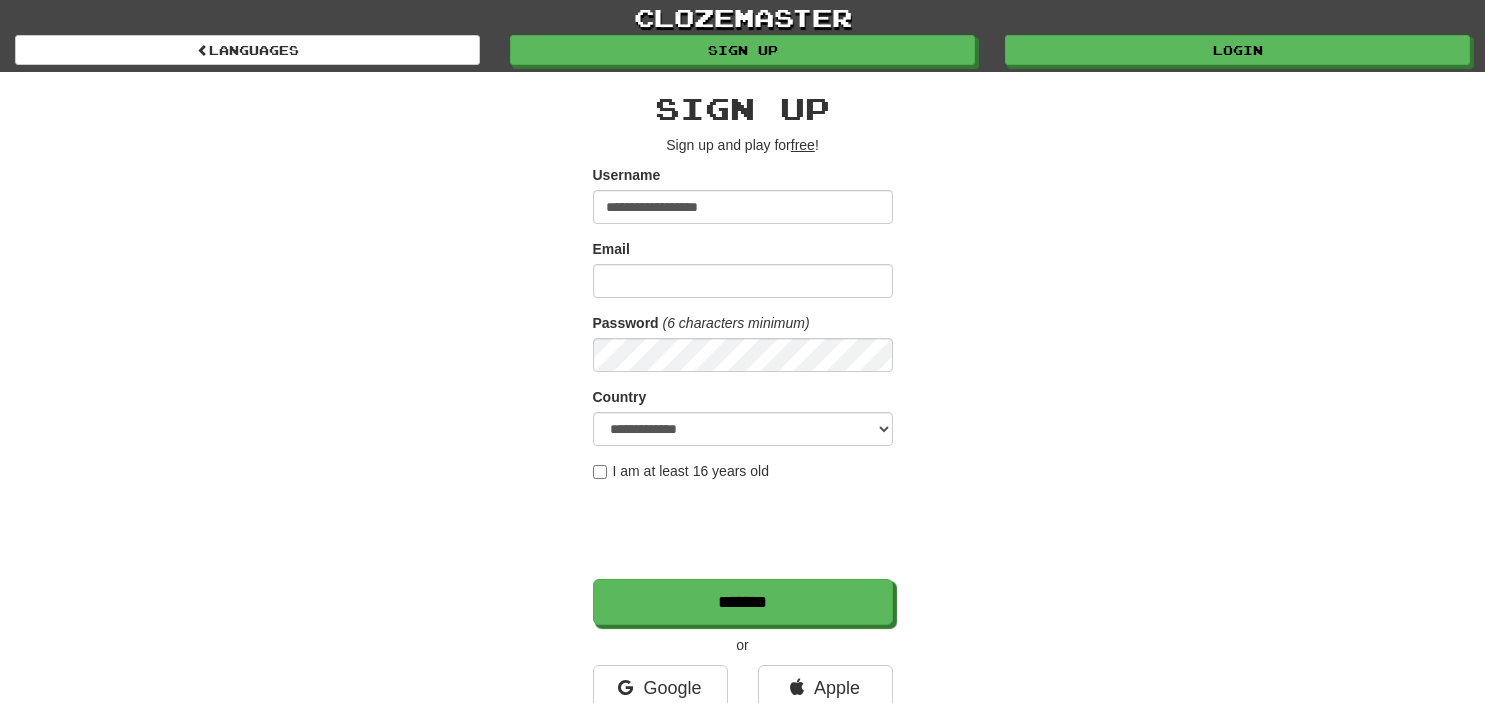 scroll, scrollTop: 0, scrollLeft: 0, axis: both 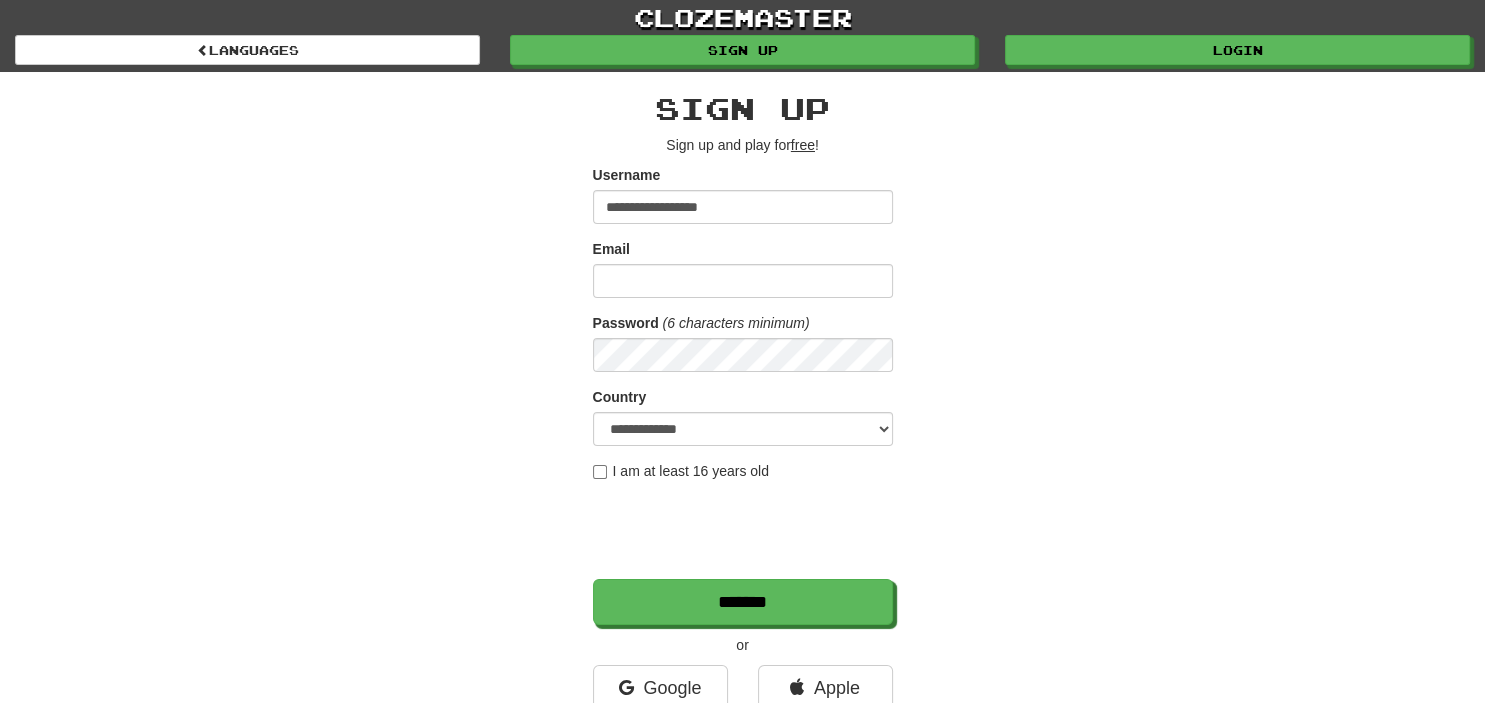 type on "**********" 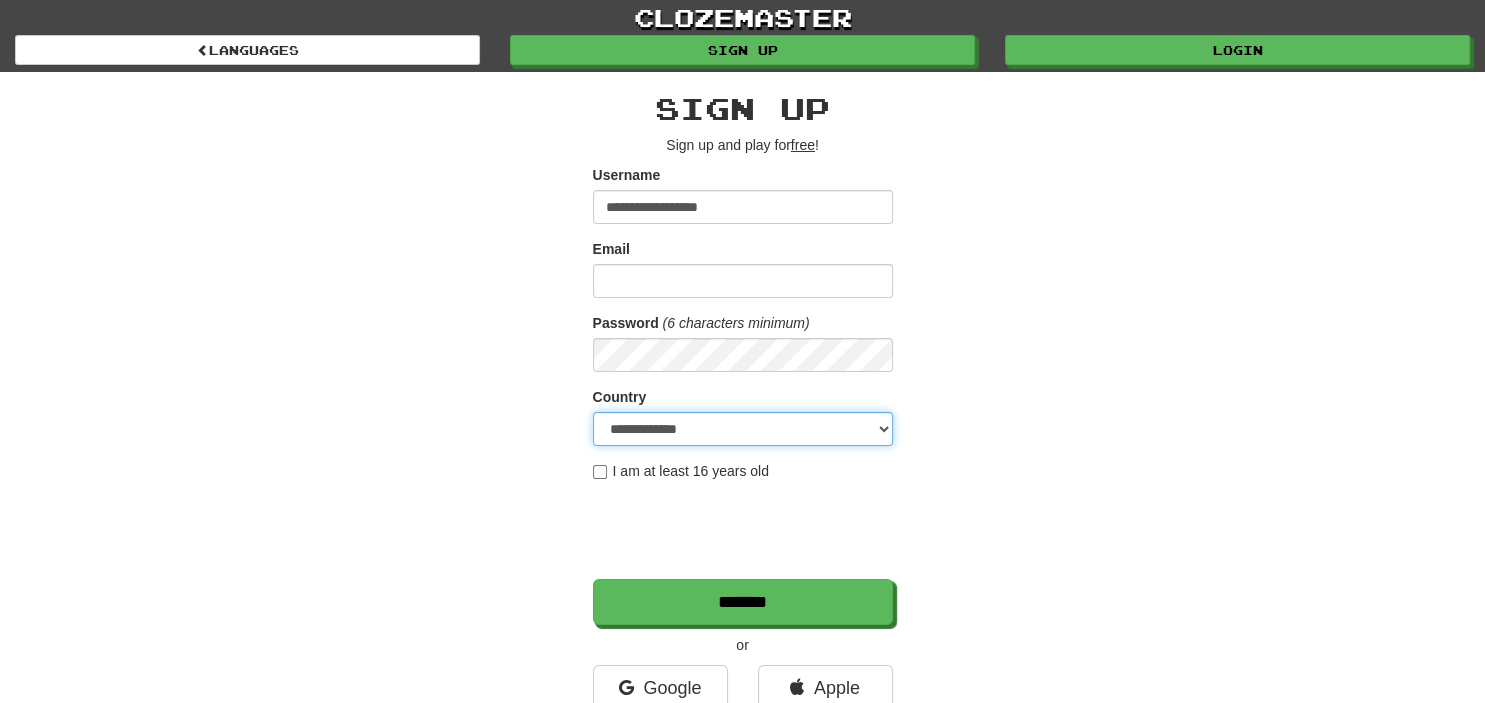 click on "**********" at bounding box center (743, 429) 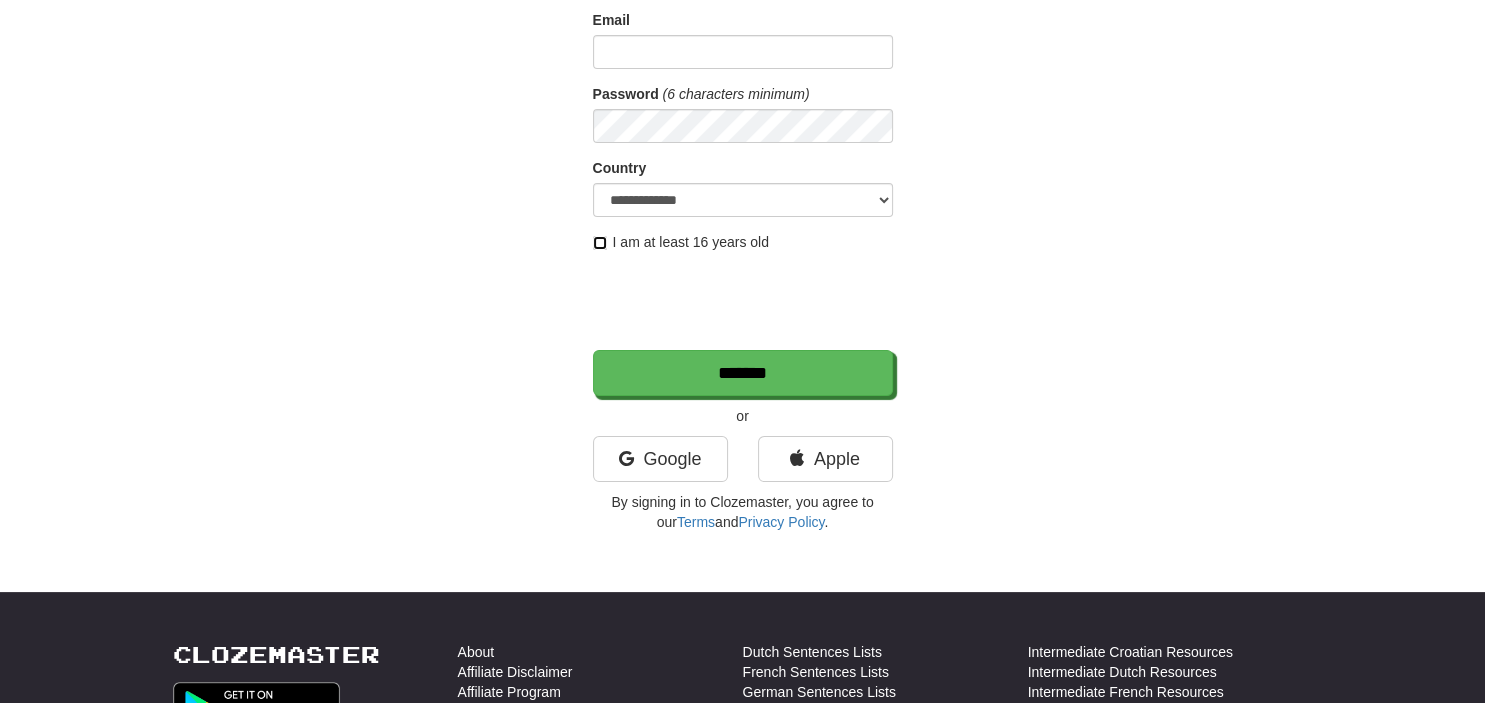 scroll, scrollTop: 246, scrollLeft: 0, axis: vertical 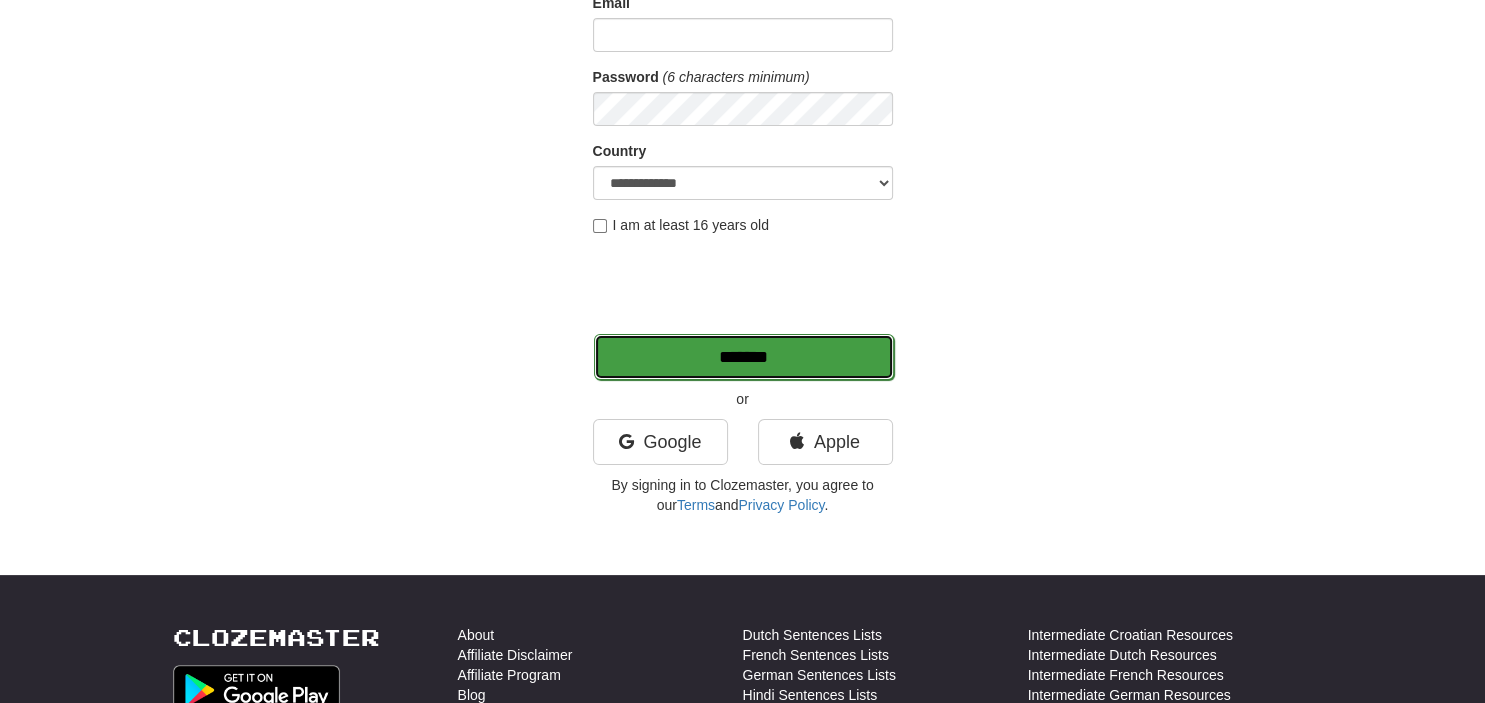 click on "*******" at bounding box center [744, 357] 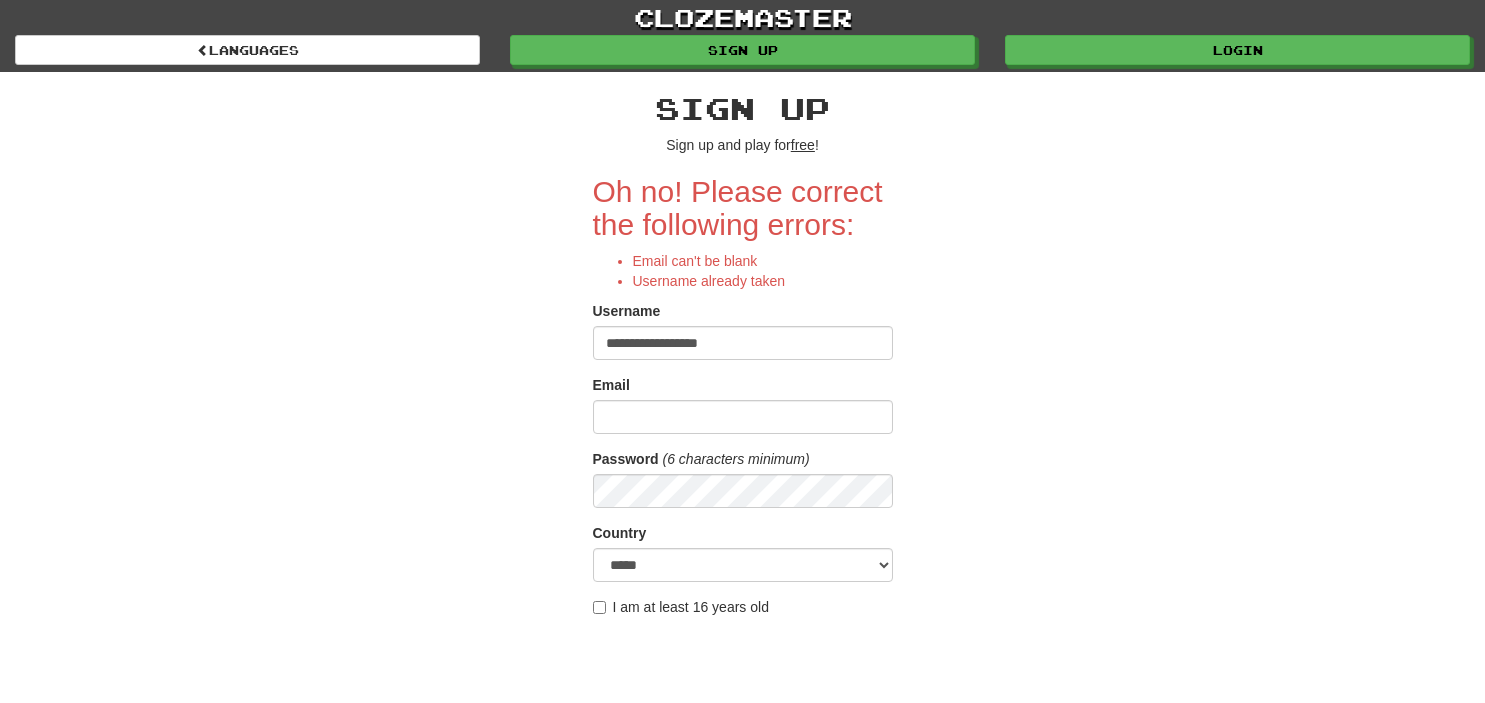 scroll, scrollTop: 0, scrollLeft: 0, axis: both 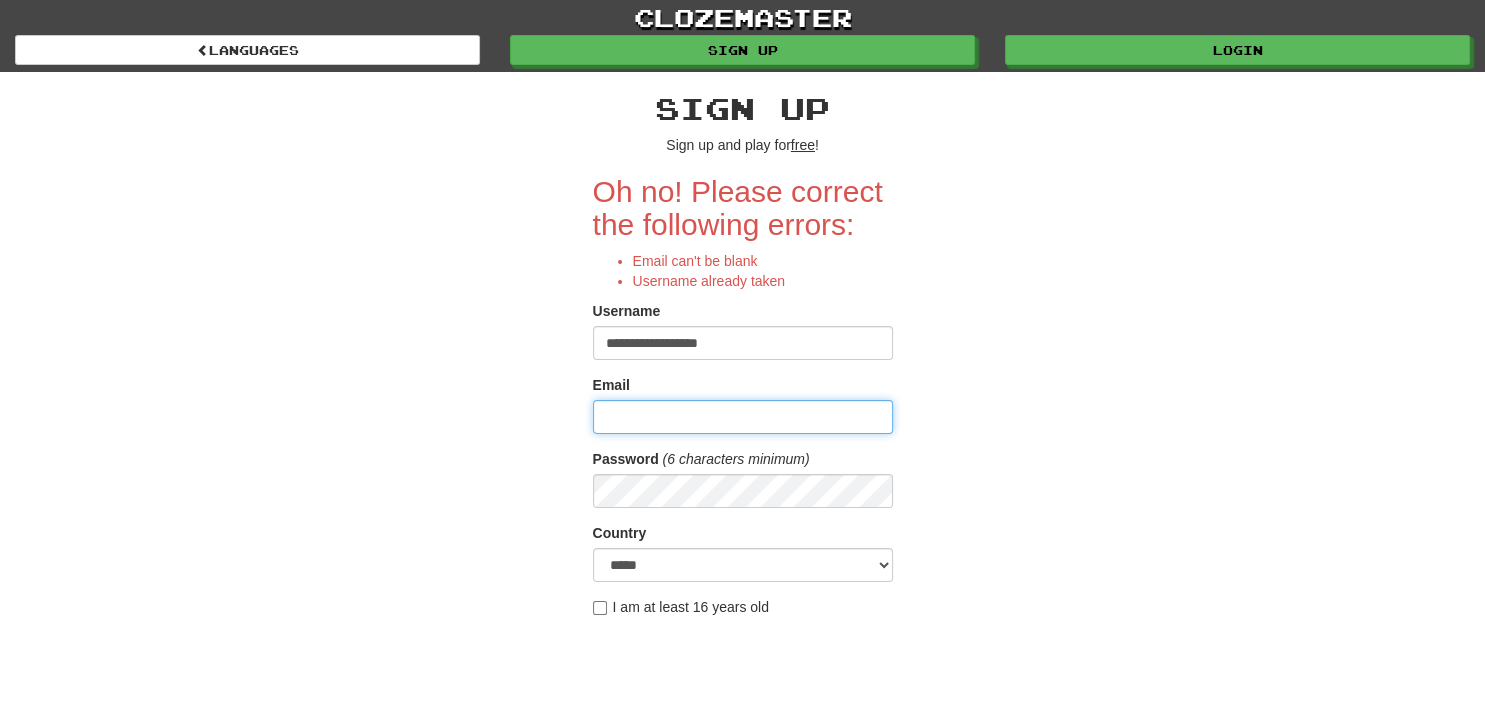 click on "Email" at bounding box center (743, 417) 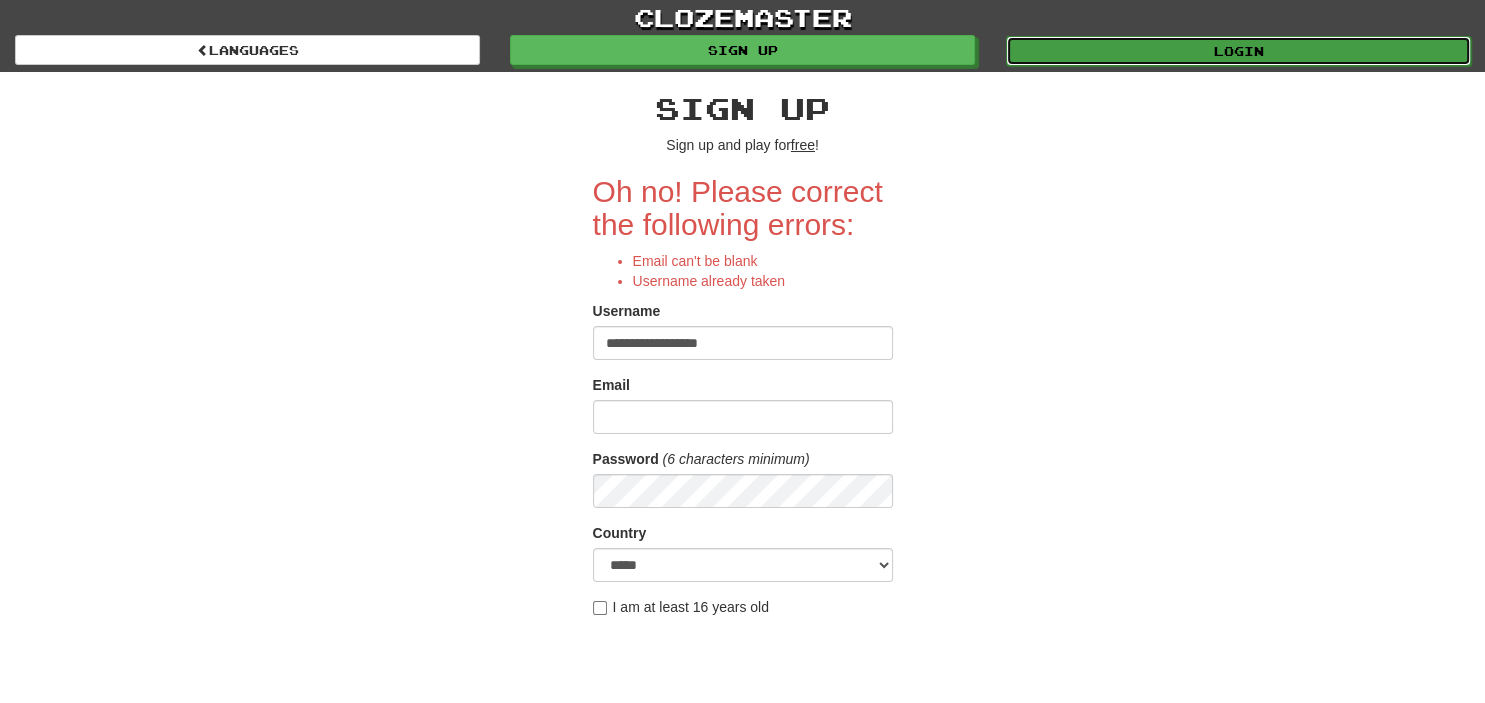 click on "Login" at bounding box center [1238, 51] 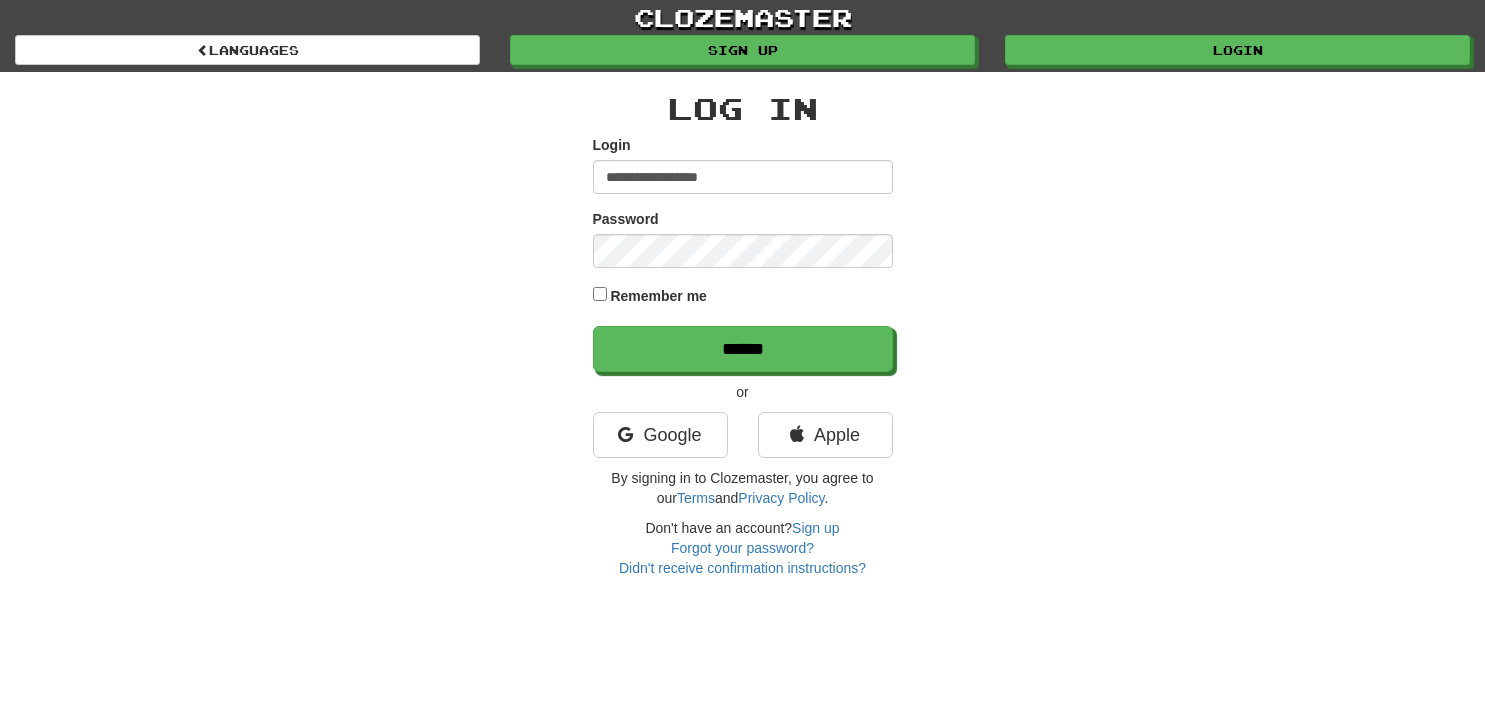 scroll, scrollTop: 0, scrollLeft: 0, axis: both 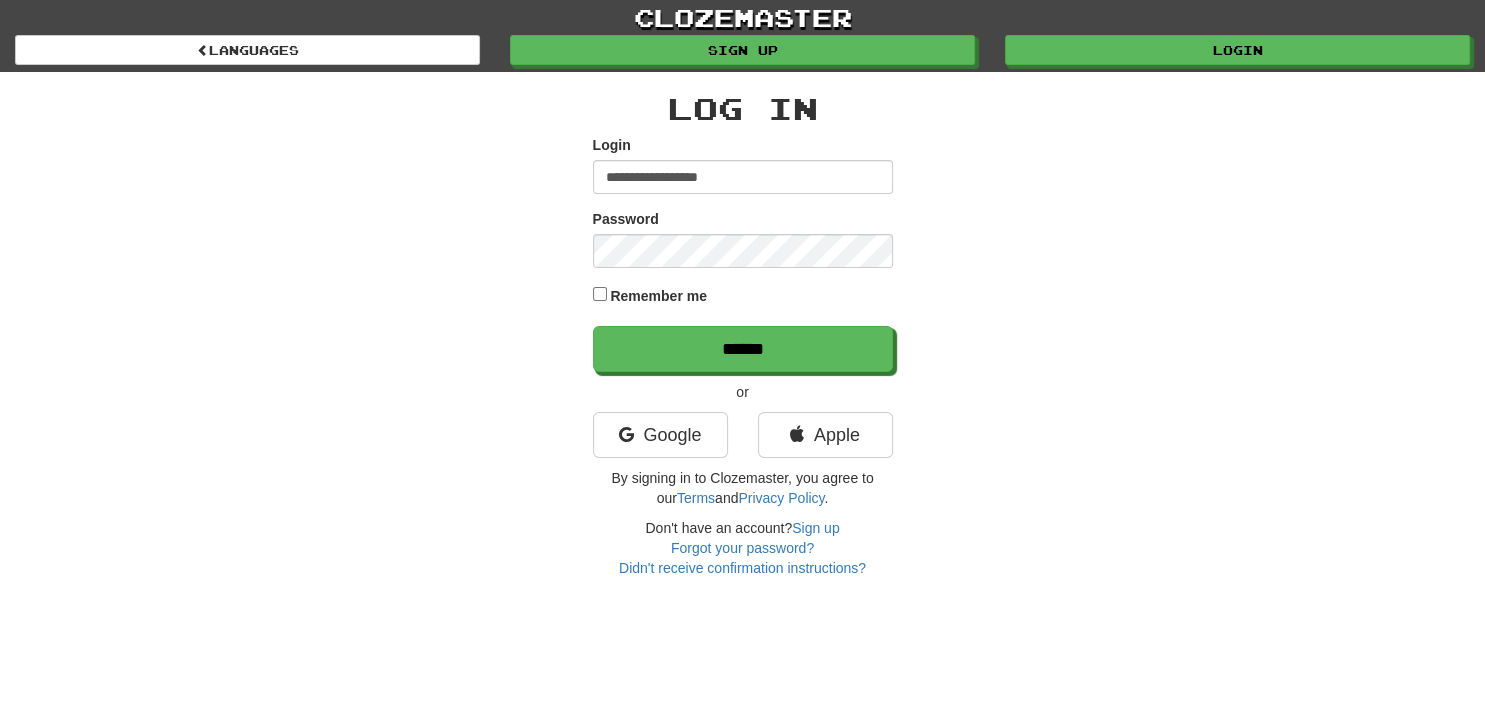 type on "**********" 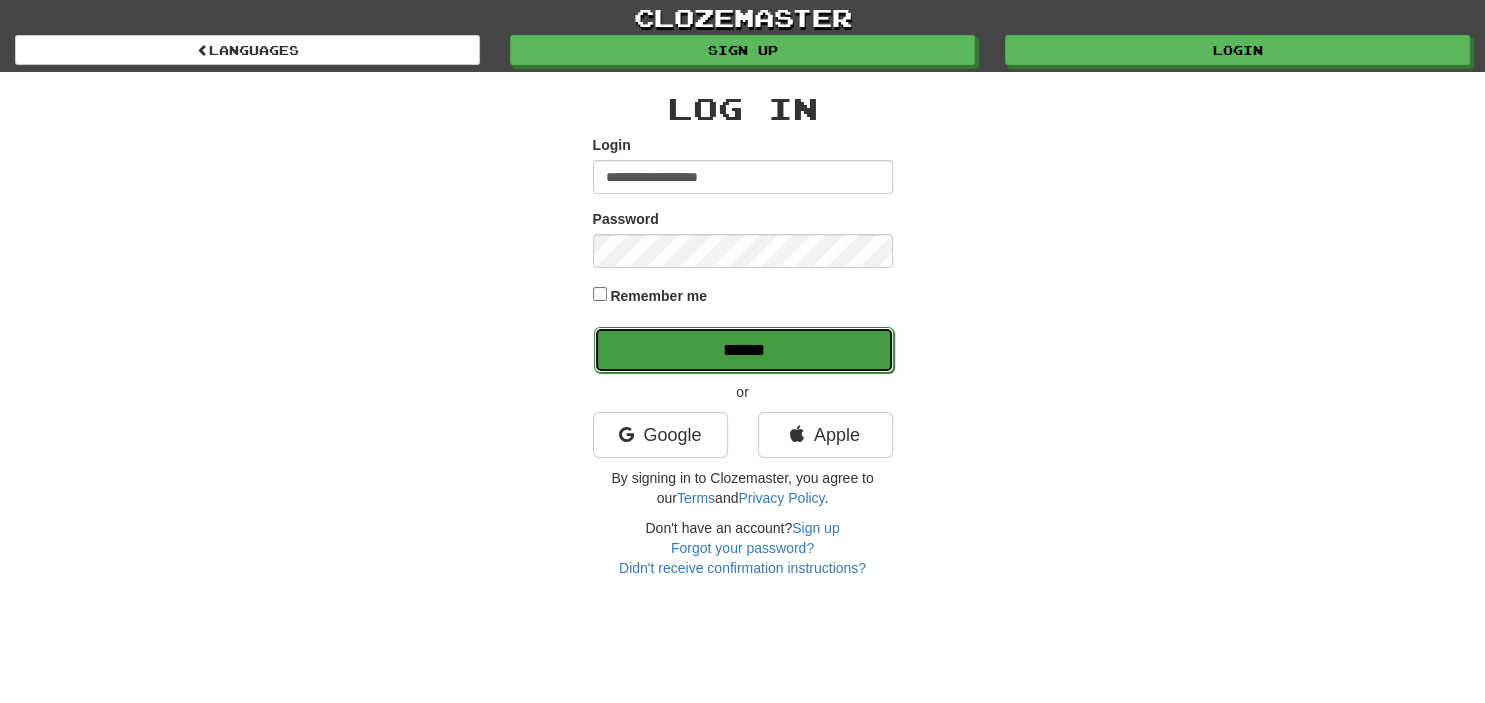 click on "******" at bounding box center [744, 350] 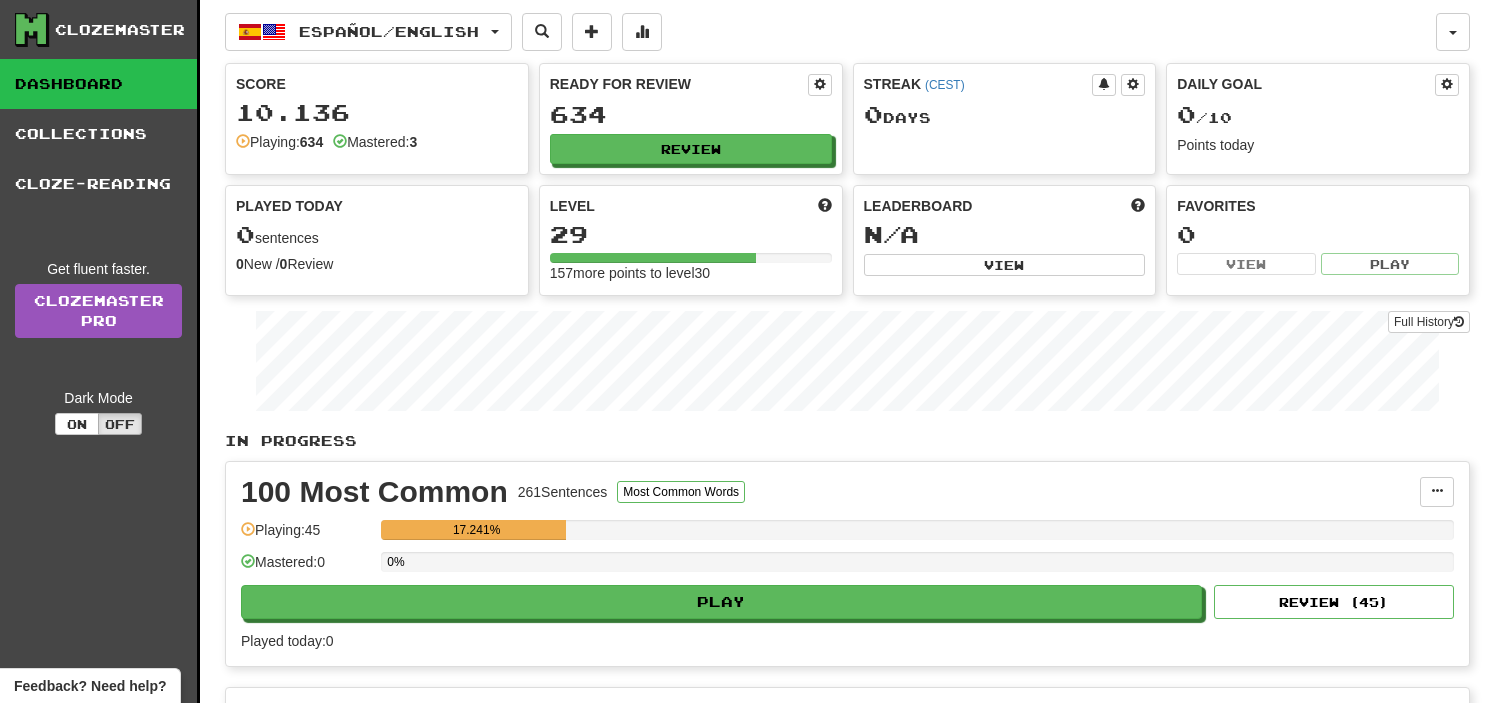 scroll, scrollTop: 0, scrollLeft: 0, axis: both 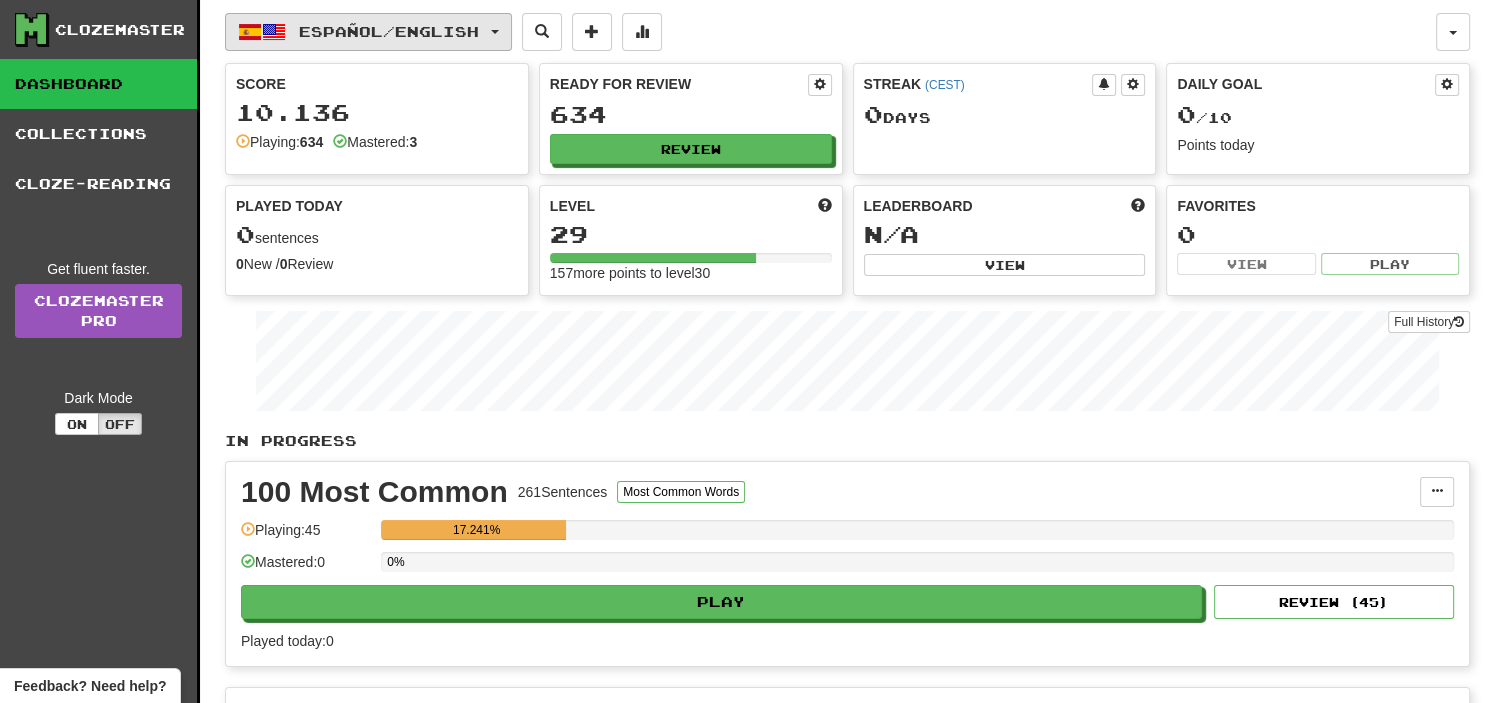 click on "Español  /  English" at bounding box center (368, 32) 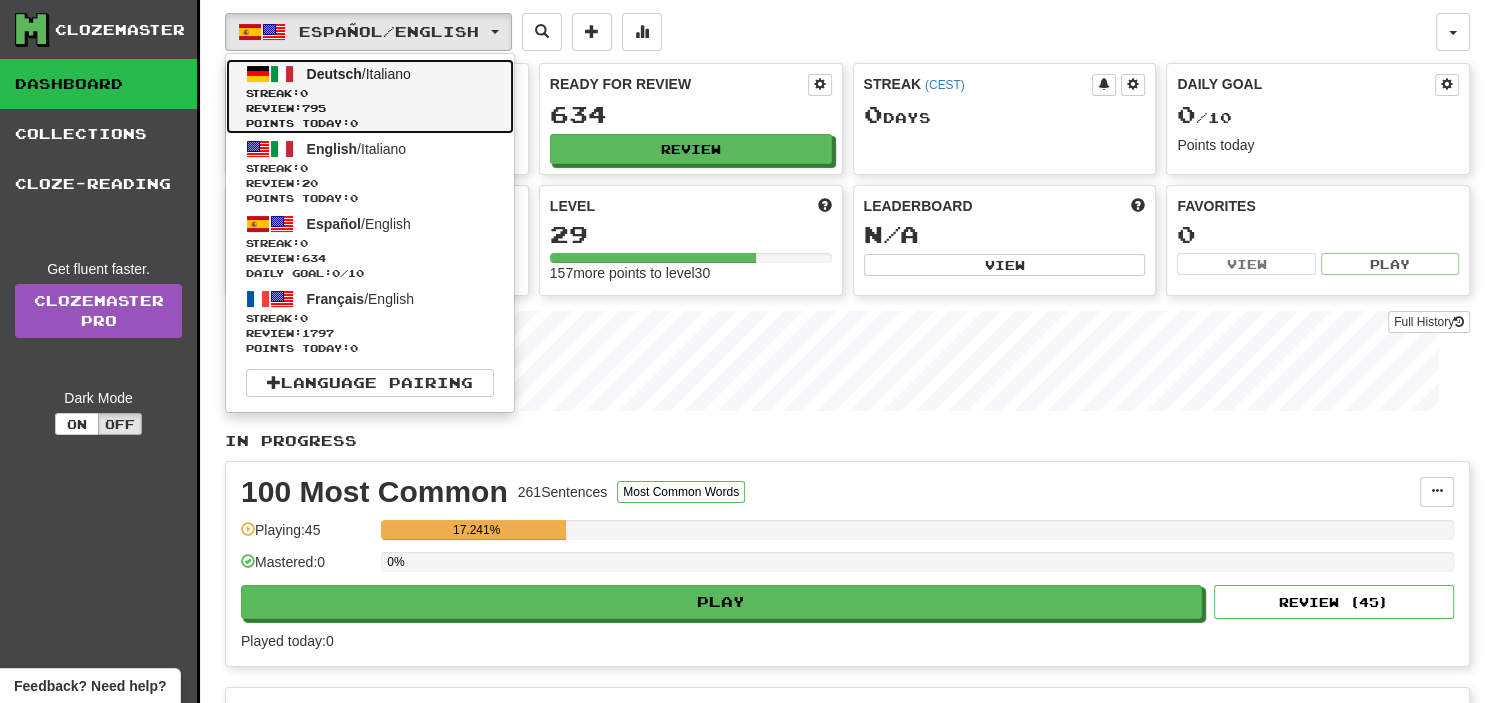 click on "Deutsch  /  Italiano Streak:  0   Review:  795 Points today:  0" at bounding box center (370, 96) 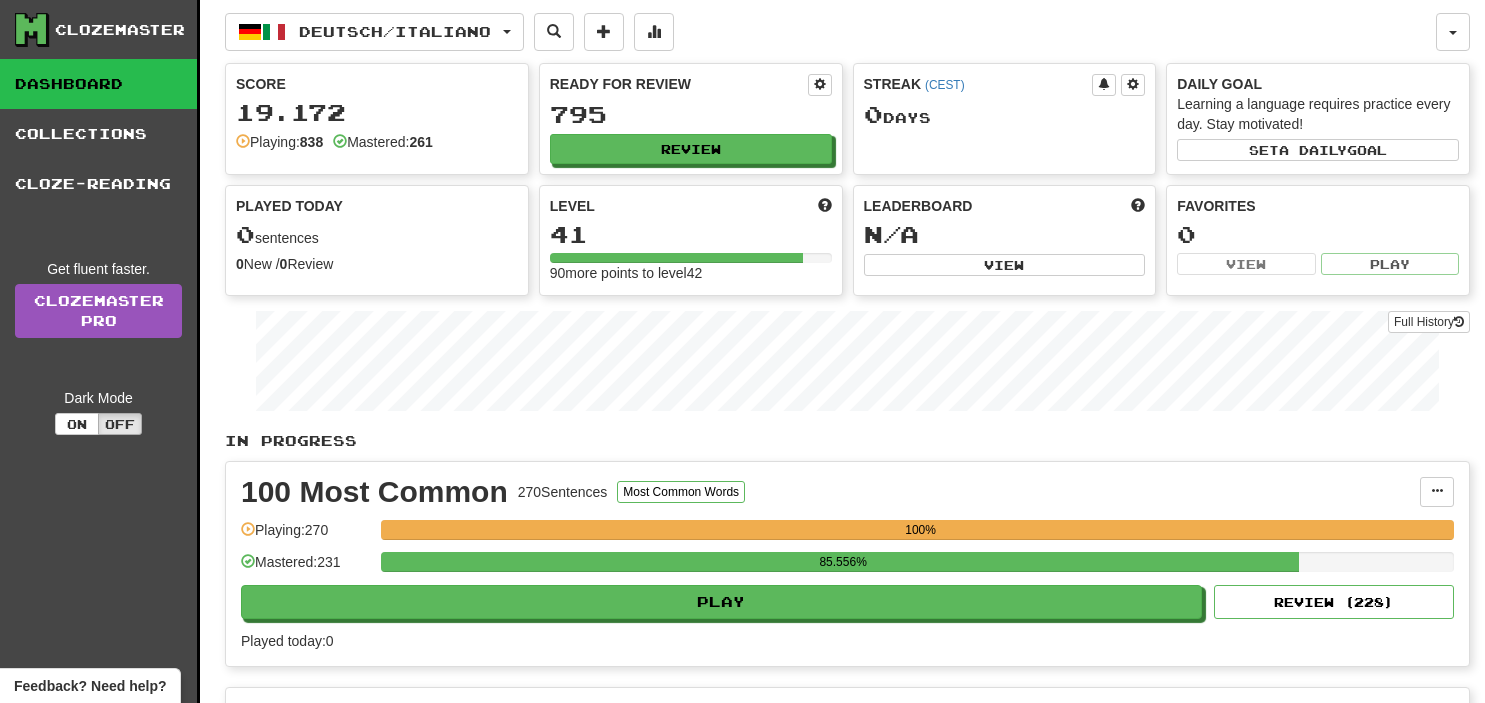 scroll, scrollTop: 0, scrollLeft: 0, axis: both 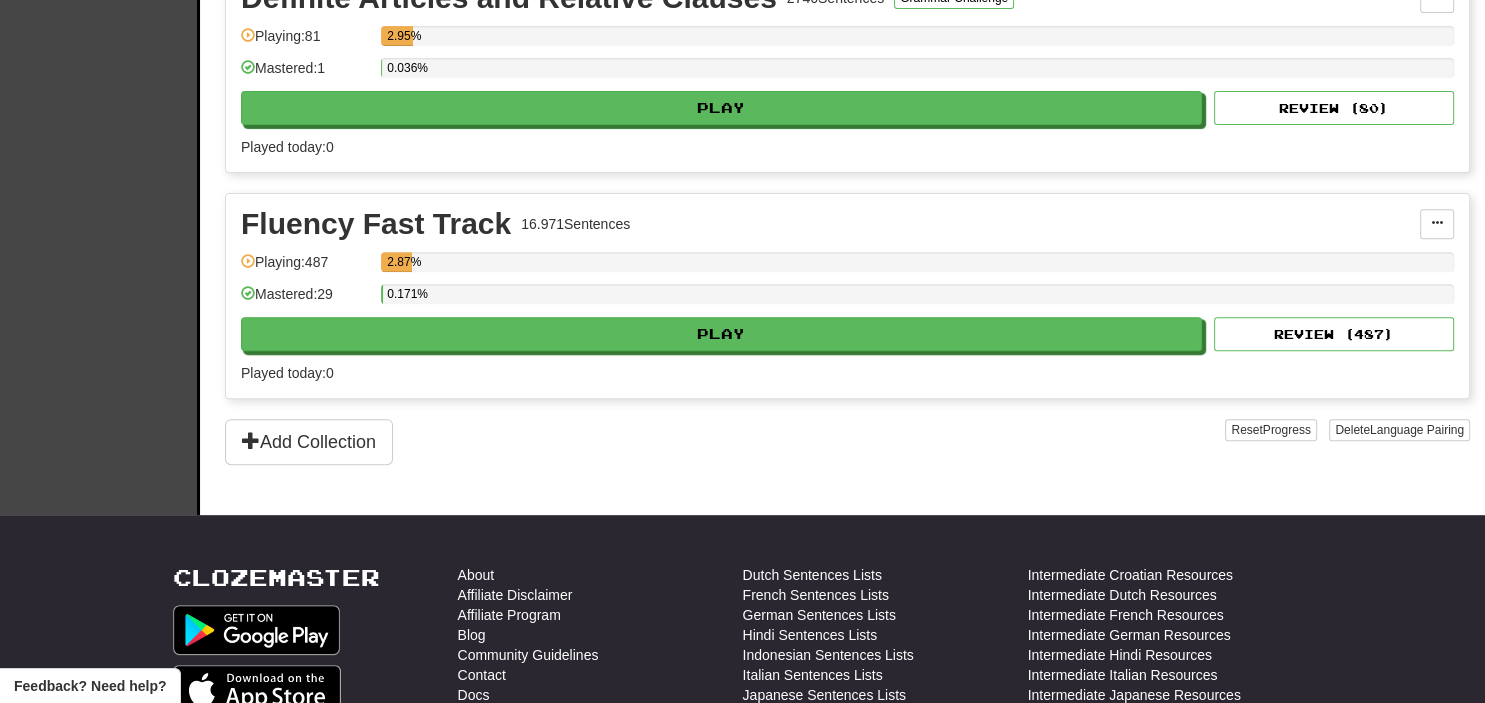 click on "Clozemaster Dashboard Collections Cloze-Reading Get fluent faster. Clozemaster Pro Dark Mode On Off Dashboard Collections Pro Cloze-Reading Deutsch  /  Italiano Deutsch  /  Italiano Streak:  0   Review:  795 Points today:  0 English  /  Italiano Streak:  0   Review:  20 Points today:  0 Español  /  English Streak:  0   Review:  634 Daily Goal:  0  /  10 Français  /  English Streak:  0   Review:  1797 Points today:  0  Language Pairing Username: dottoressapeluches Edit  Account  Notifications  Activity Feed  Profile  Leaderboard  Forum  Logout Score 19.172  Playing:  838  Mastered:  261 Ready for Review 795   Review Streak   ( CEST ) 0  Day s Daily Goal Learning a language requires practice every day. Stay motivated! Set  a daily  goal Played Today 0  sentences 0  New /  0  Review Full History  Level 41 90  more points to level  42 Leaderboard N/A View Favorites 0 View Play Full History  In Progress 100 Most Common 270  Sentences Most Common Words Manage Sentences Unpin from Dashboard  Playing:  270 100% 231" at bounding box center [742, -128] 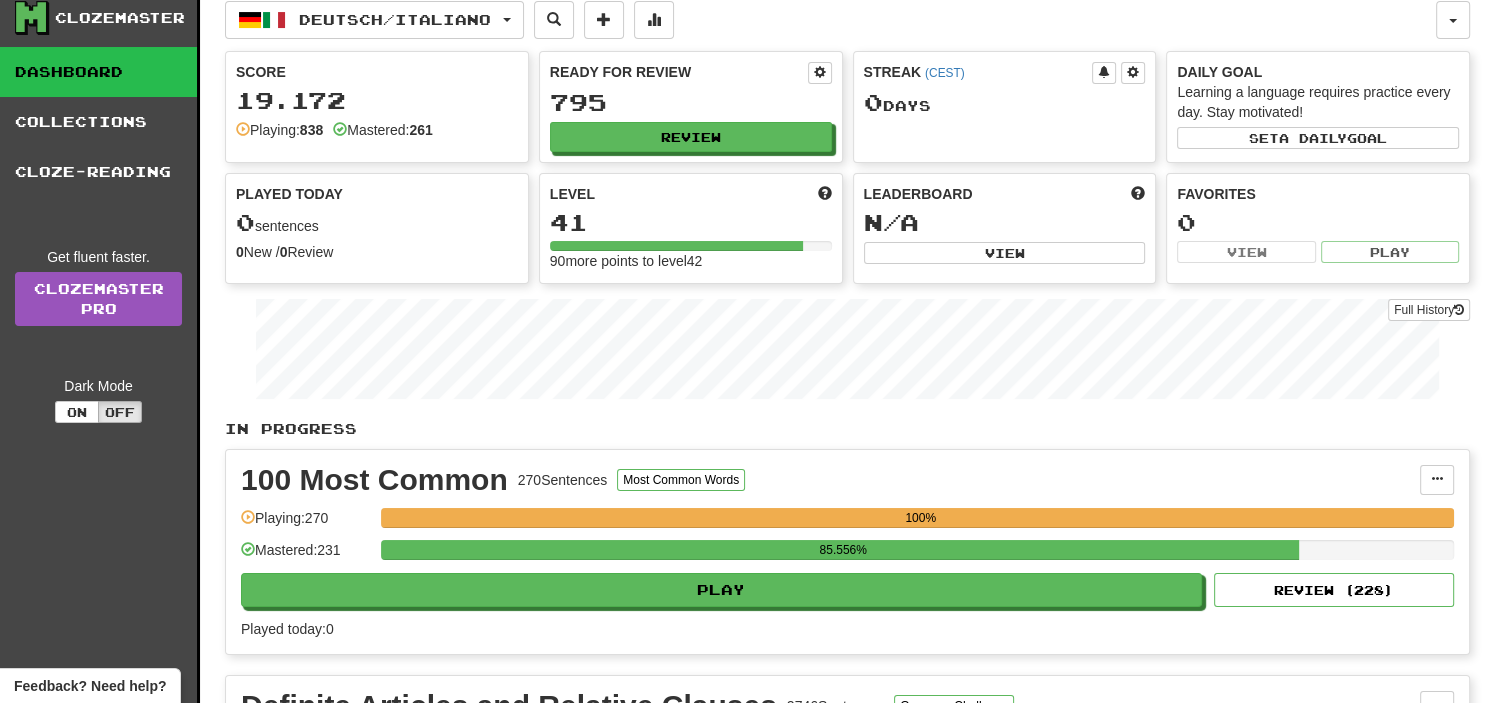 scroll, scrollTop: 0, scrollLeft: 0, axis: both 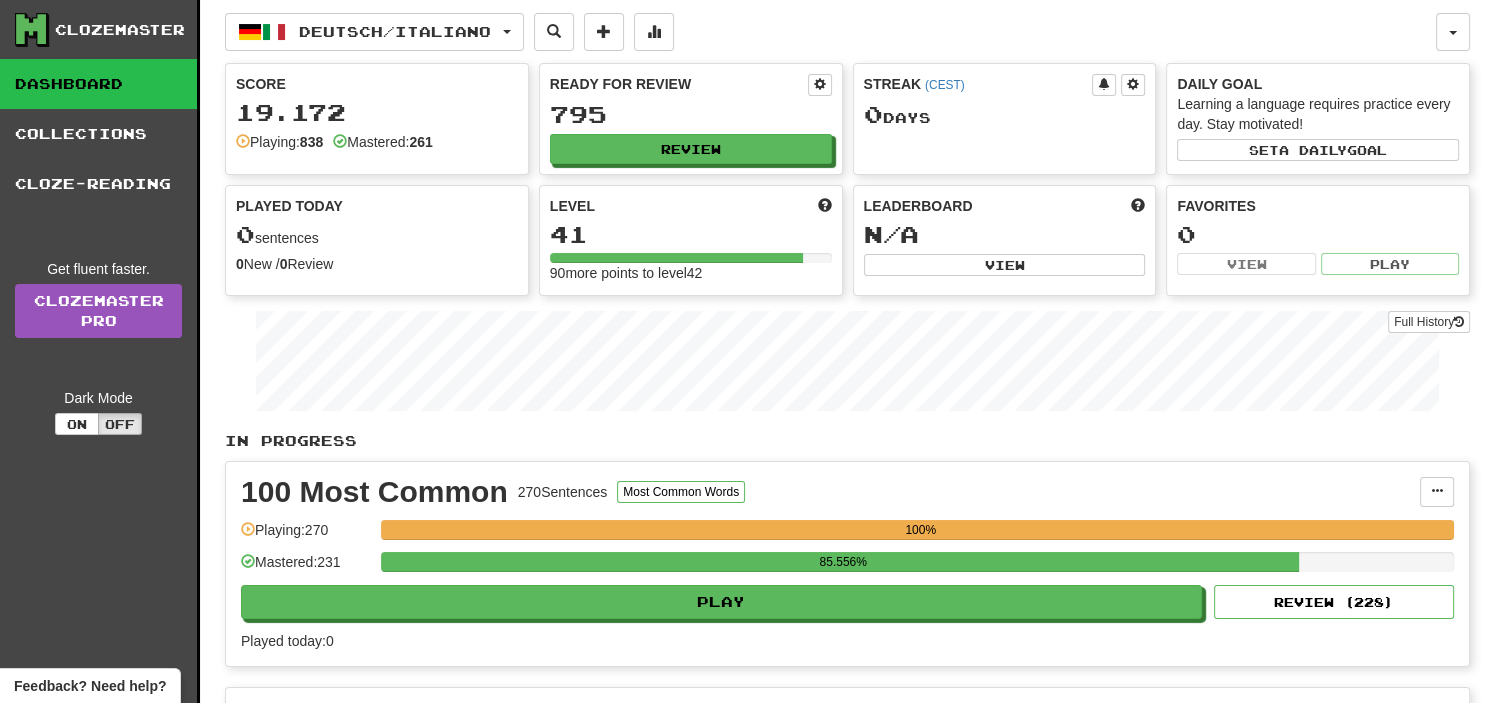drag, startPoint x: 1478, startPoint y: 10, endPoint x: 1070, endPoint y: 150, distance: 431.35138 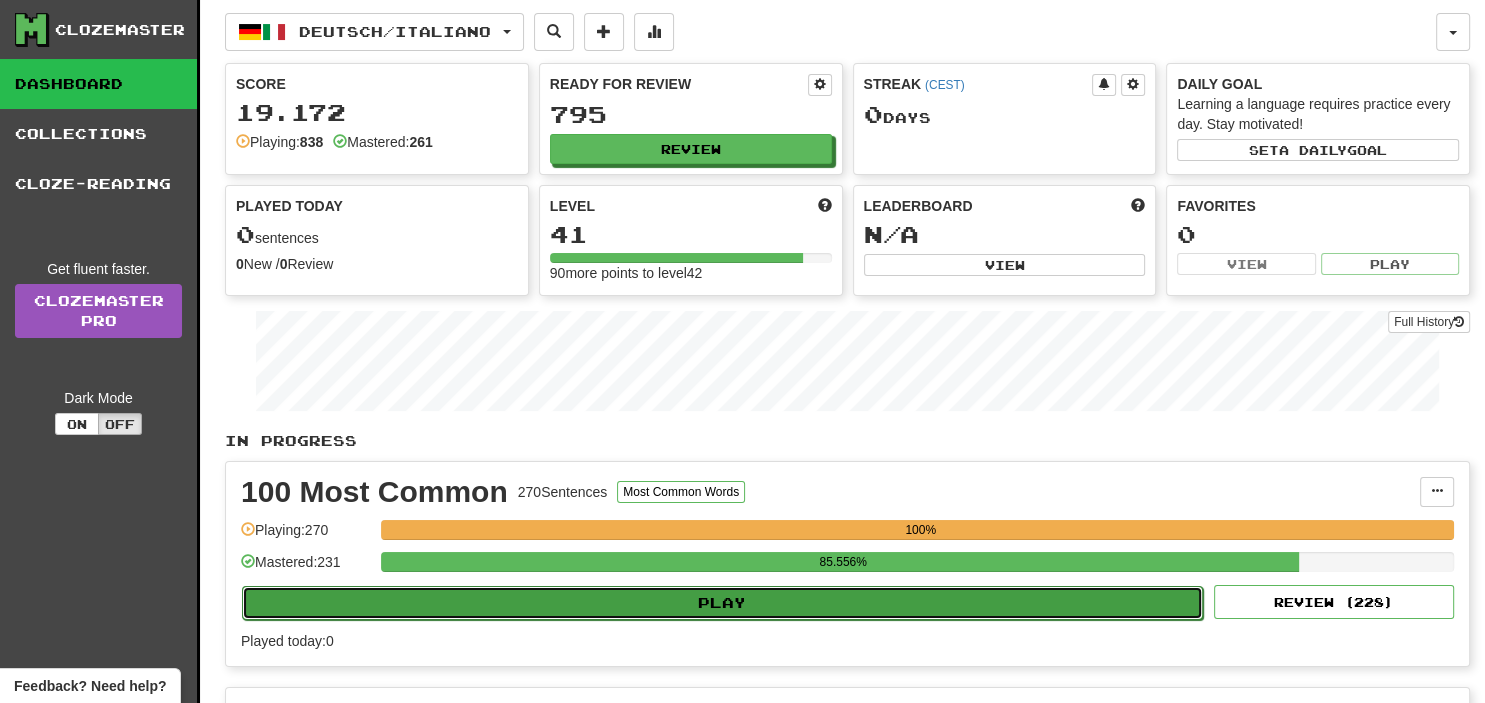 click on "Play" at bounding box center (722, 603) 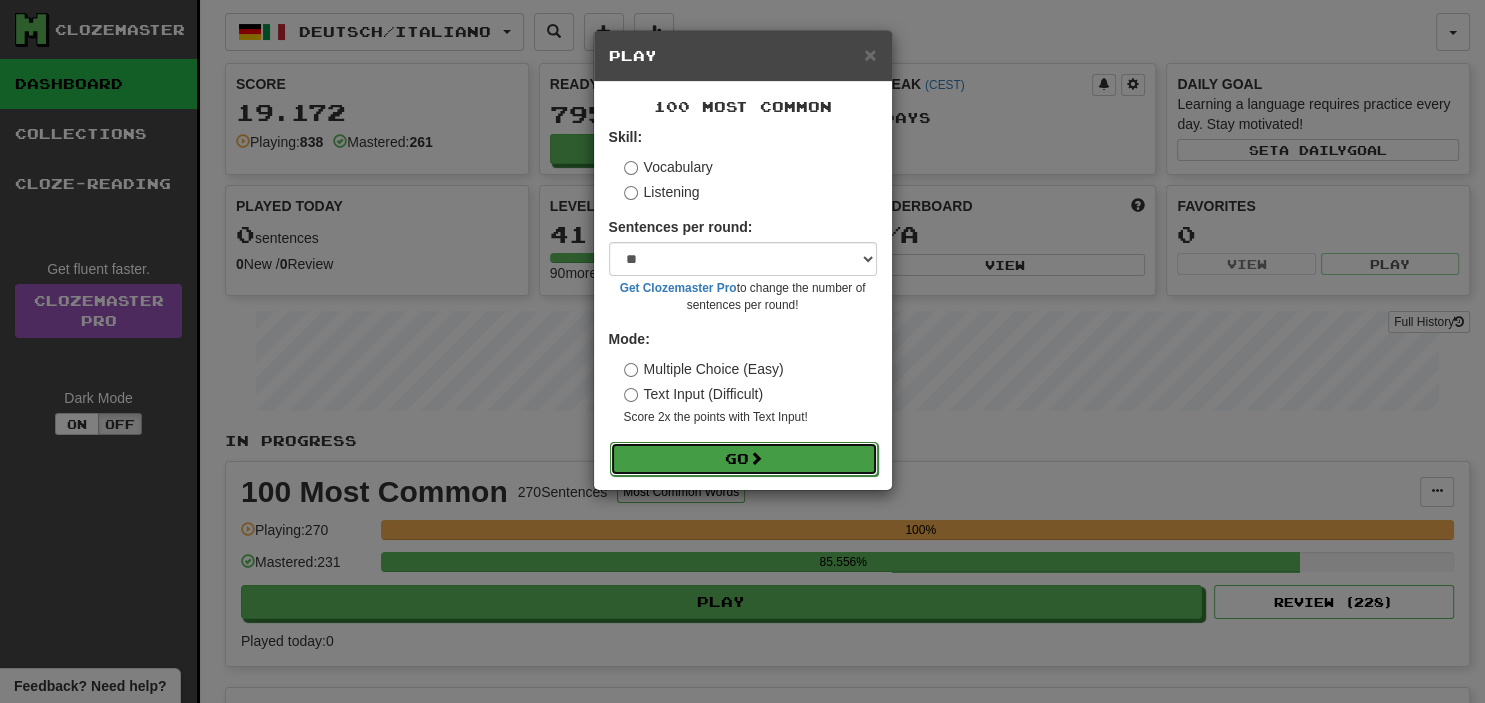 click at bounding box center (756, 458) 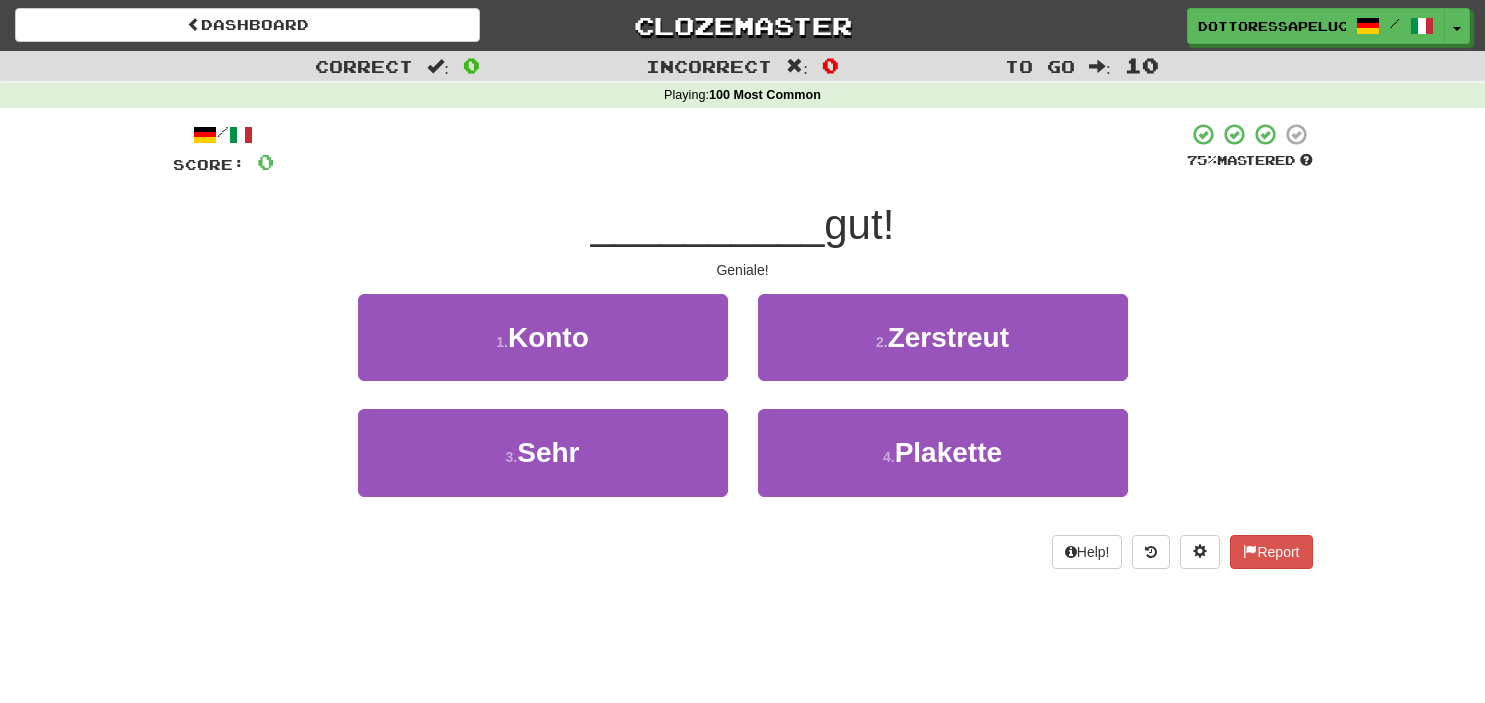 scroll, scrollTop: 0, scrollLeft: 0, axis: both 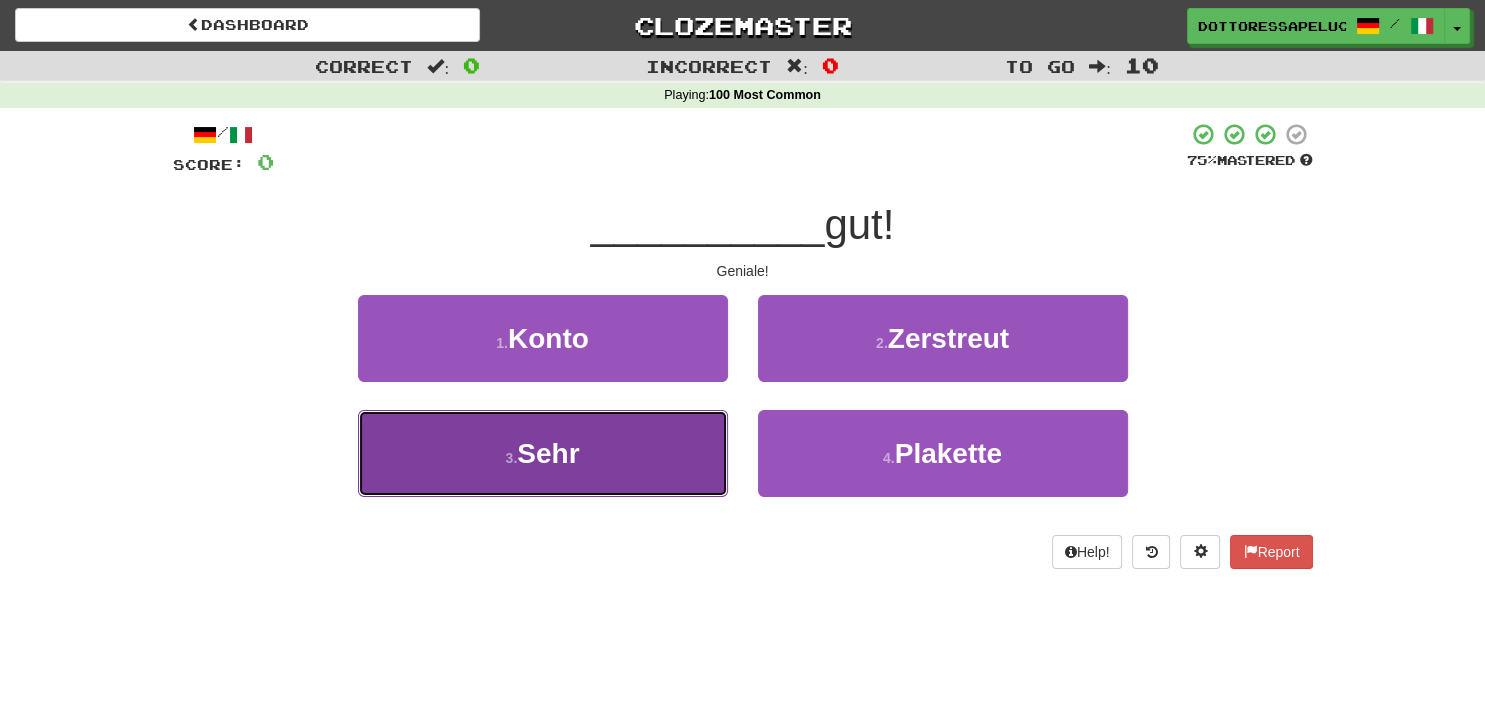 click on "3 .  Sehr" at bounding box center [543, 453] 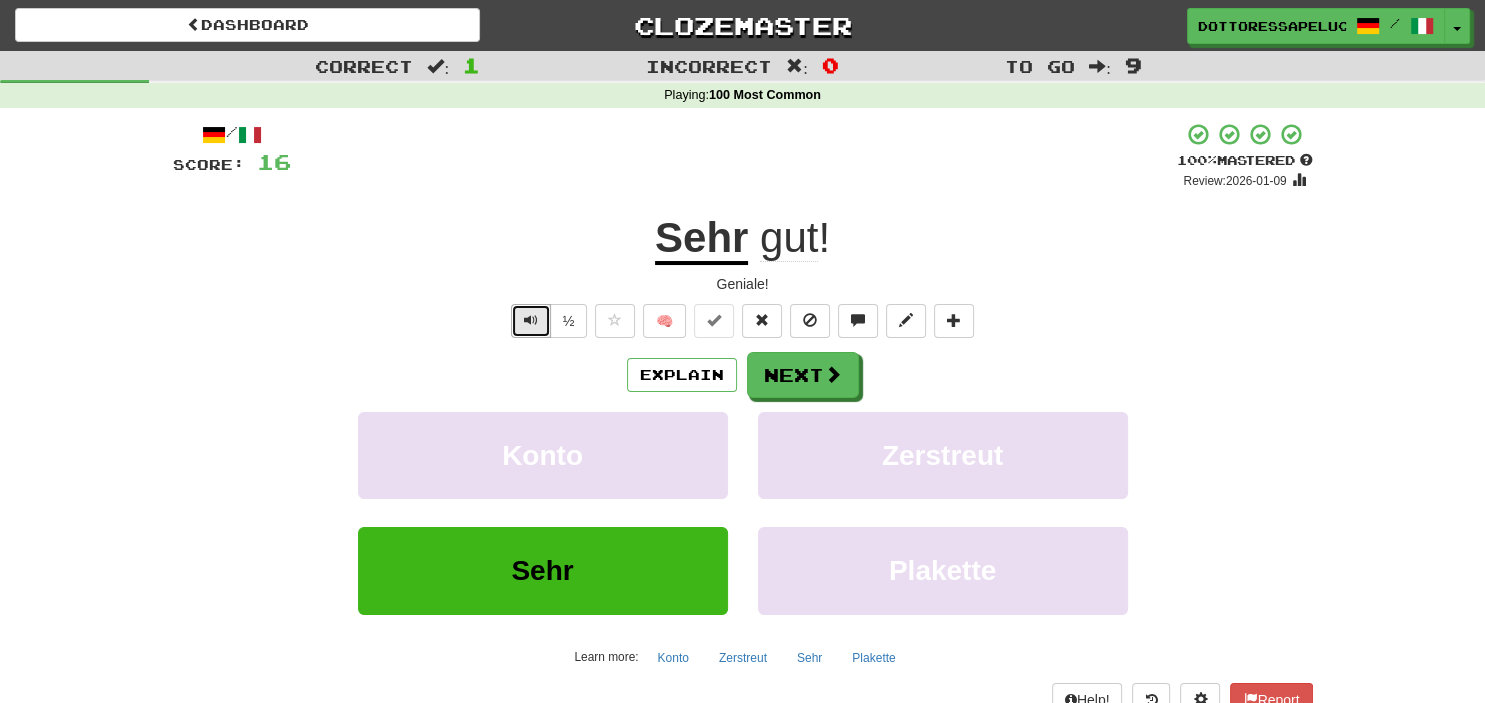 click at bounding box center (531, 321) 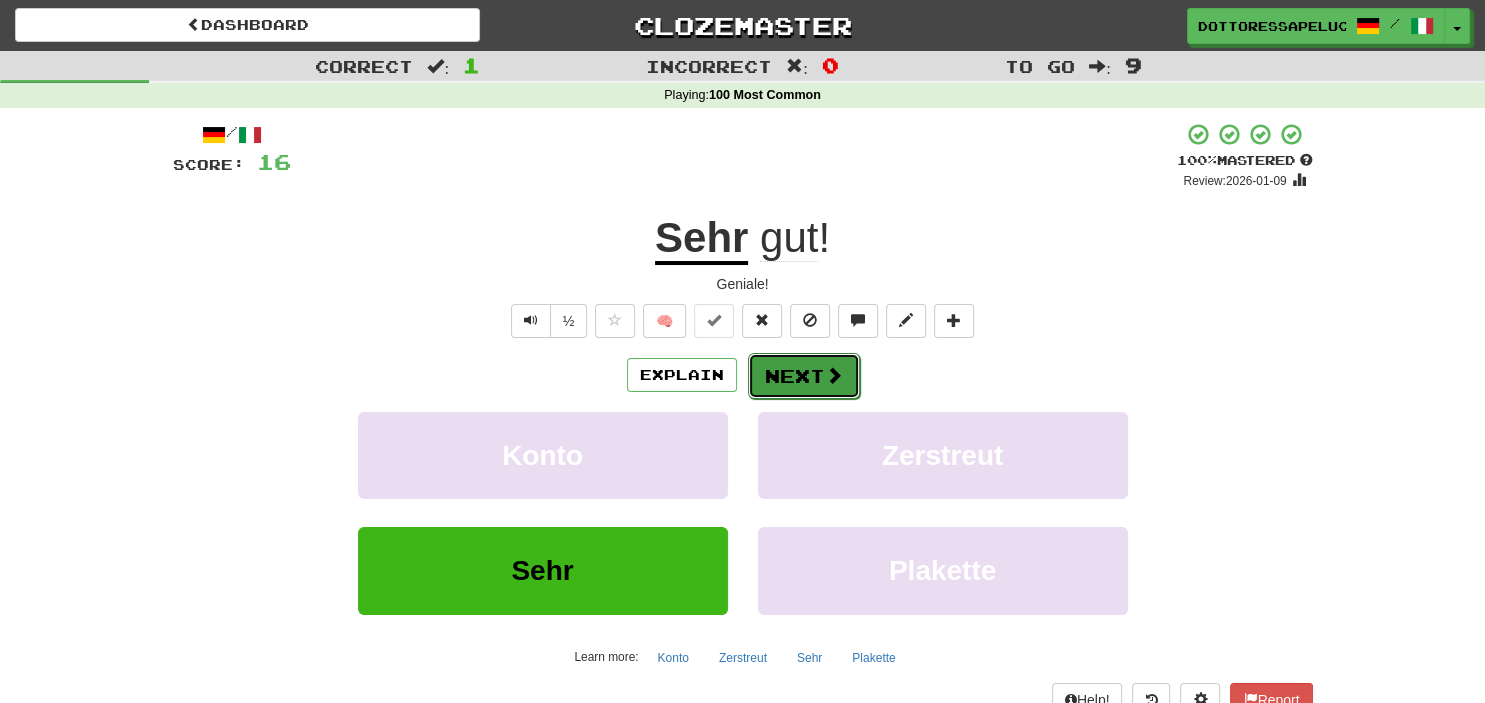 click on "Next" at bounding box center (804, 376) 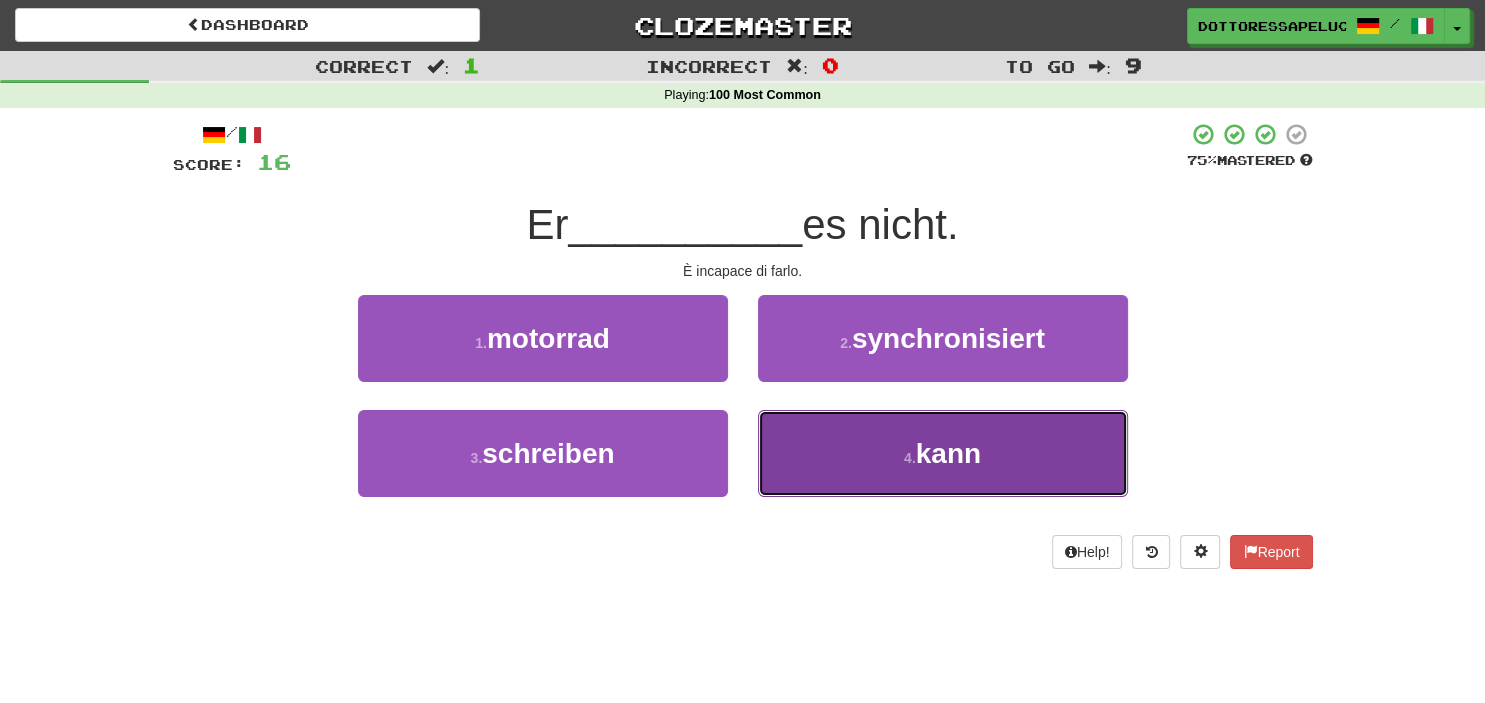 click on "kann" at bounding box center (948, 453) 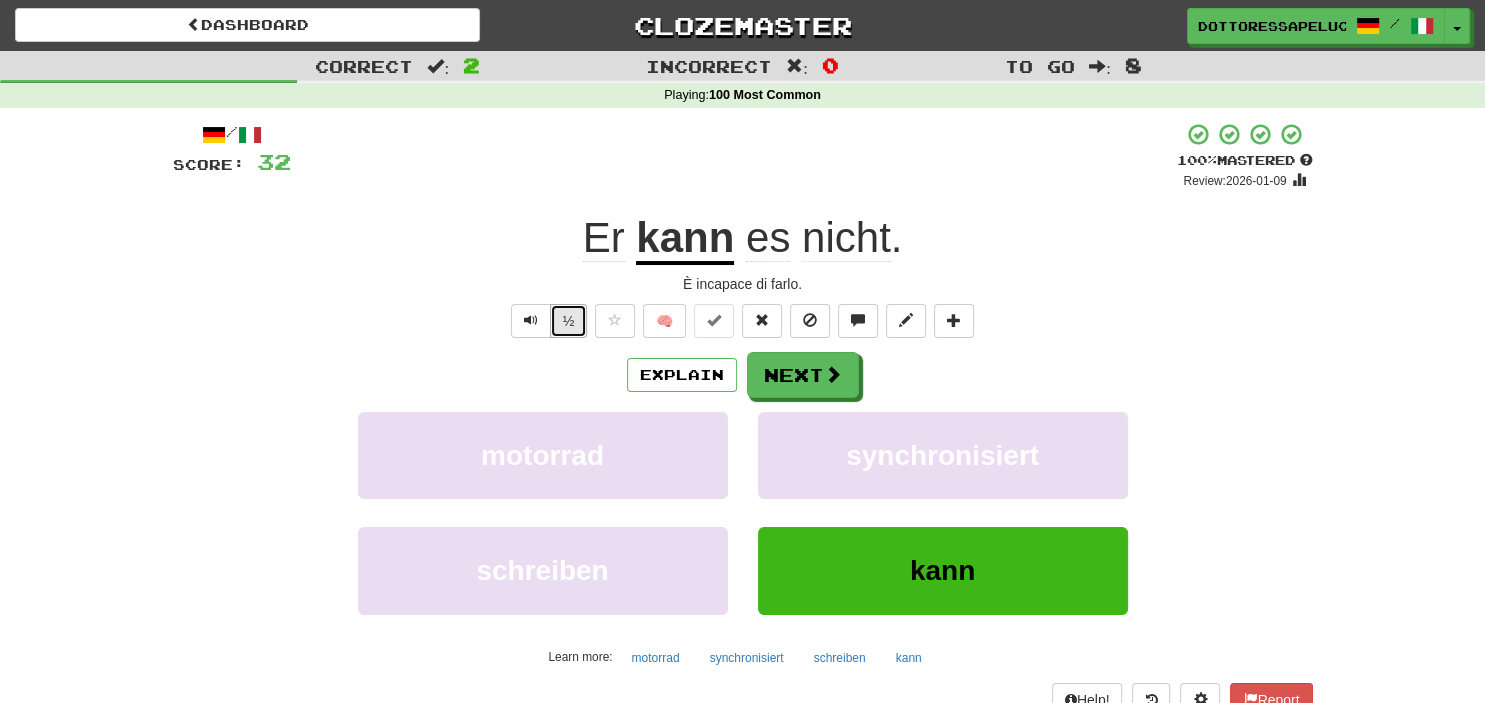 click on "½" at bounding box center (569, 321) 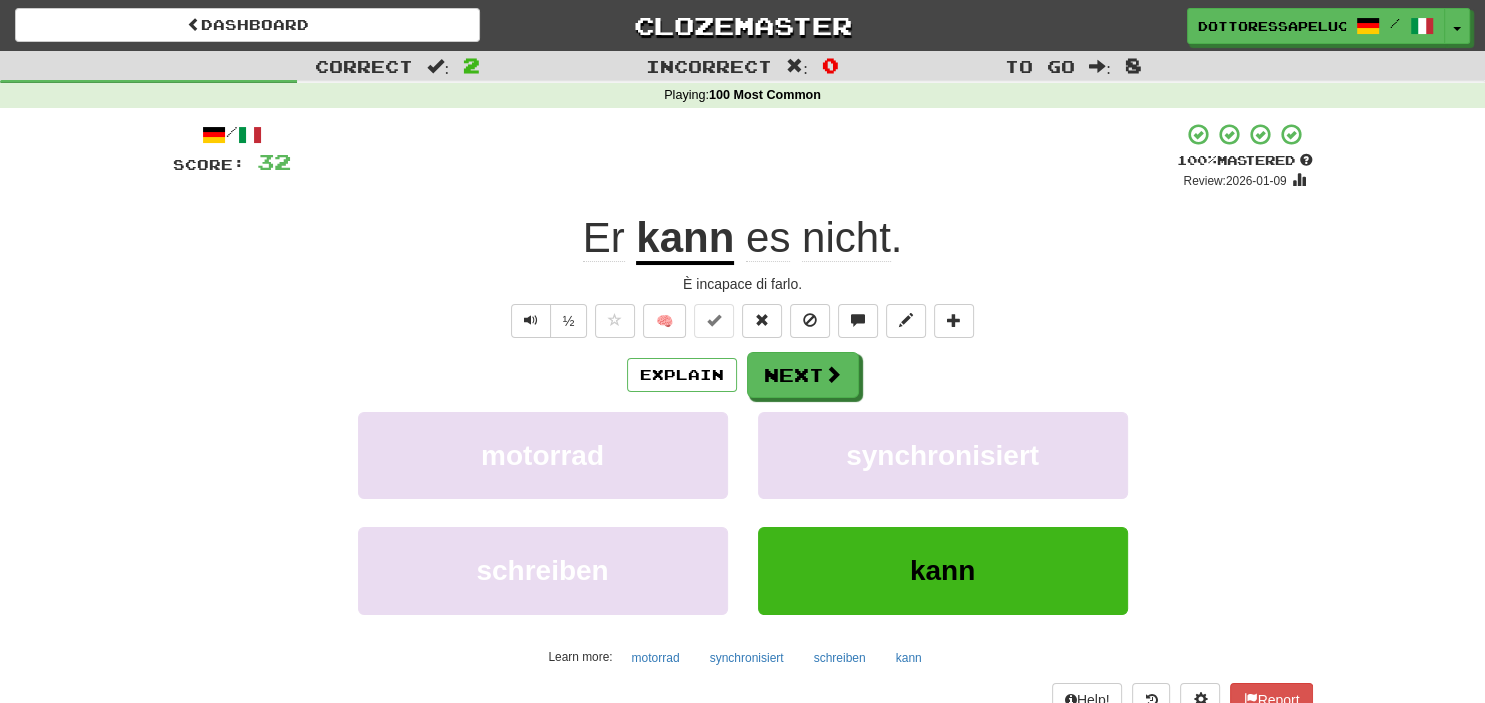 click on "es" at bounding box center (768, 238) 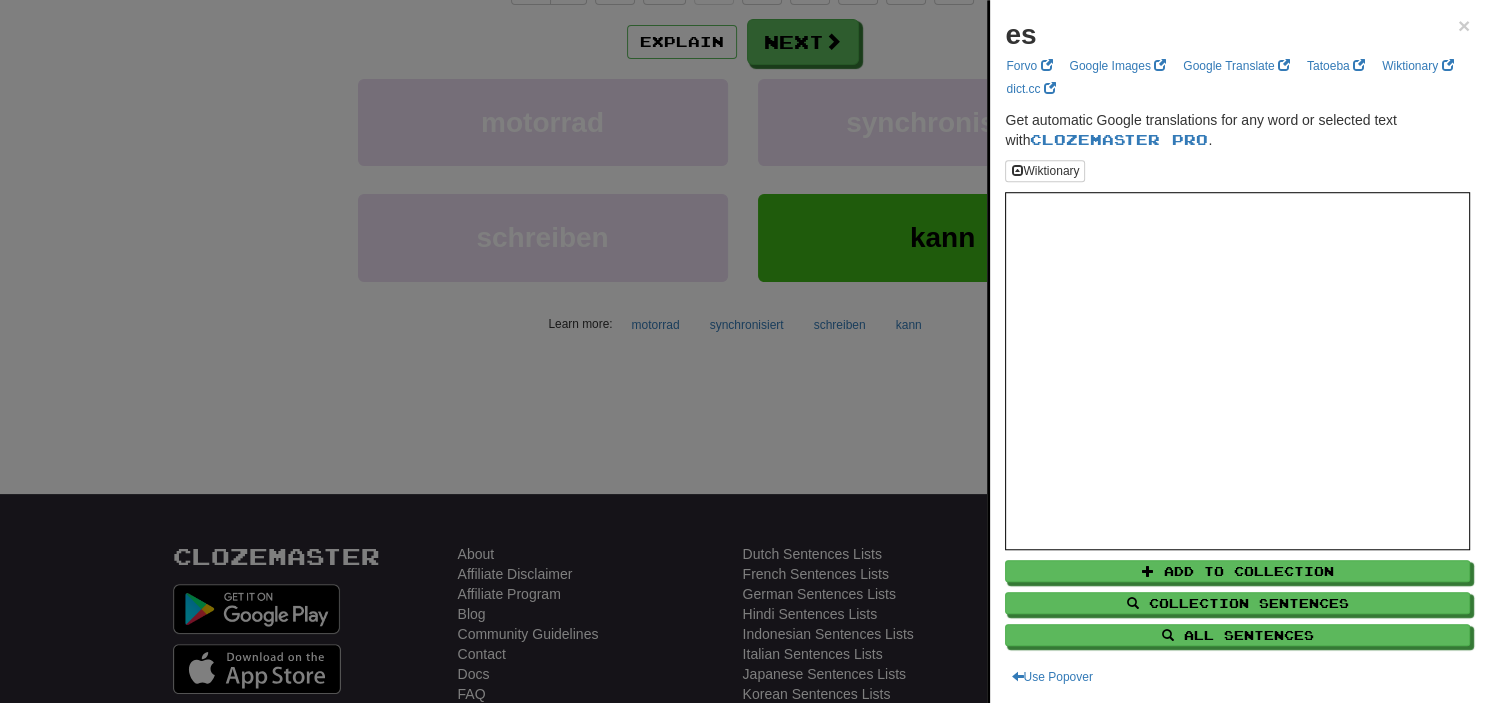 scroll, scrollTop: 334, scrollLeft: 0, axis: vertical 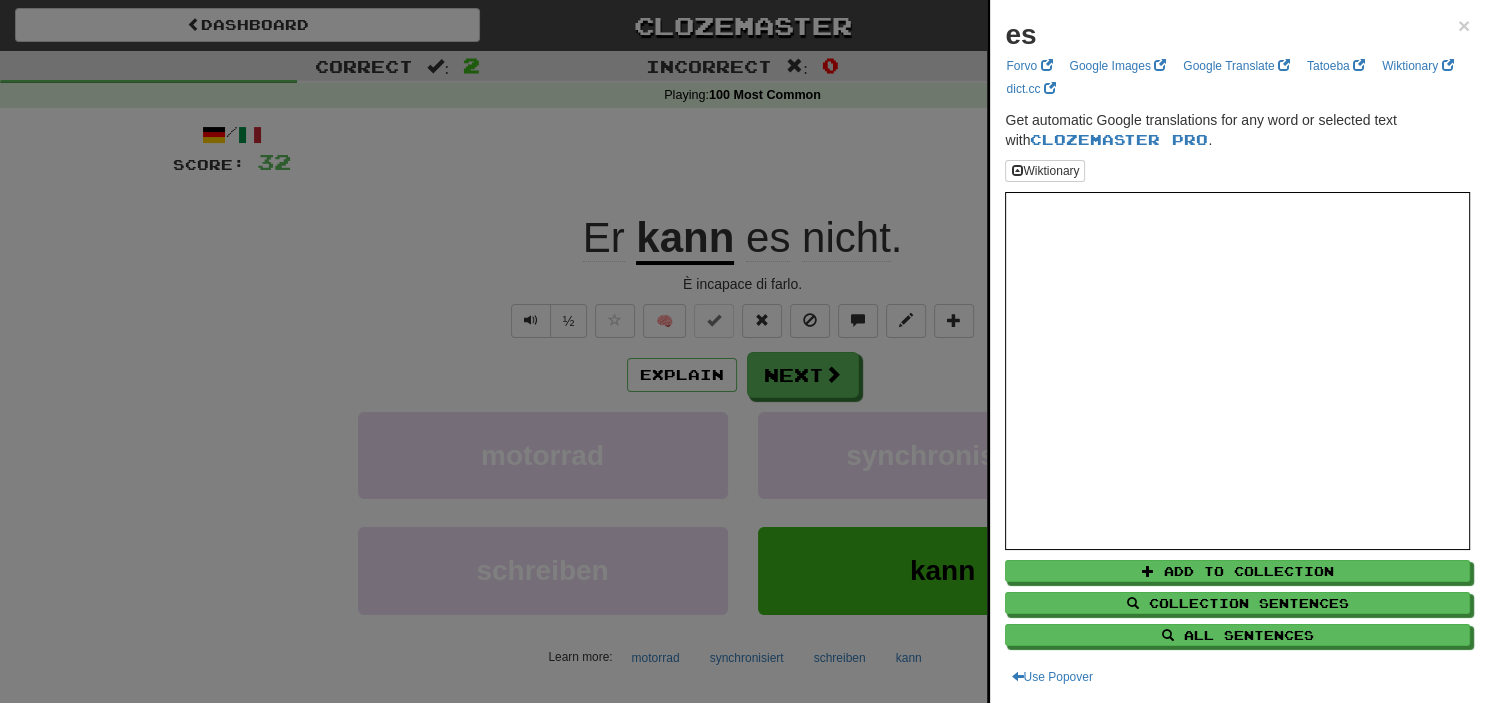 drag, startPoint x: 1482, startPoint y: 4, endPoint x: 1371, endPoint y: 44, distance: 117.98729 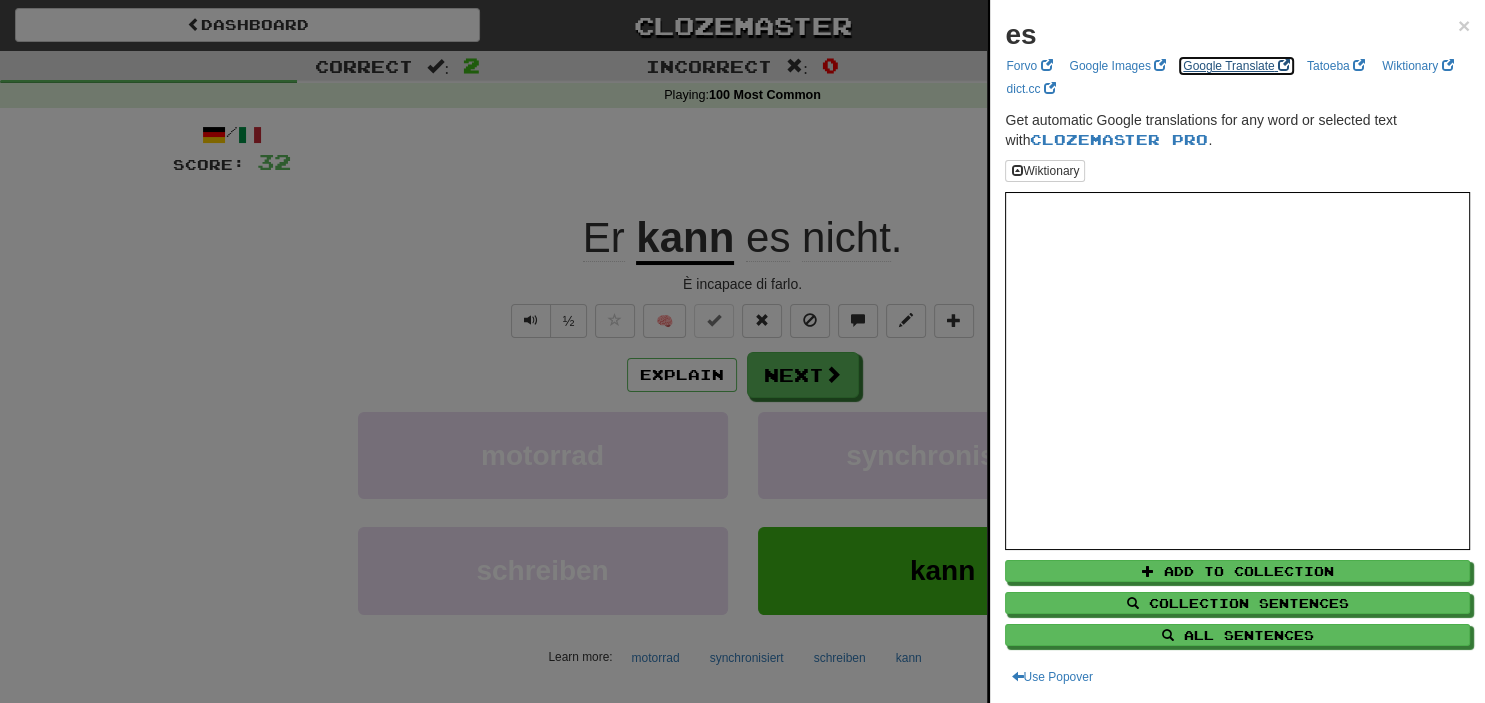 click on "Google Translate" at bounding box center (1236, 66) 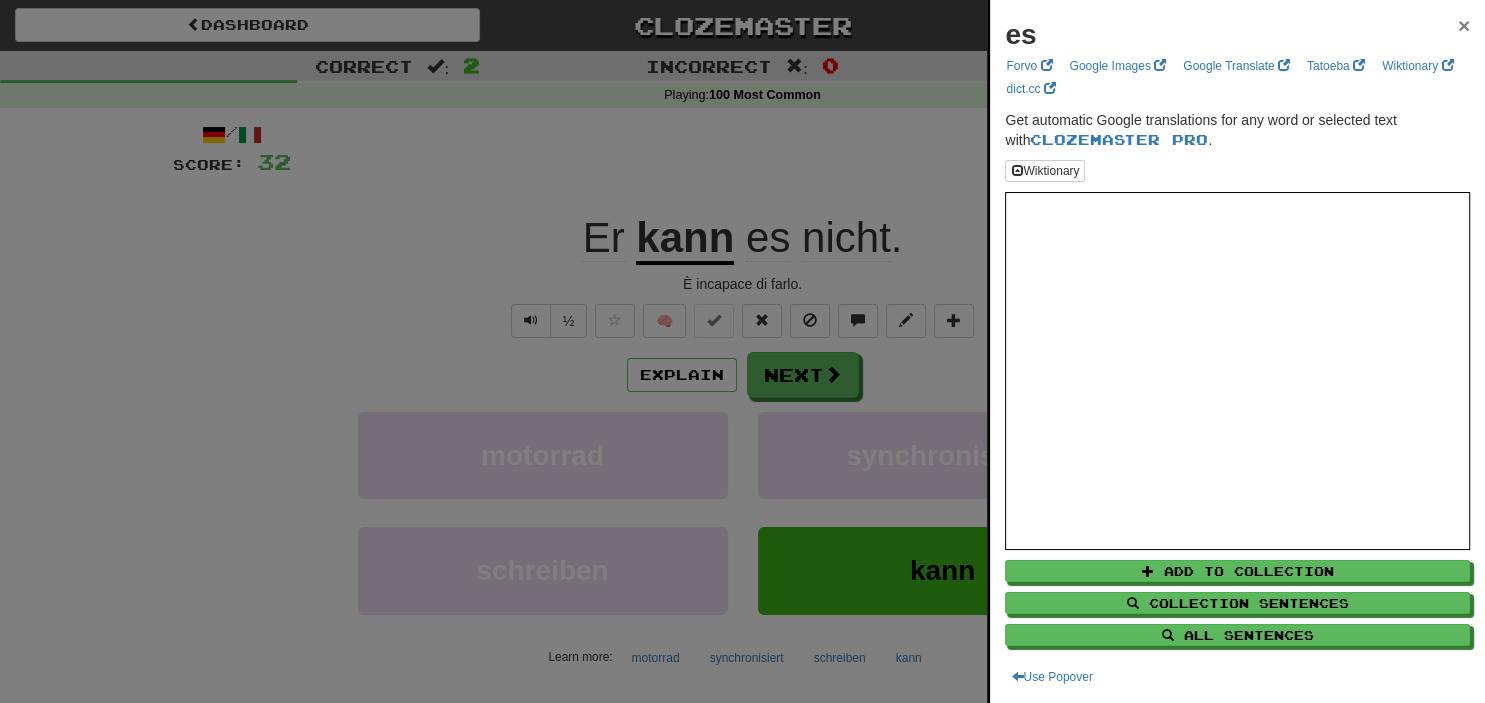 click on "×" at bounding box center (1464, 25) 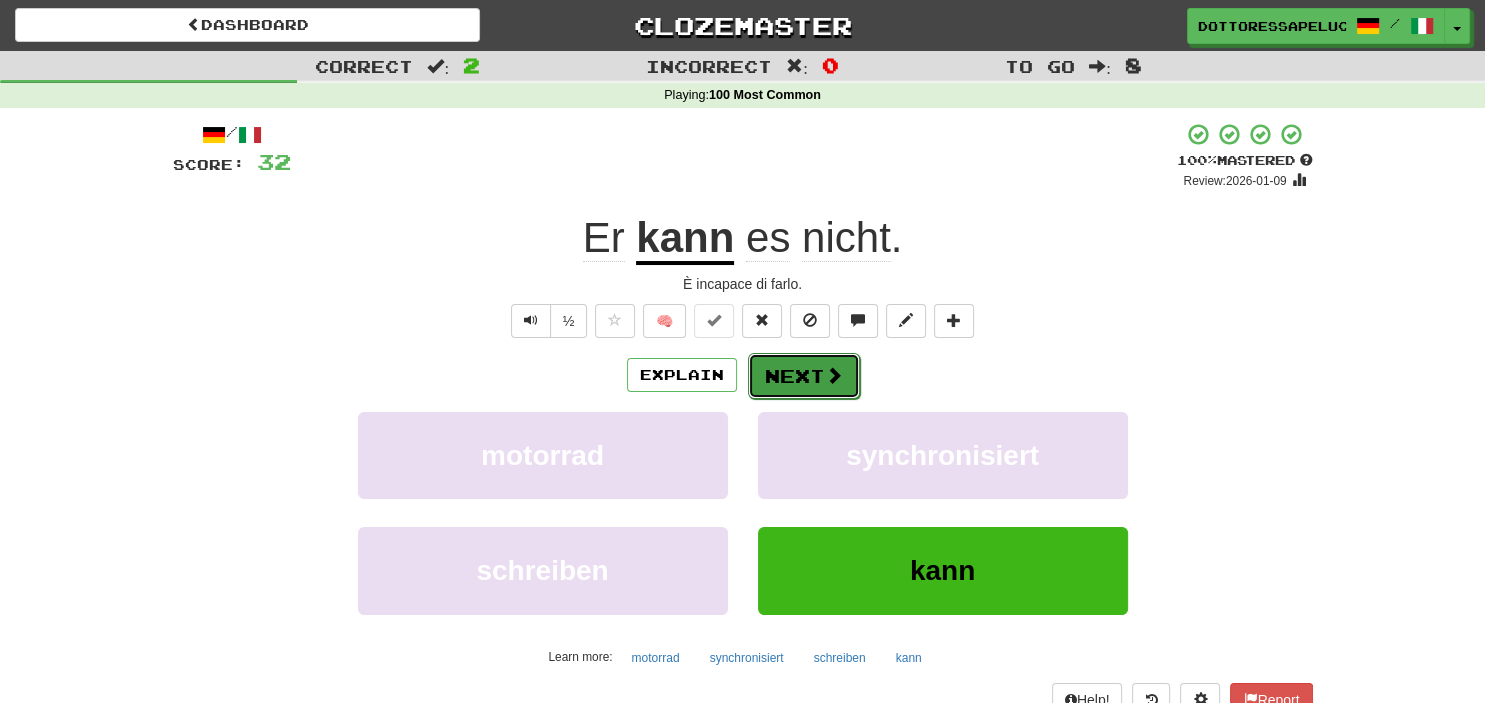 click on "Next" at bounding box center (804, 376) 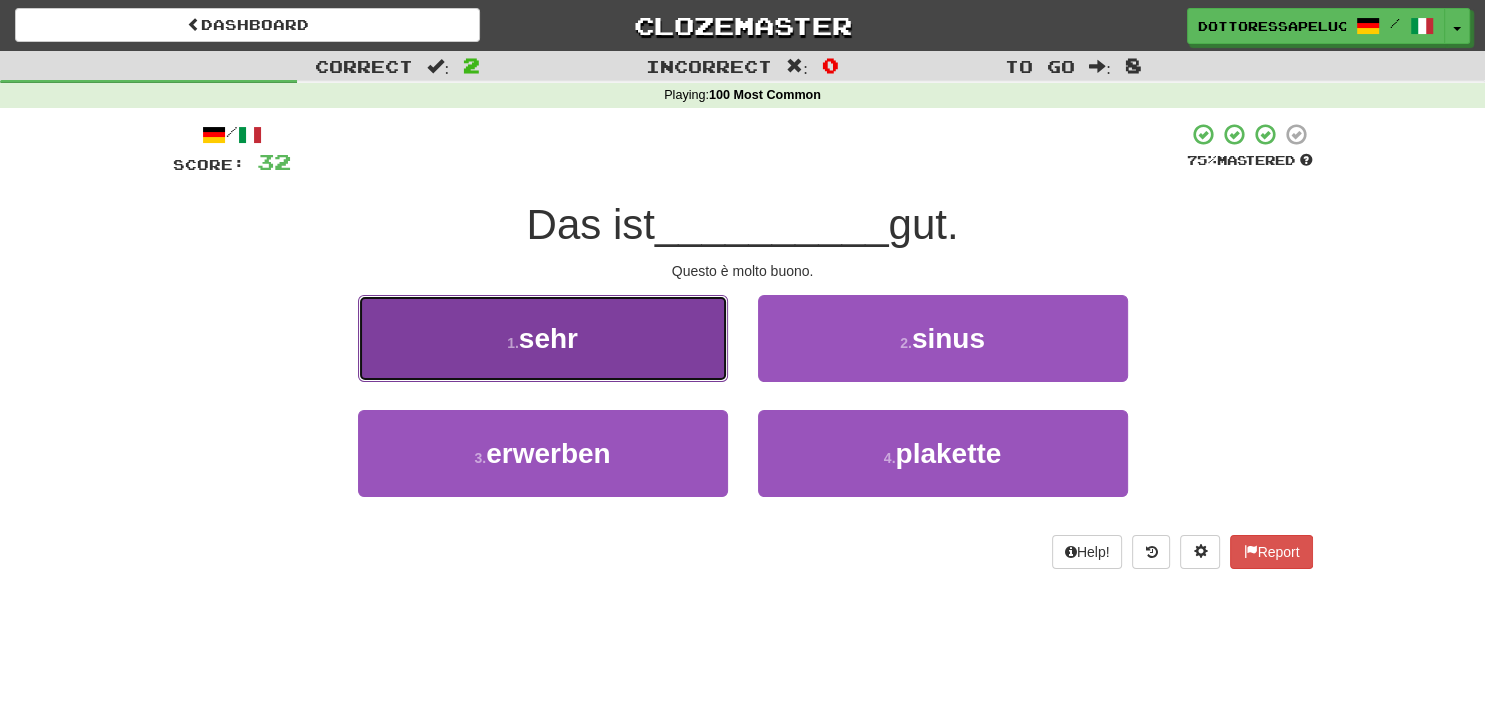 click on "1 .  sehr" at bounding box center (543, 338) 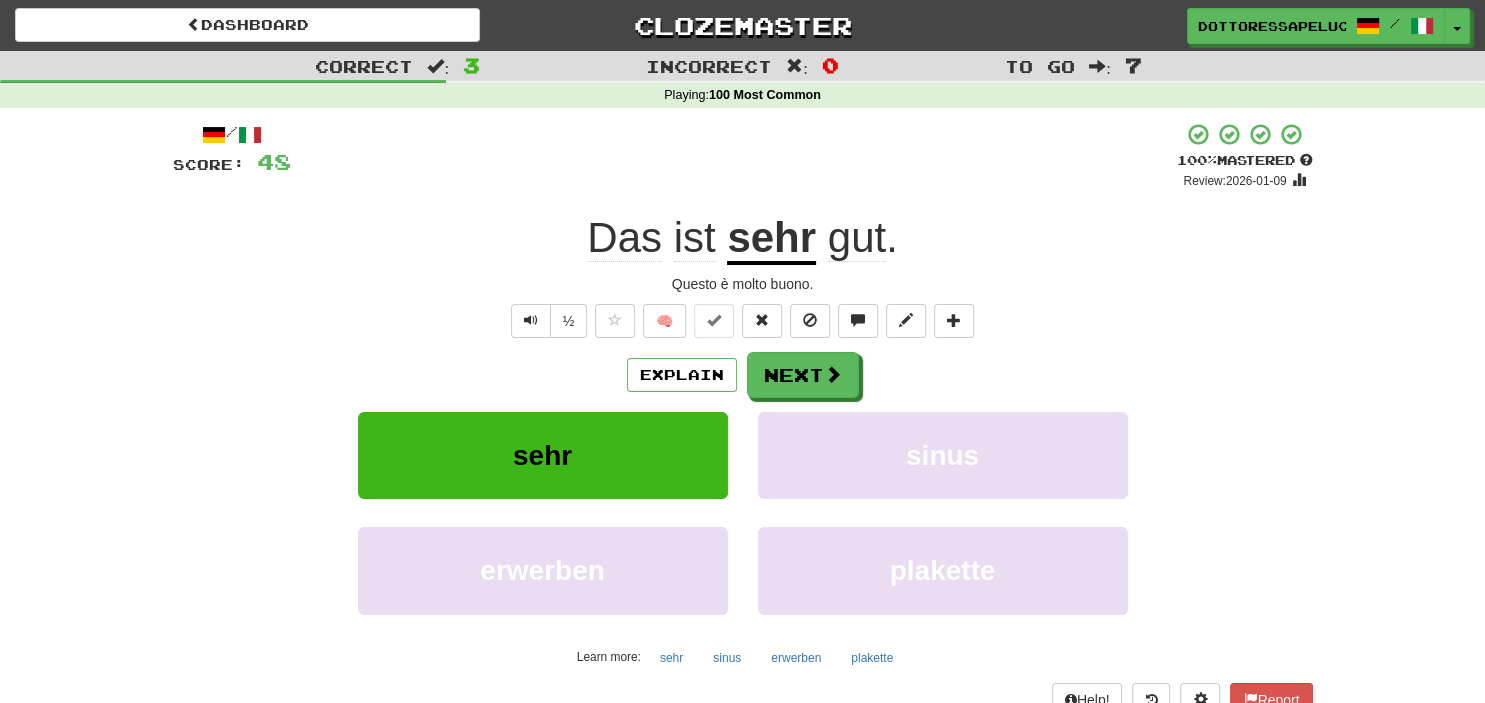 click on "sehr" at bounding box center [771, 239] 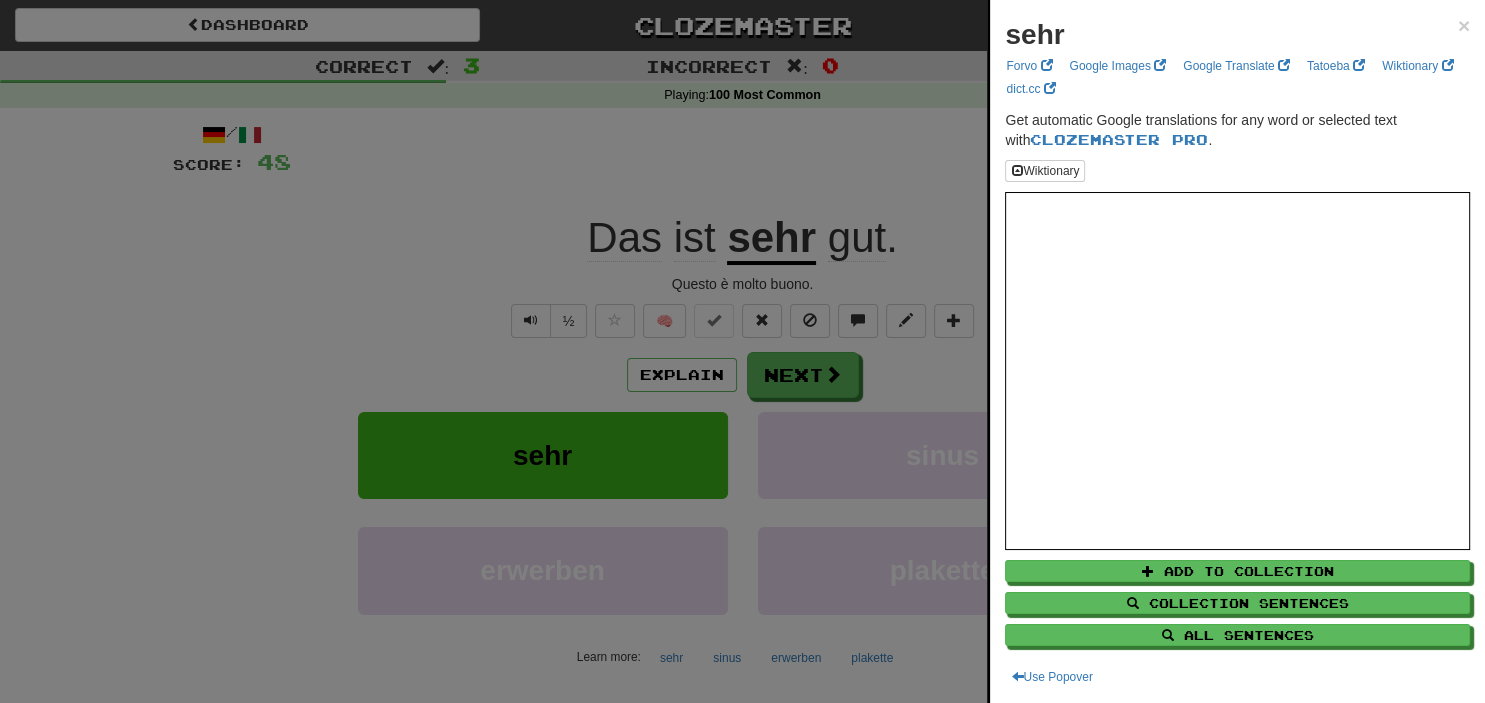 click at bounding box center [742, 351] 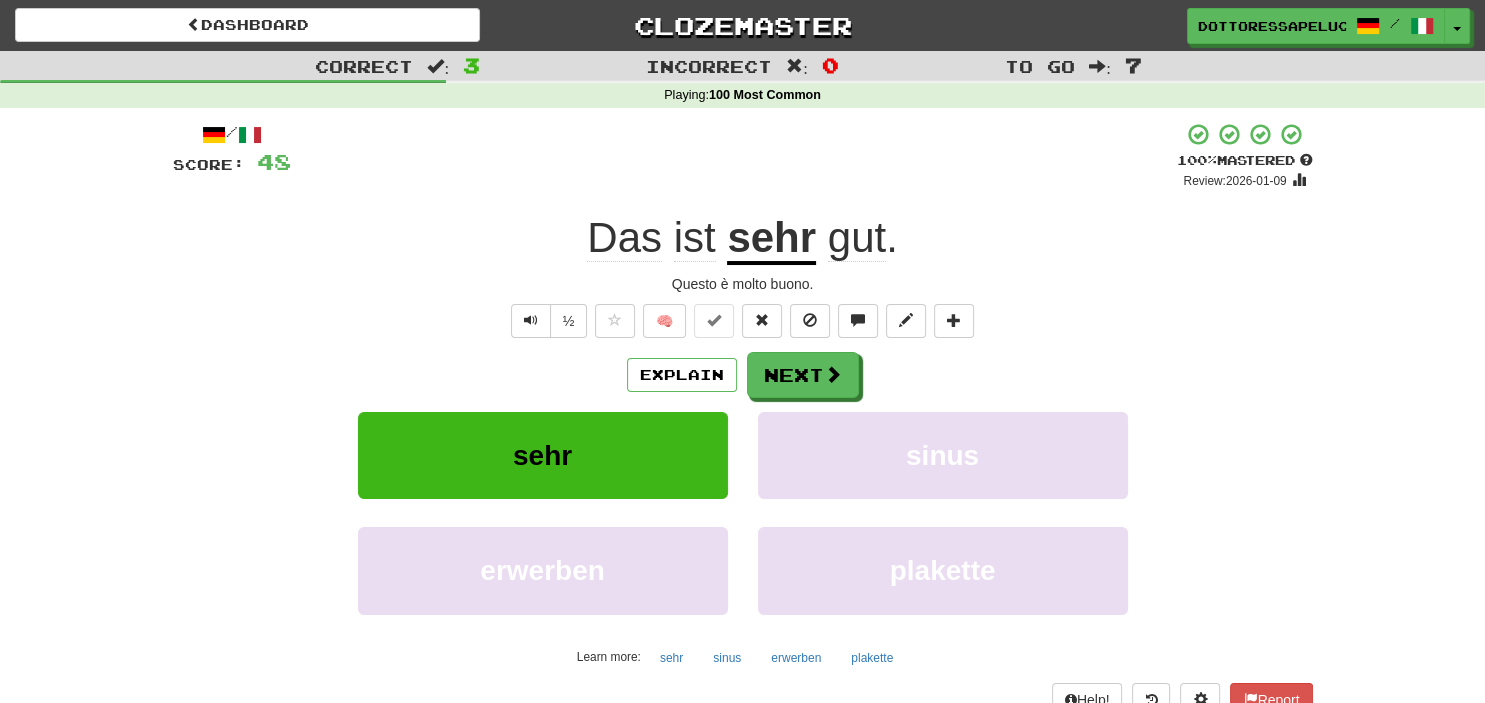 click on "sehr" at bounding box center [771, 239] 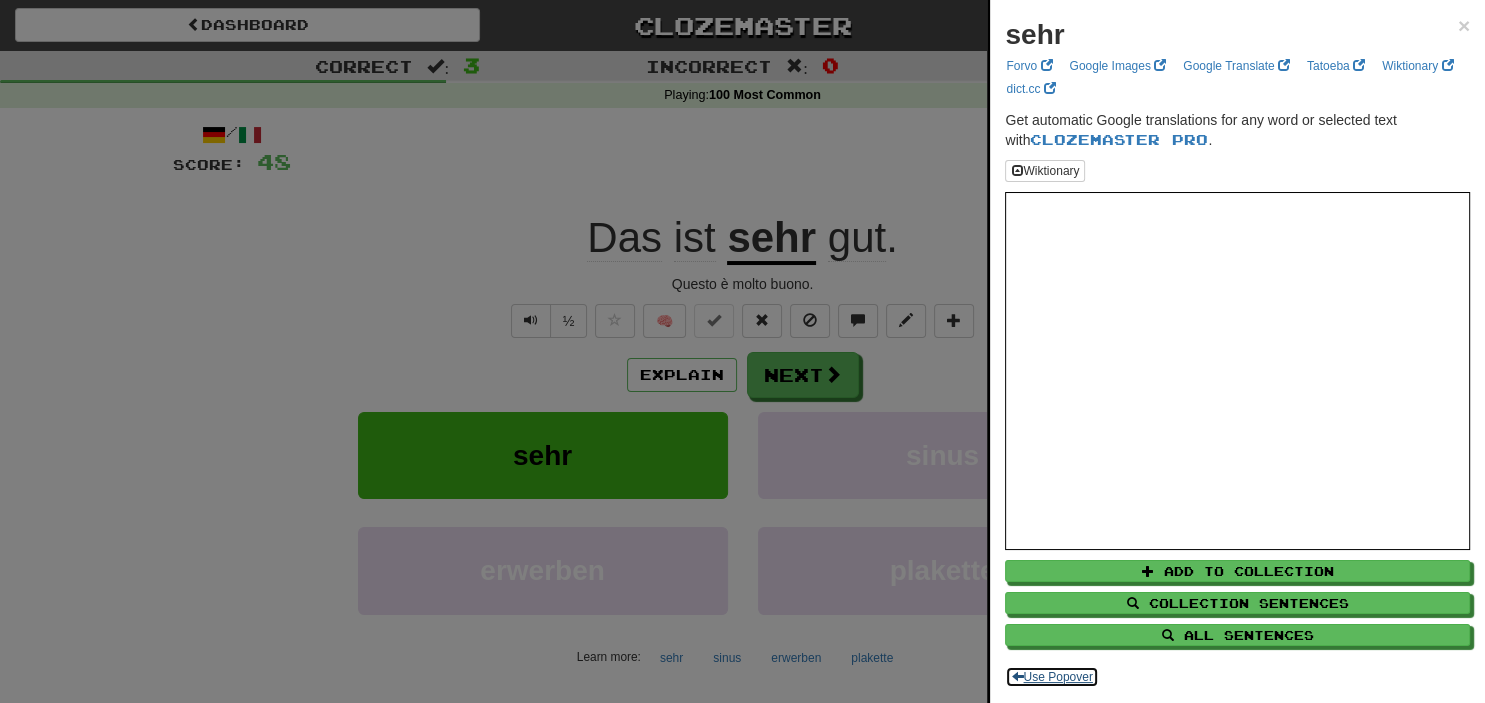 click on "Use Popover" at bounding box center (1051, 677) 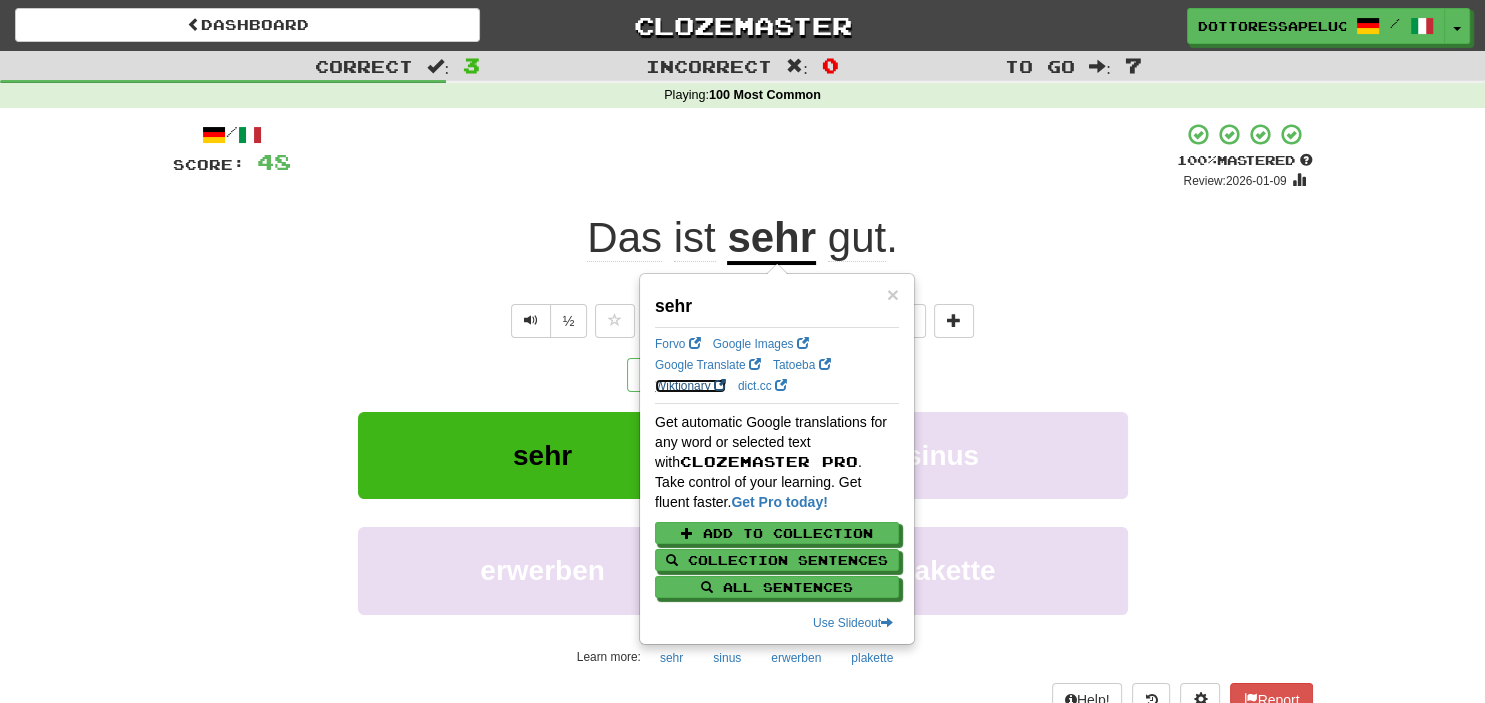 click on "Wiktionary" at bounding box center [690, 386] 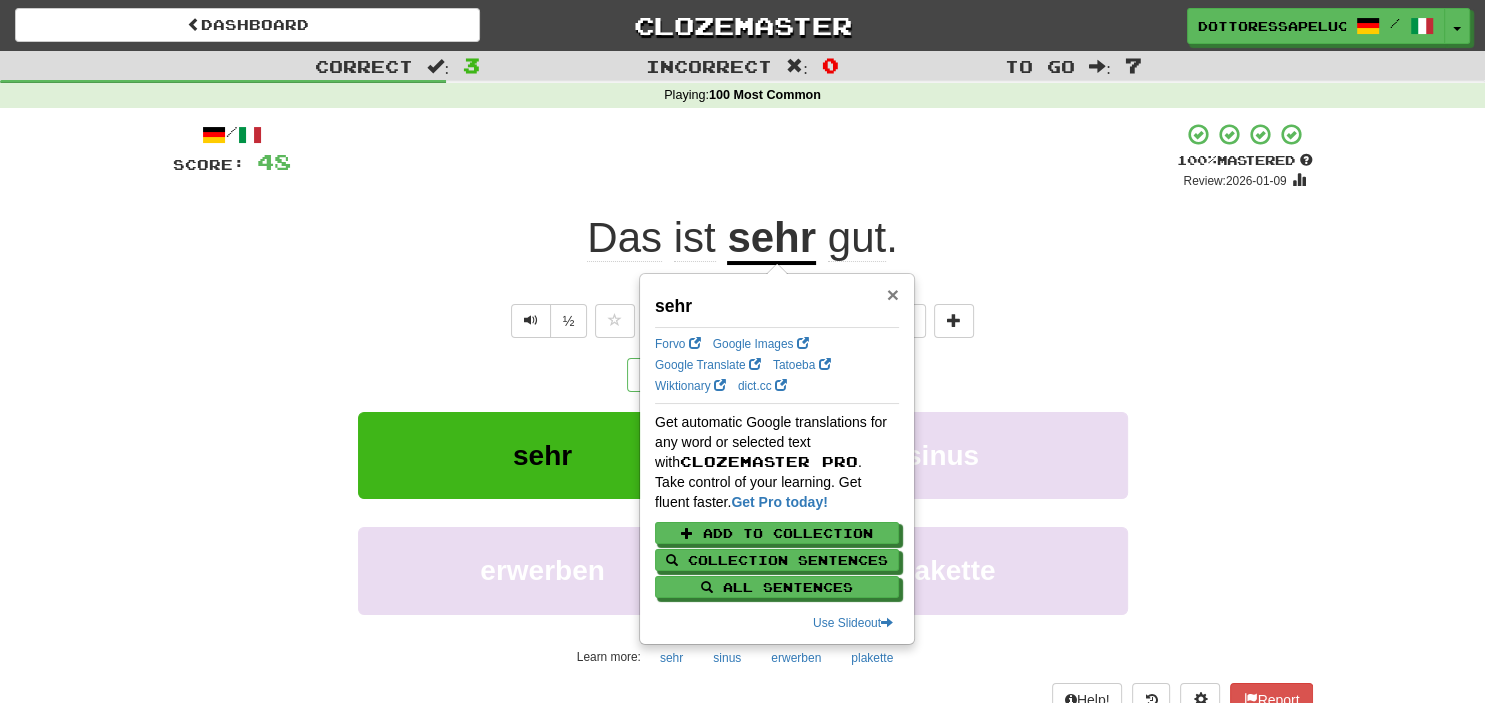 click on "×" at bounding box center (893, 294) 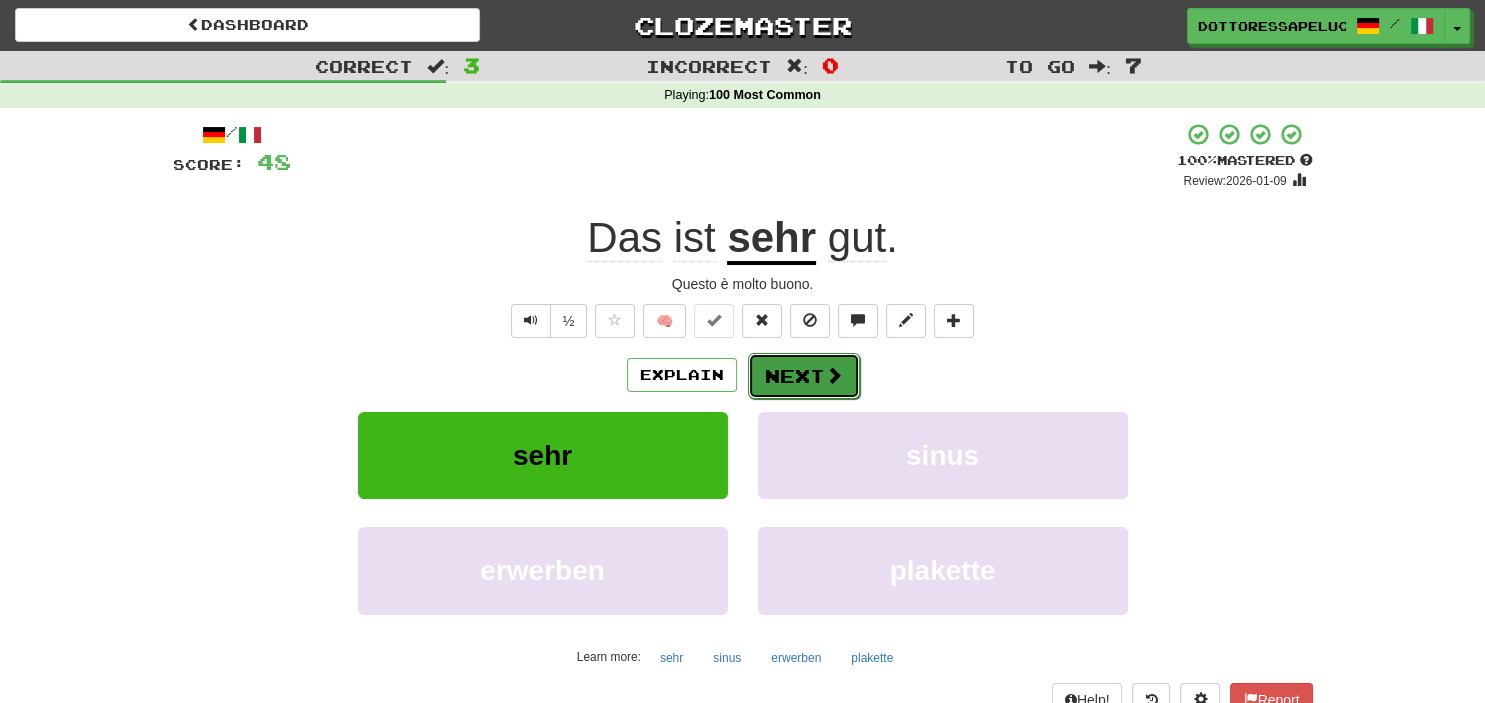 click on "Next" at bounding box center [804, 376] 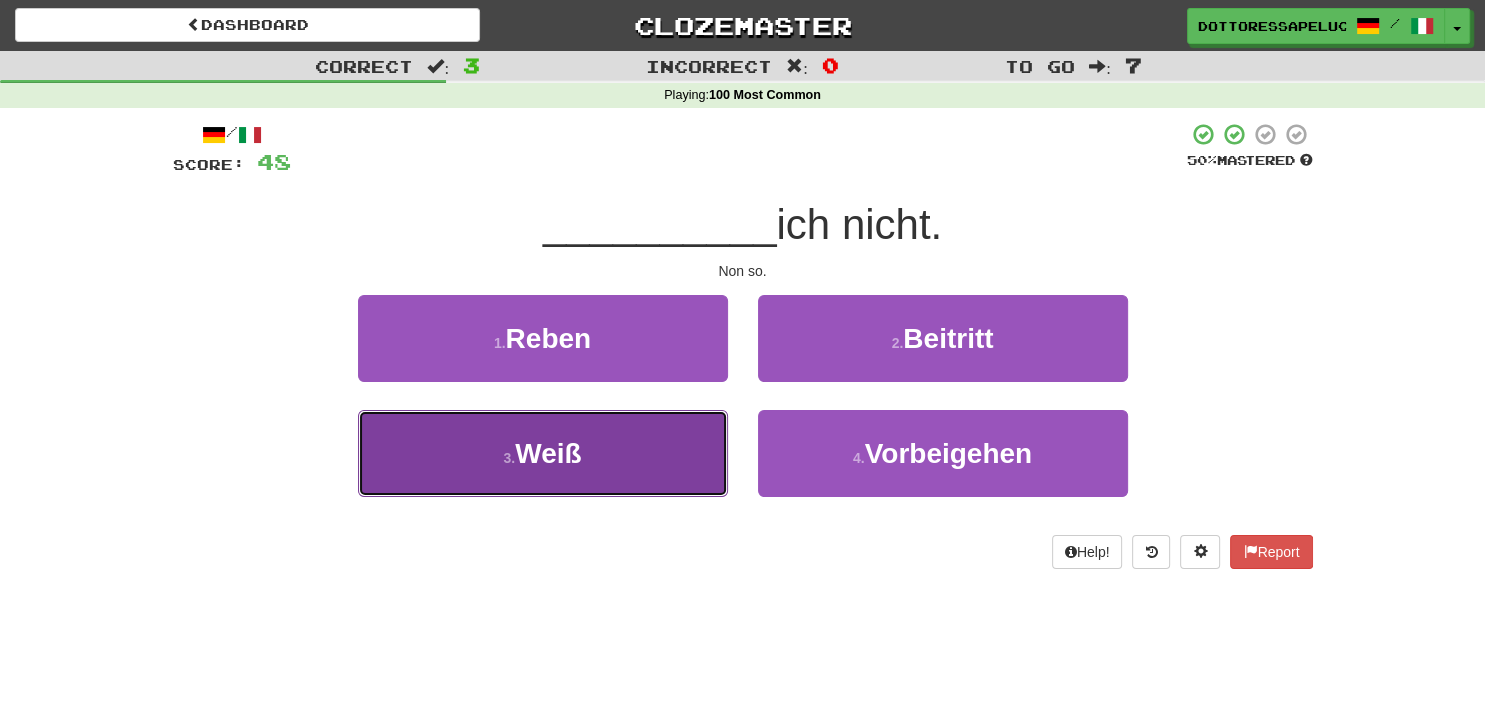 click on "3 .  Weiß" at bounding box center [543, 453] 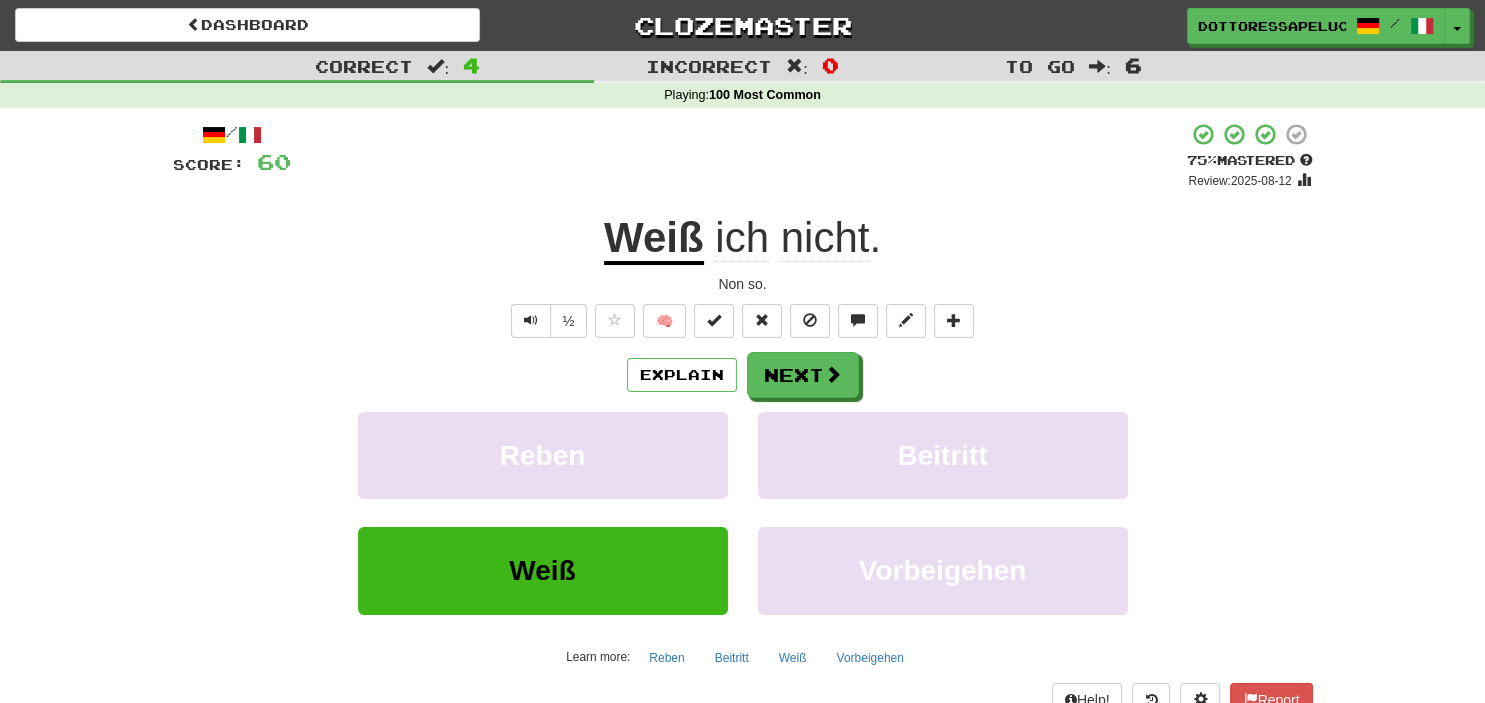 click on "Weiß" at bounding box center [654, 239] 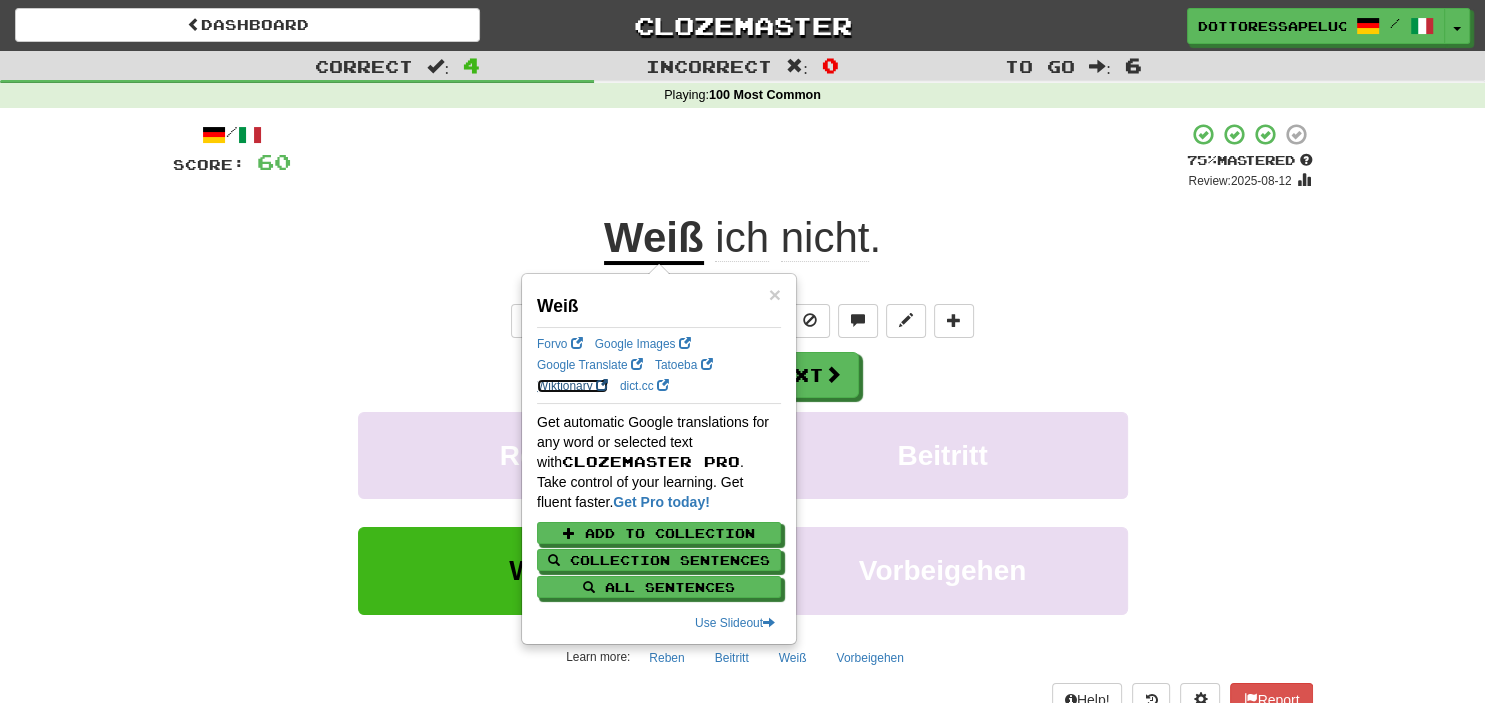 click on "Wiktionary" at bounding box center [572, 386] 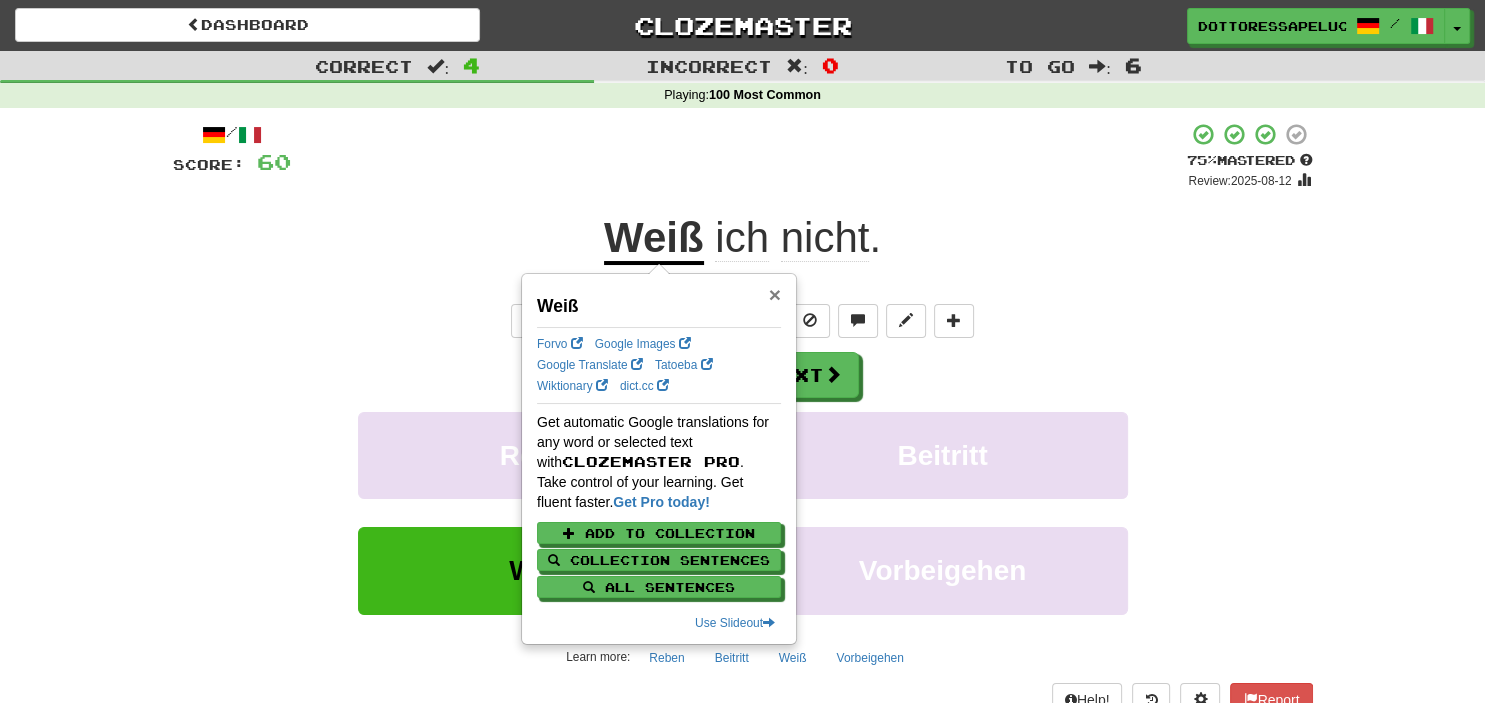 click on "×" at bounding box center (775, 294) 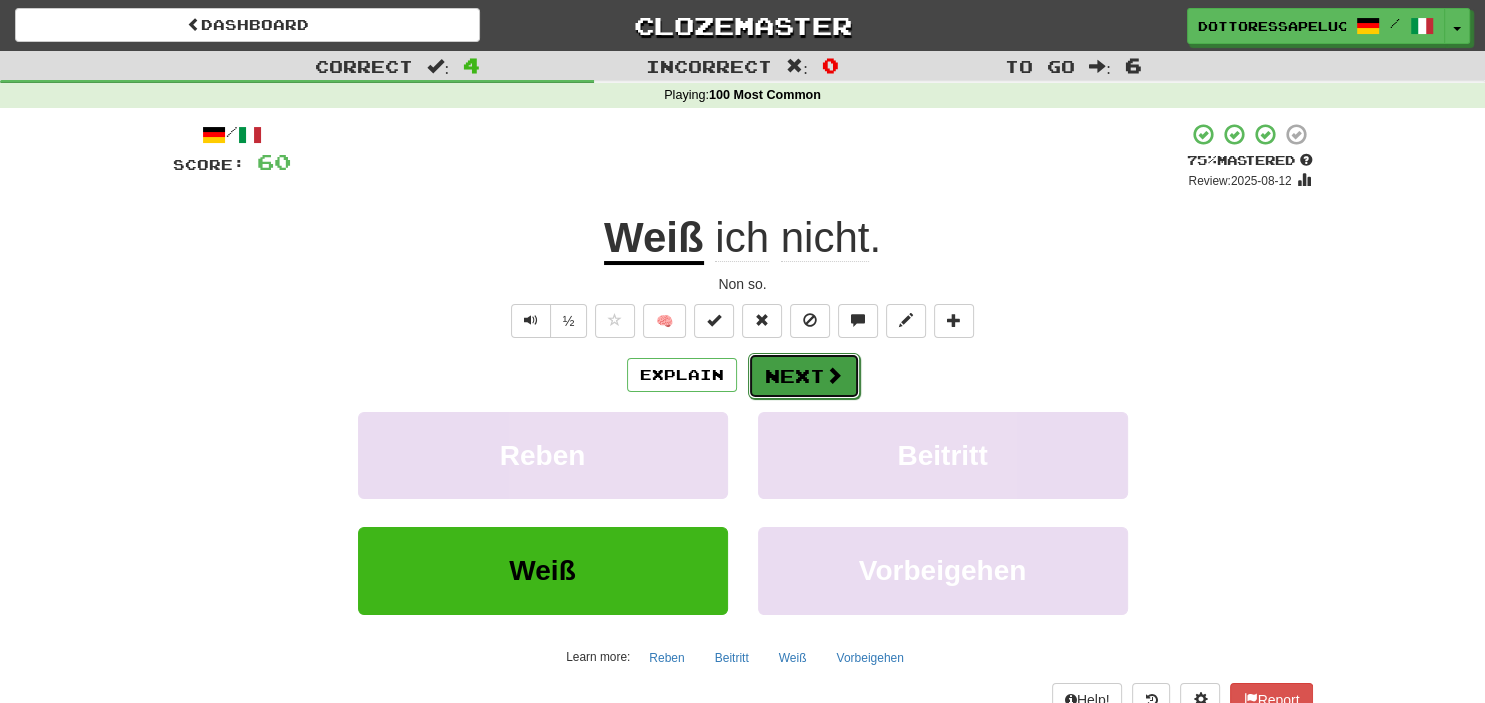 click on "Next" at bounding box center [804, 376] 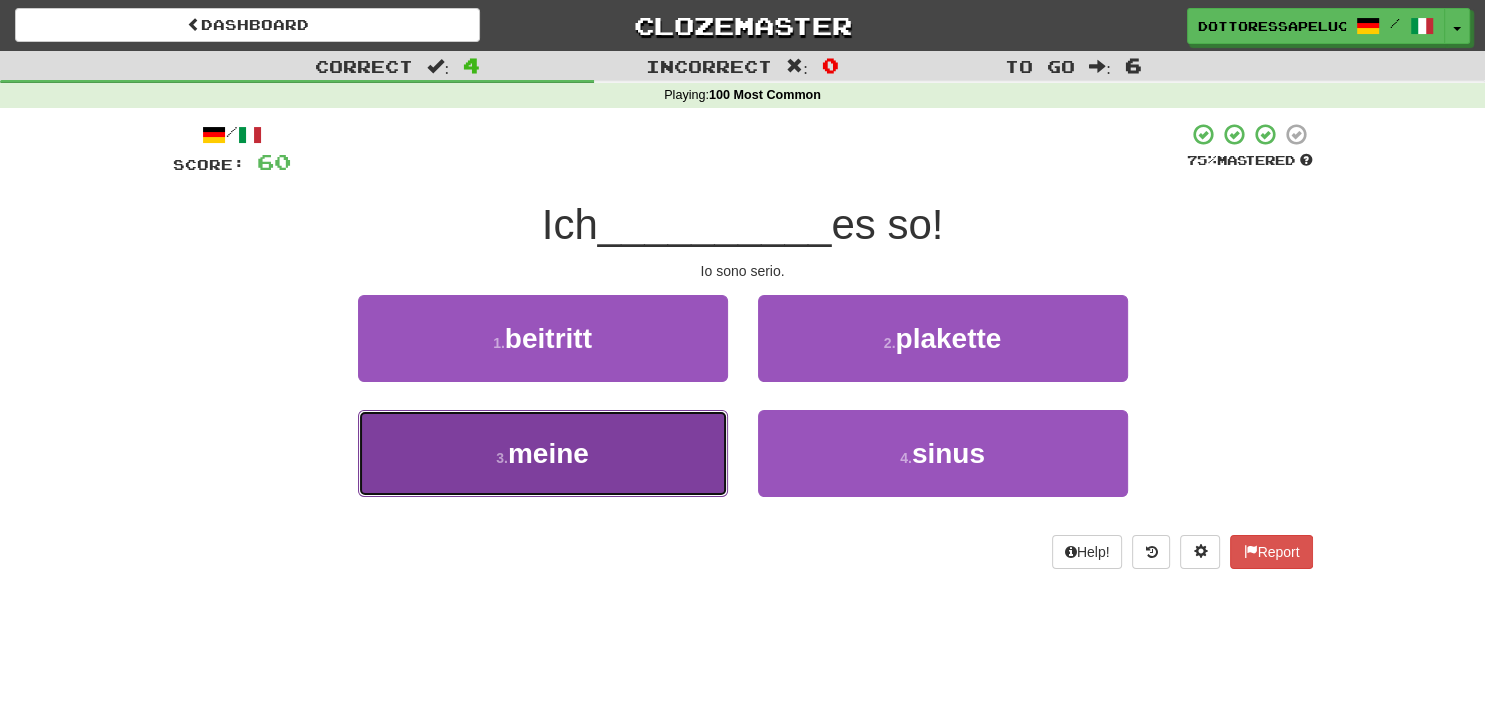 click on "3 .  meine" at bounding box center (543, 453) 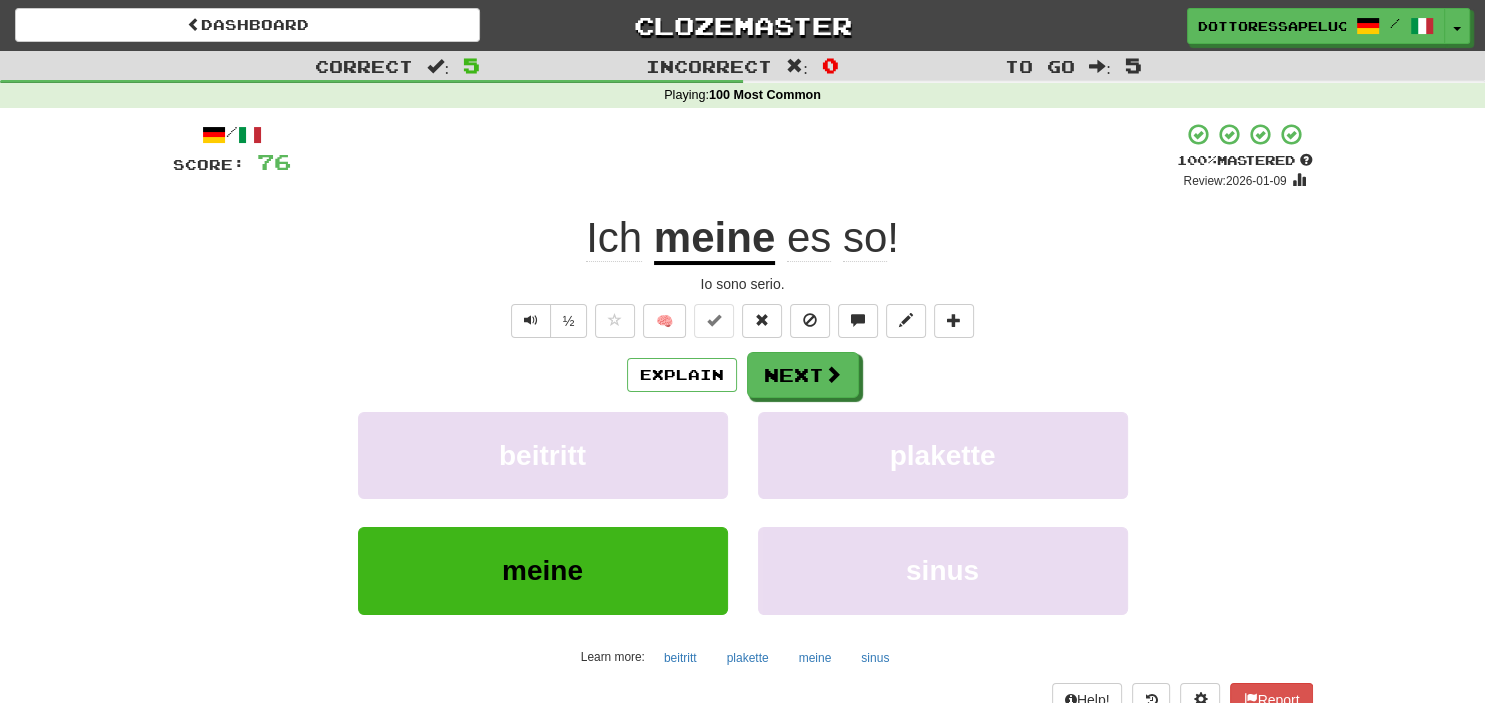 click on "meine" at bounding box center [714, 239] 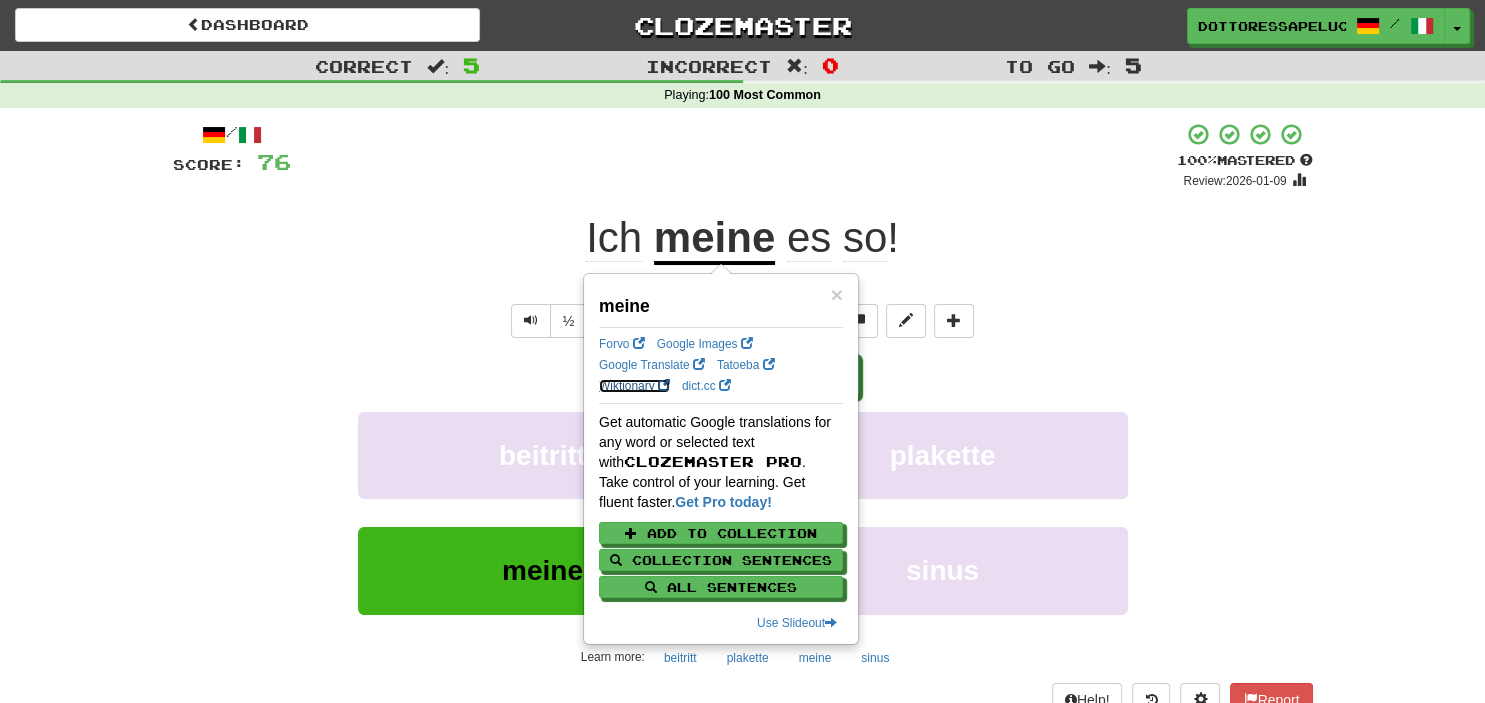 click on "Wiktionary" at bounding box center [634, 386] 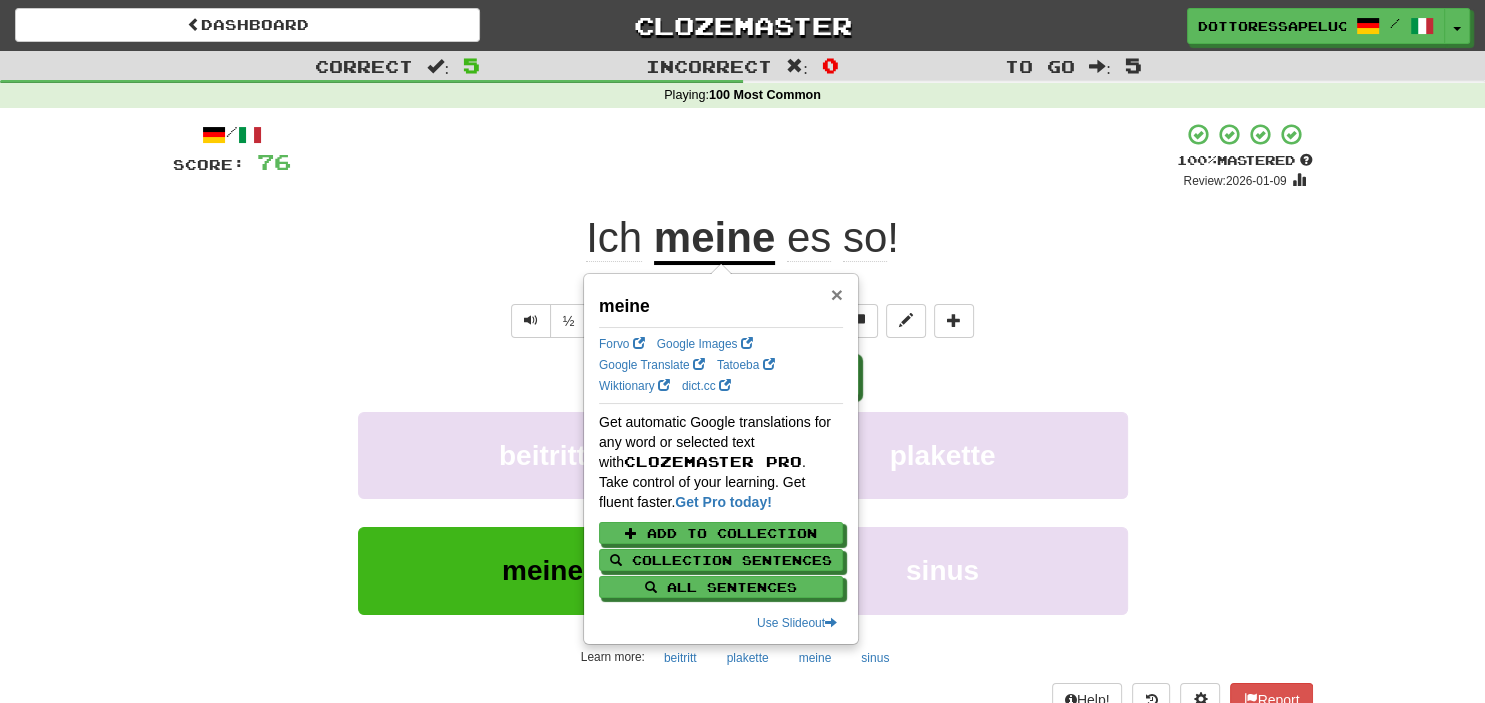 click on "×" at bounding box center [837, 294] 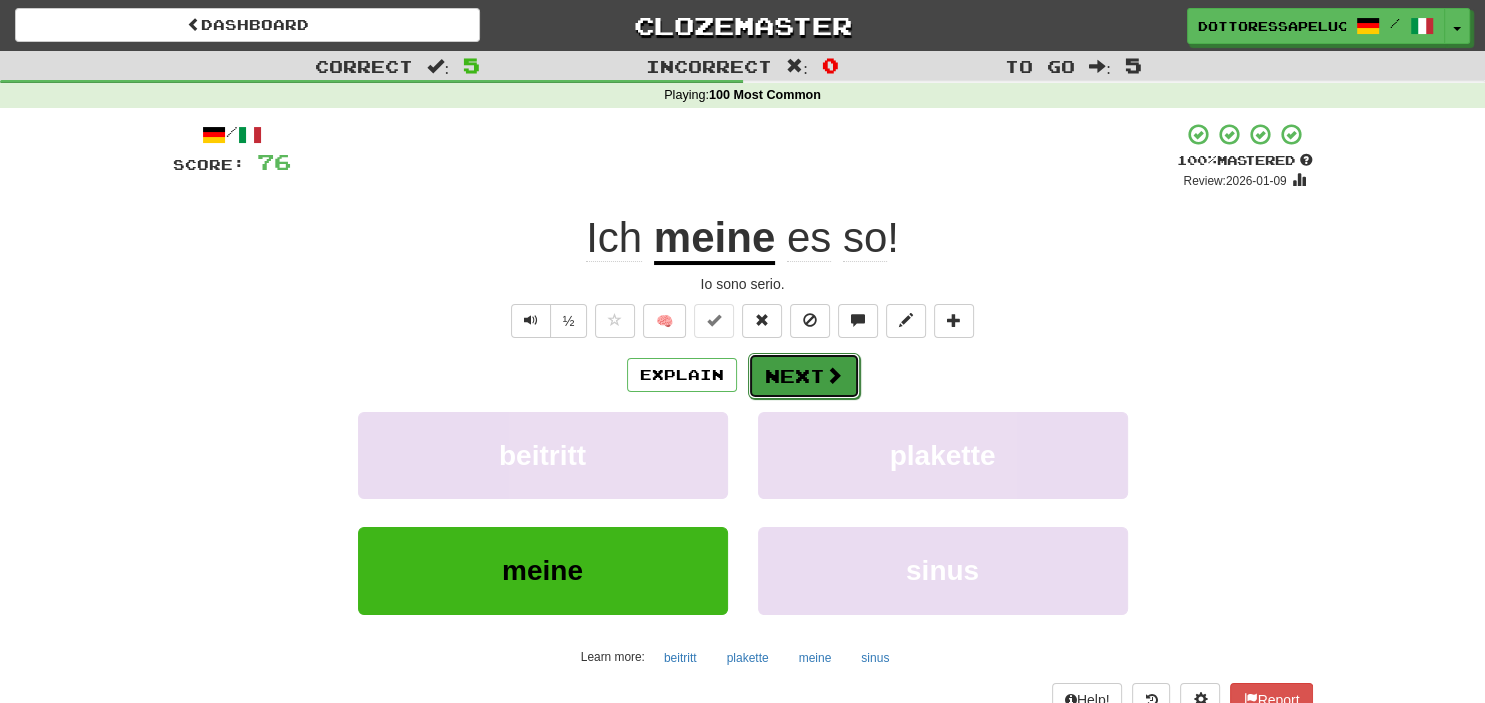 click on "Next" at bounding box center [804, 376] 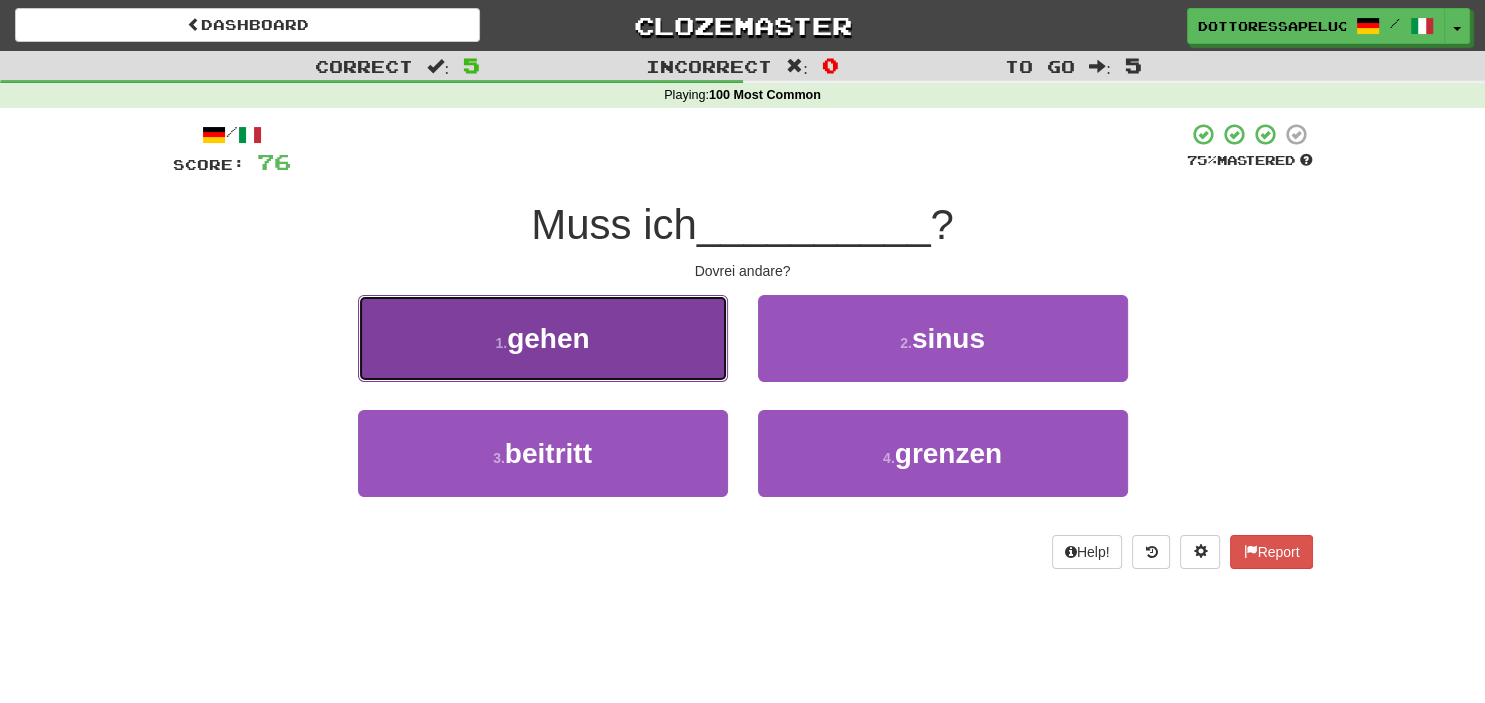 click on "1 .  gehen" at bounding box center (543, 338) 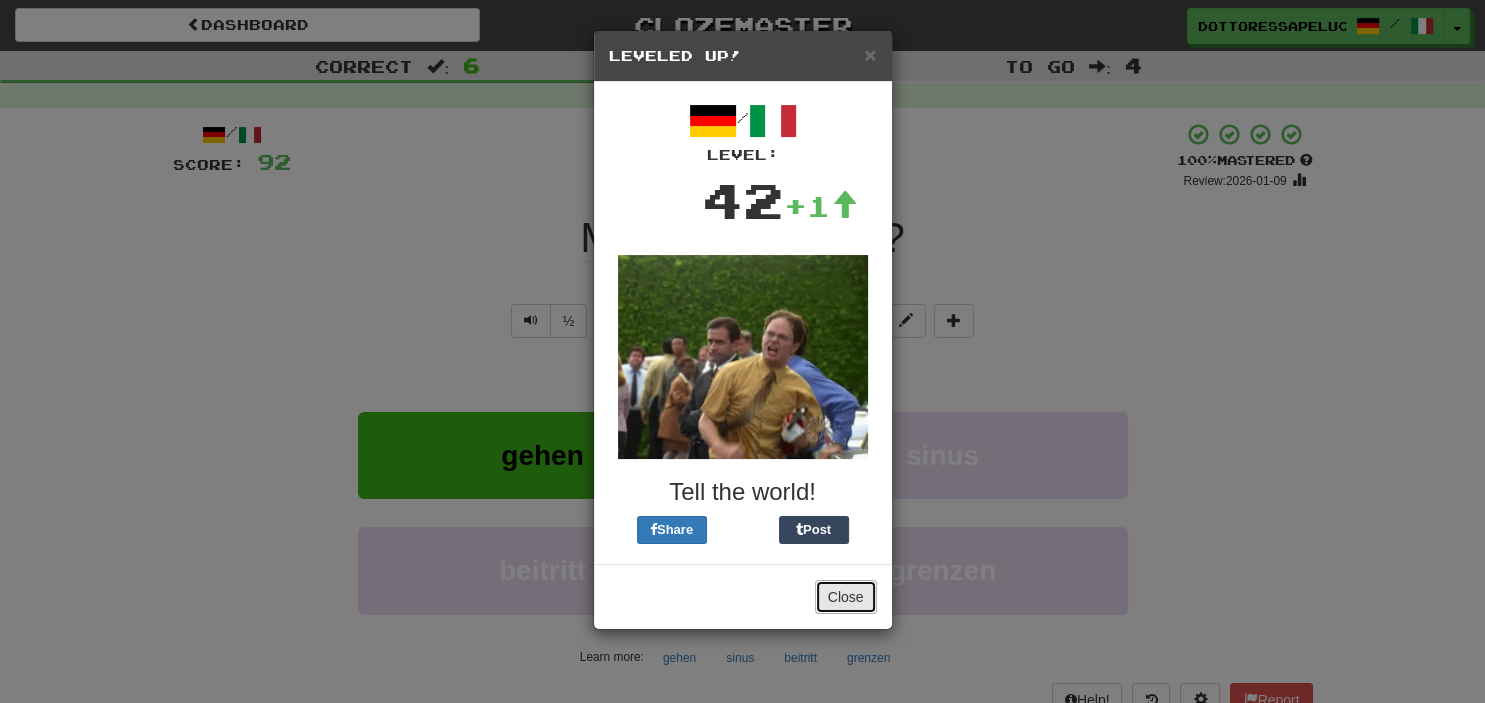 click on "Close" at bounding box center [846, 597] 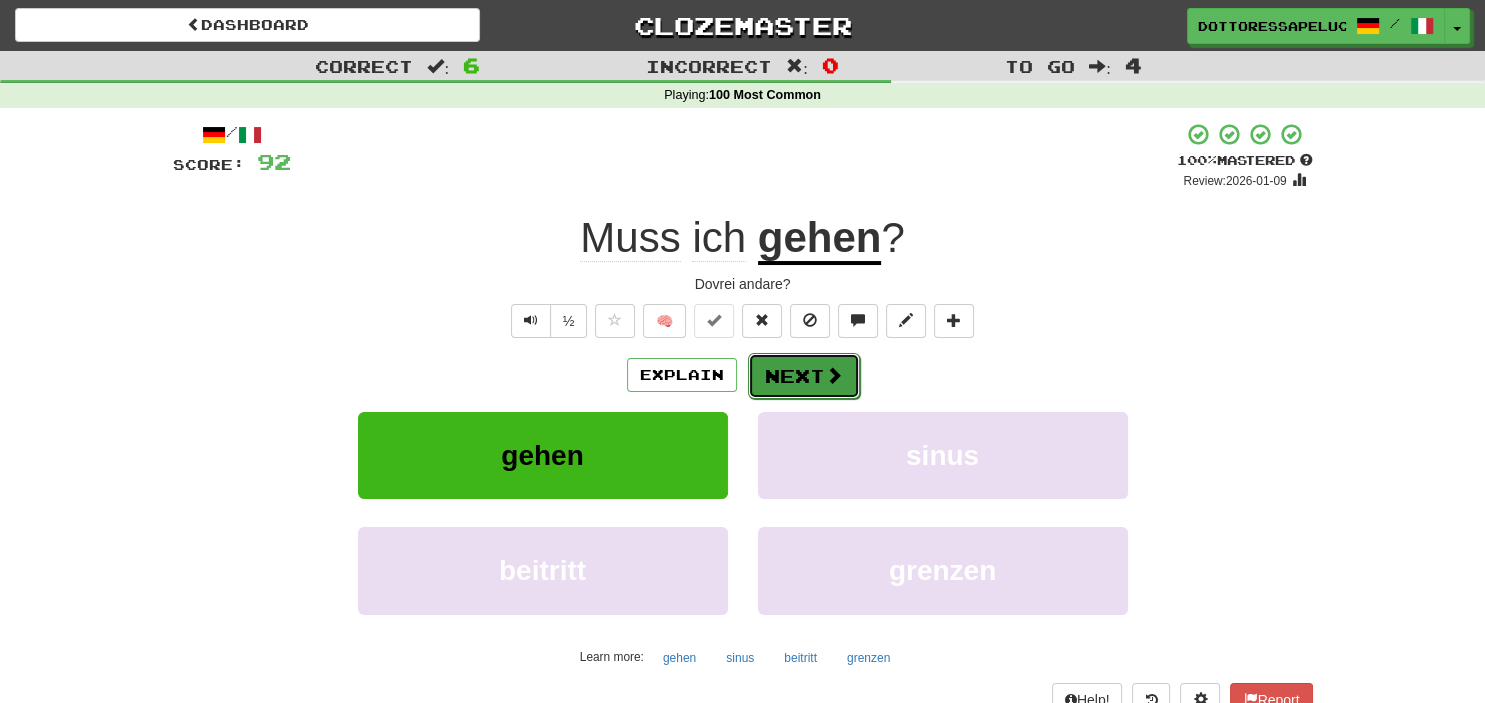 click on "Next" at bounding box center [804, 376] 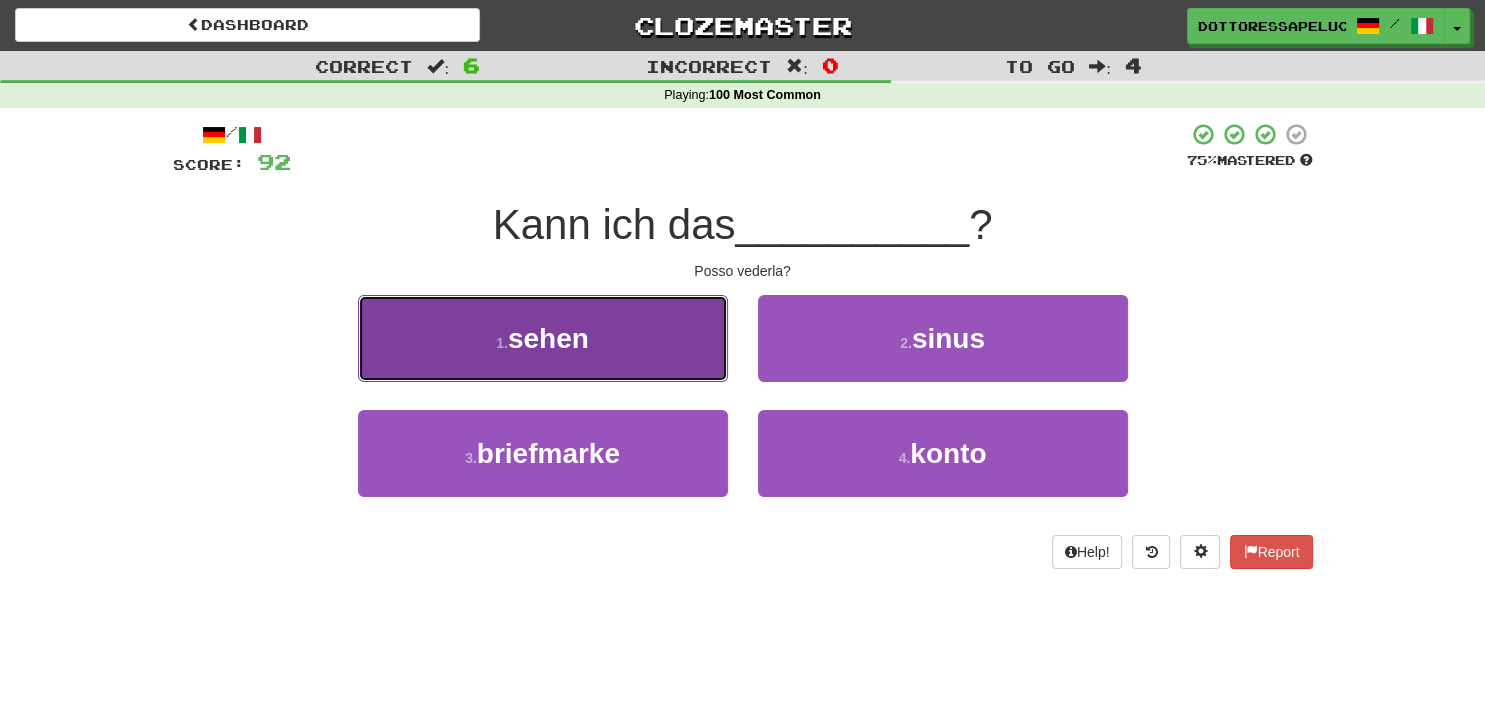 click on "sehen" at bounding box center (548, 338) 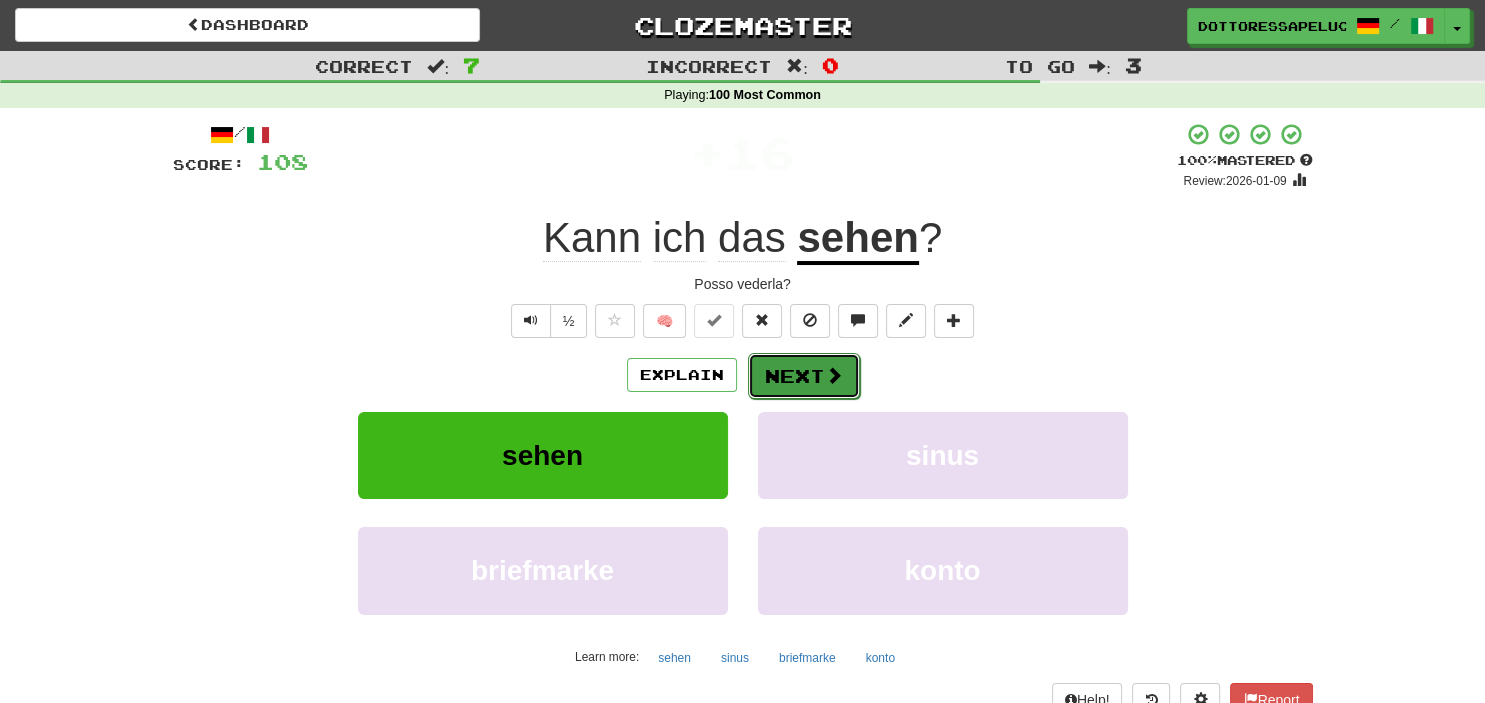 click on "Next" at bounding box center (804, 376) 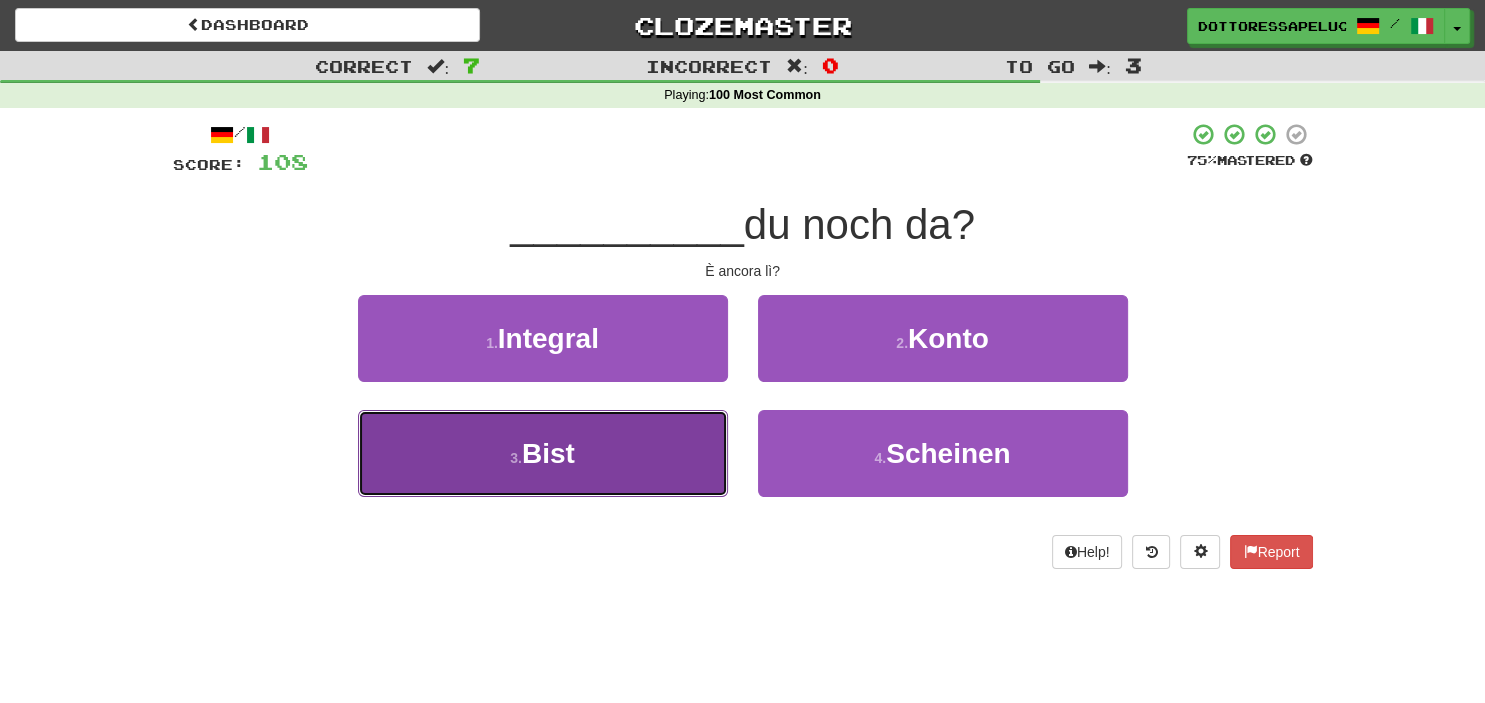 click on "3 .  Bist" at bounding box center (543, 453) 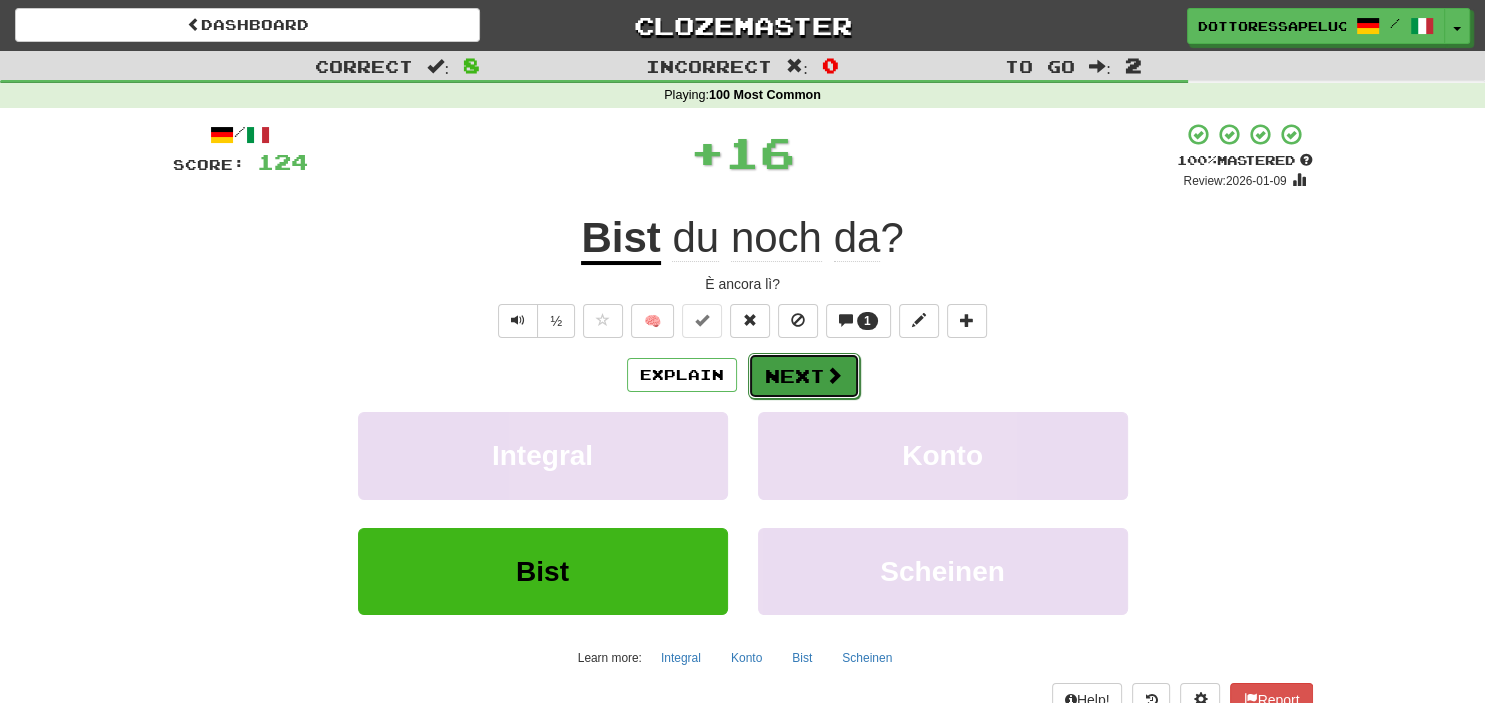 click on "Next" at bounding box center [804, 376] 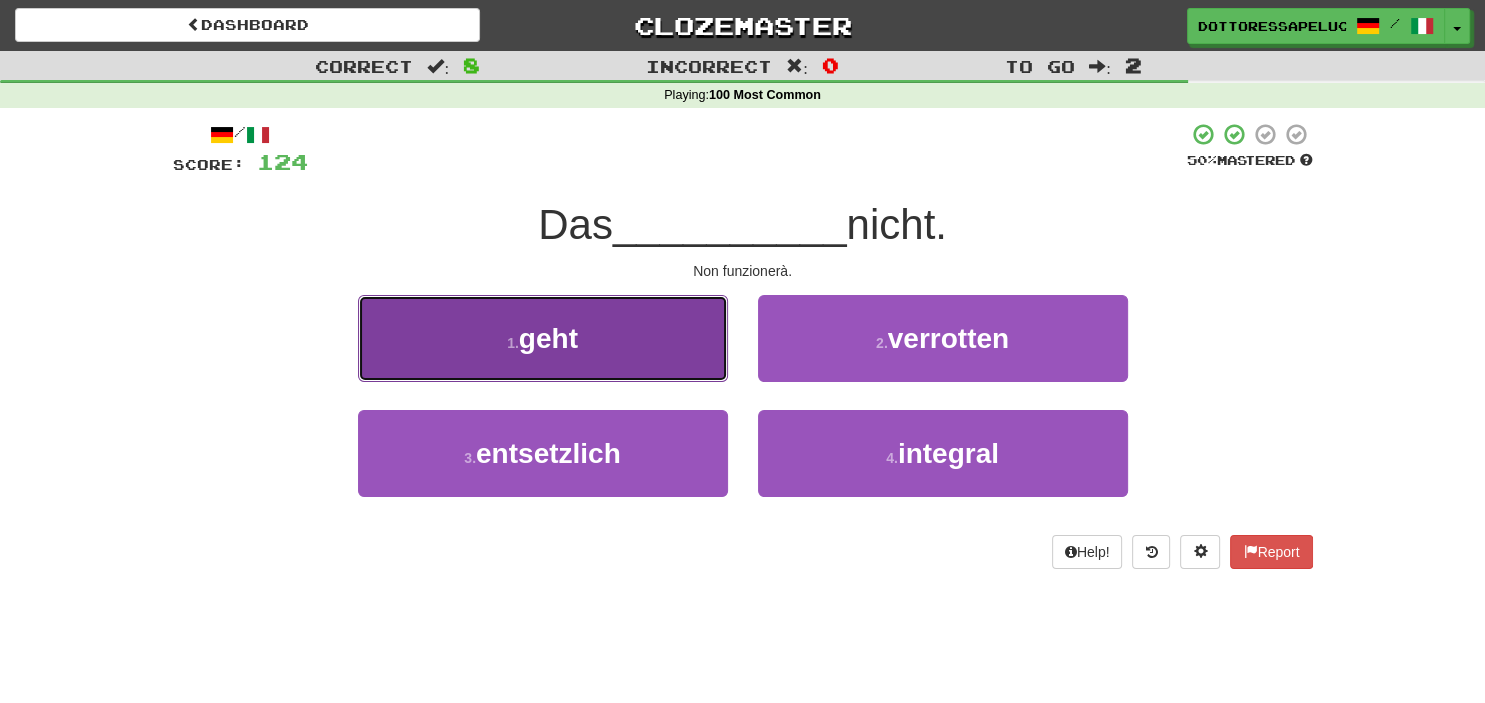 click on "1 .  geht" at bounding box center (543, 338) 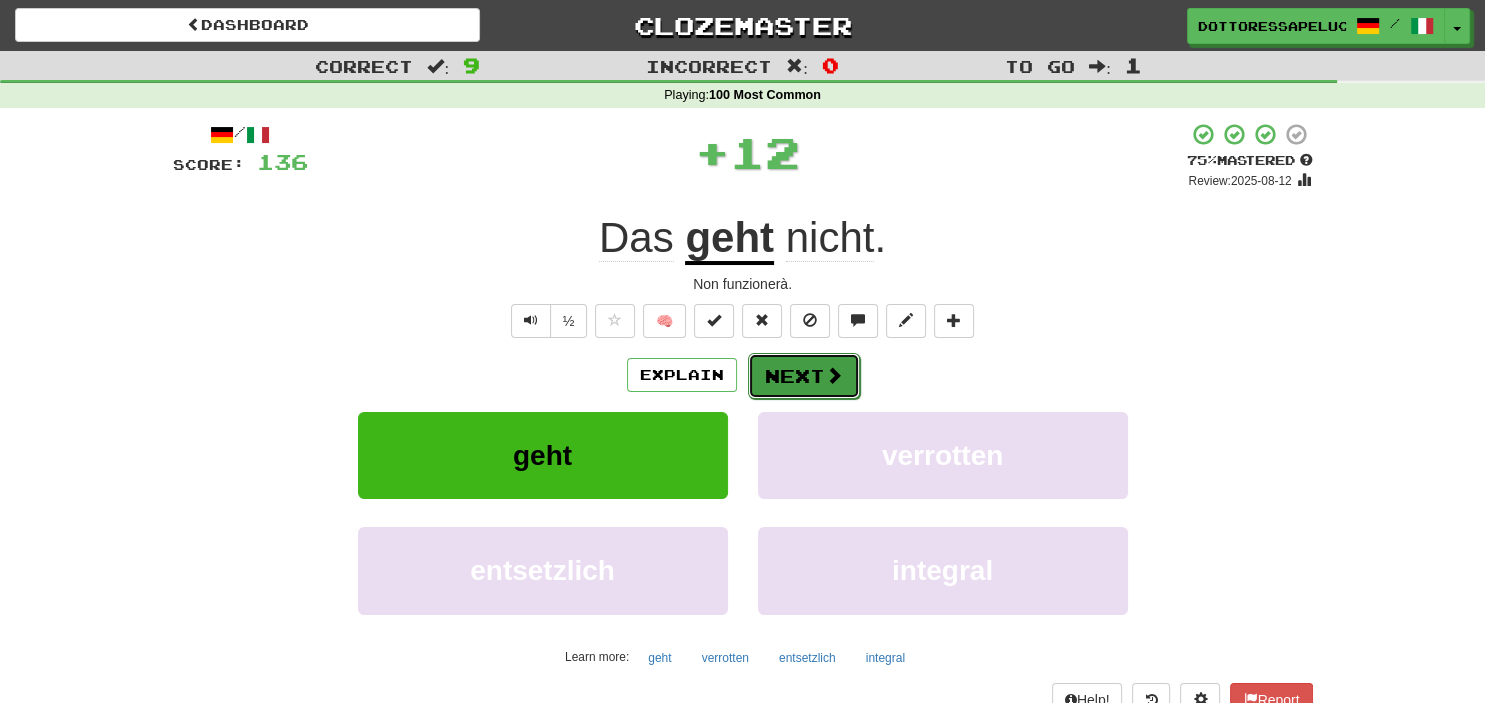 click at bounding box center (834, 375) 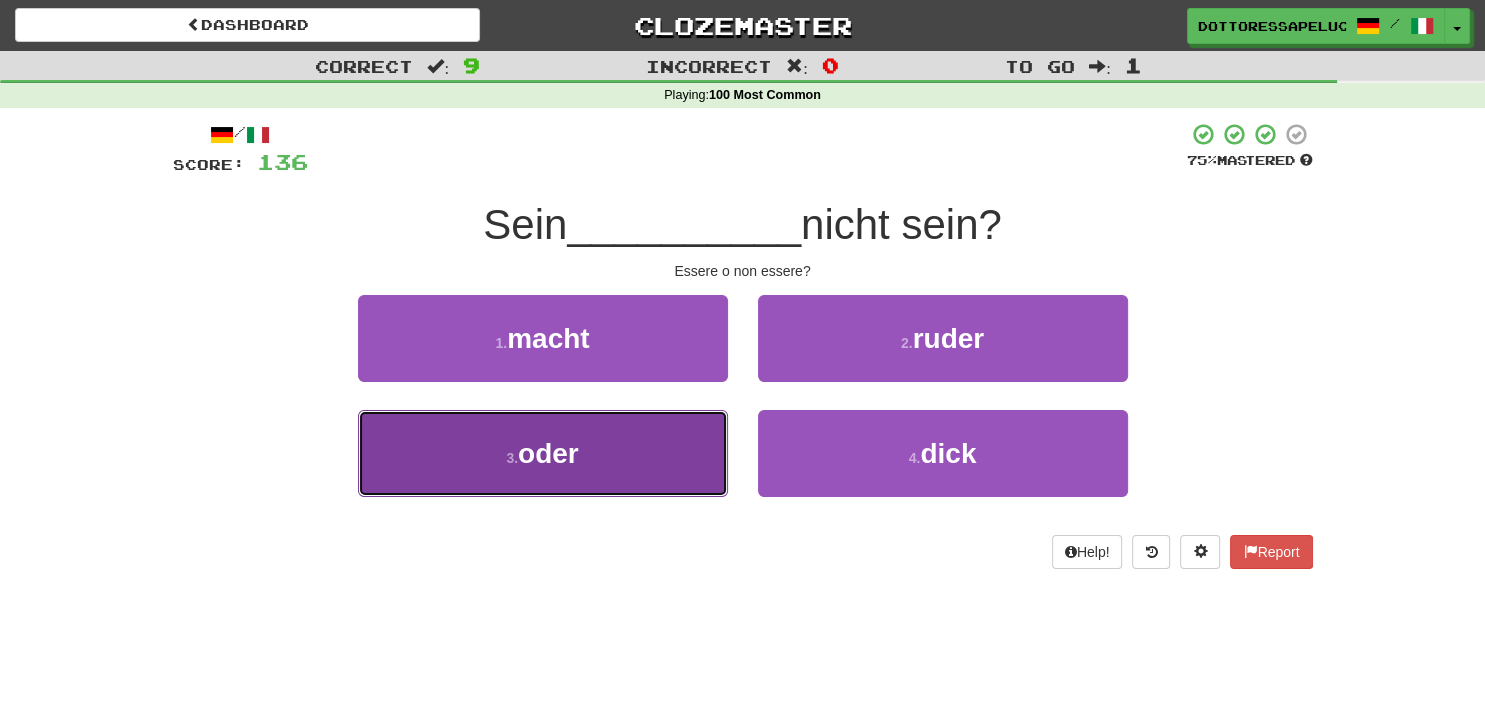 click on "3 .  oder" at bounding box center (543, 453) 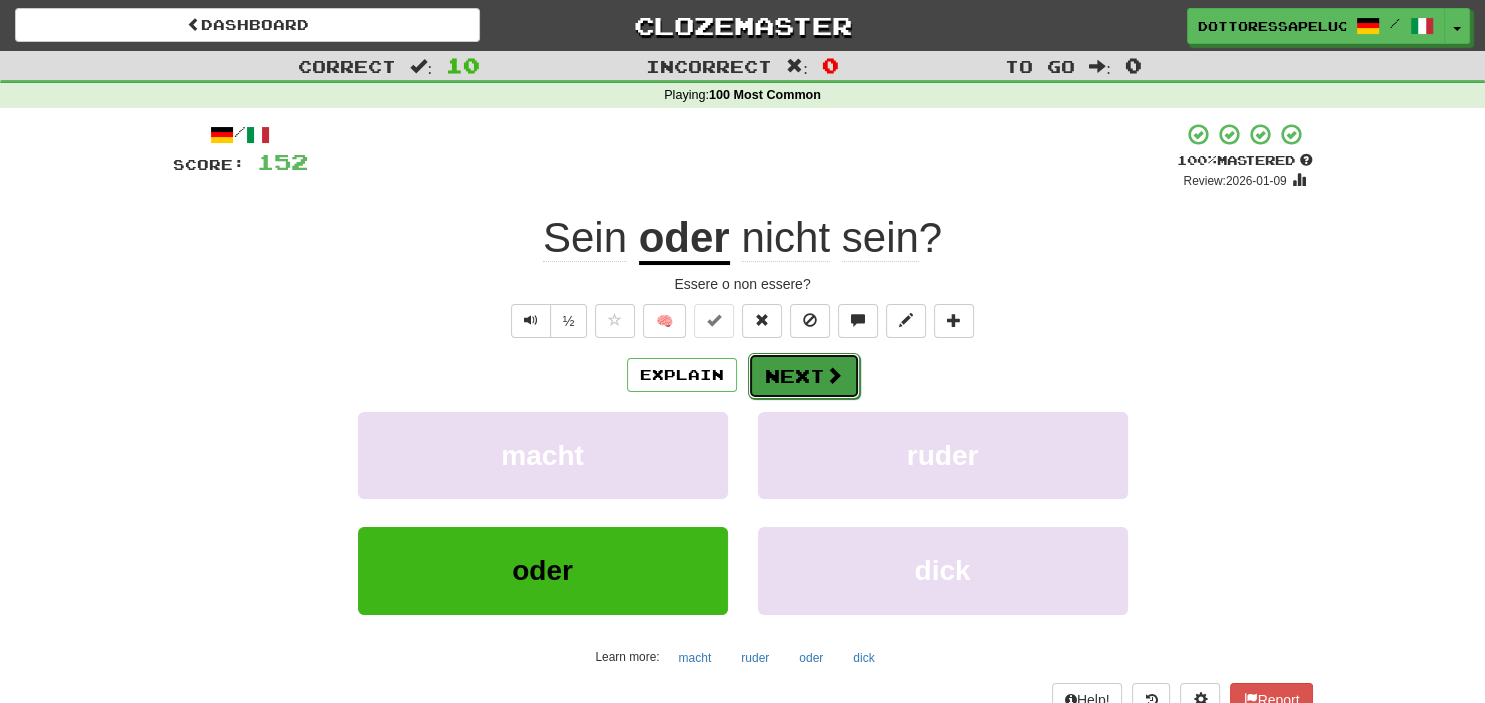 click on "Next" at bounding box center [804, 376] 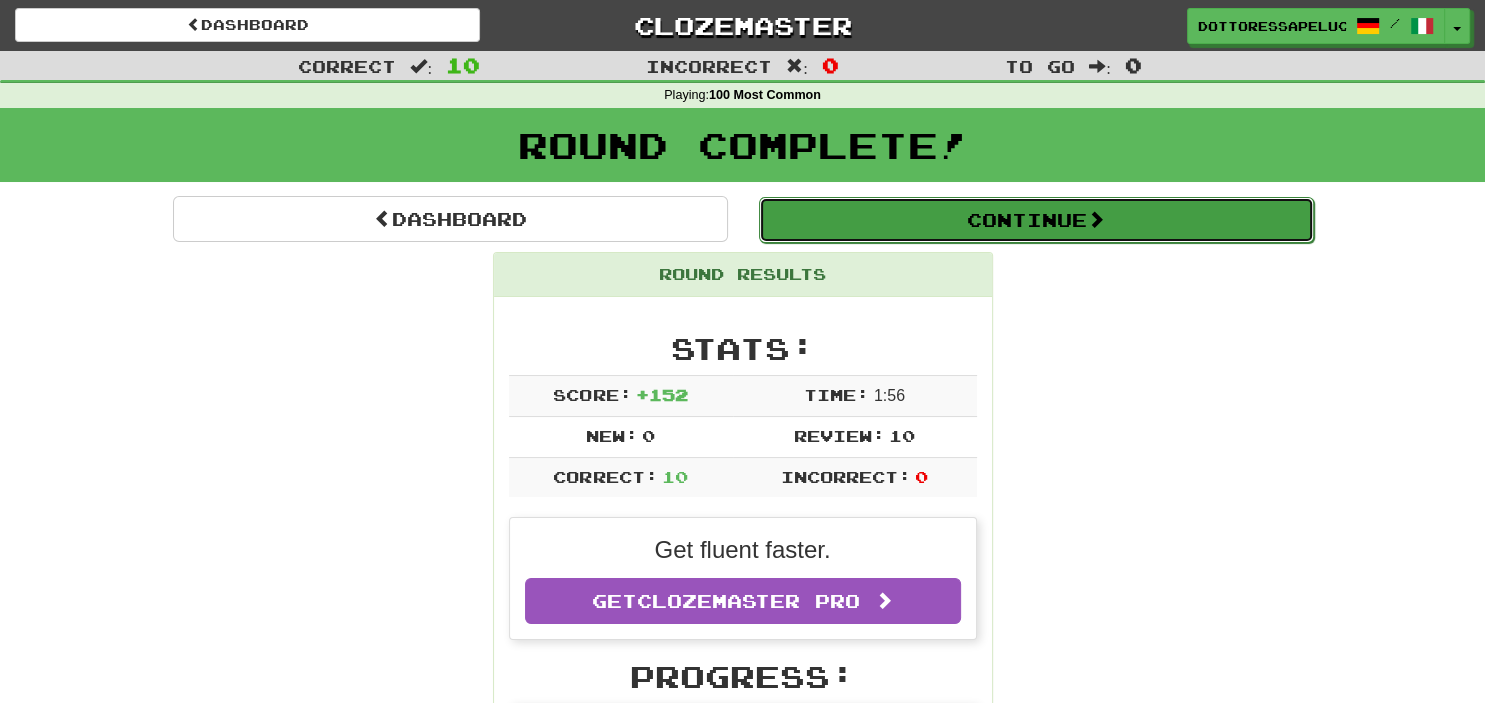 click on "Continue" at bounding box center (1036, 220) 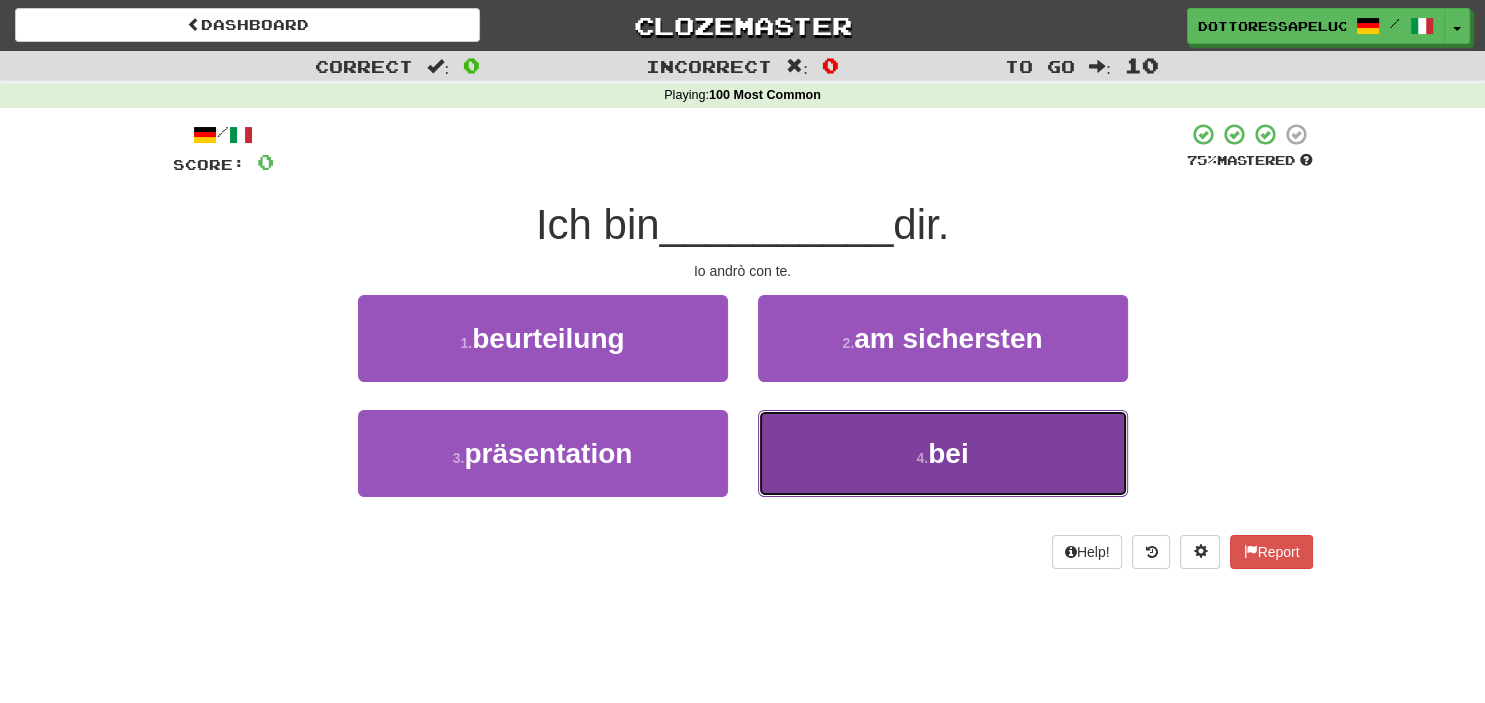 click on "bei" at bounding box center (948, 453) 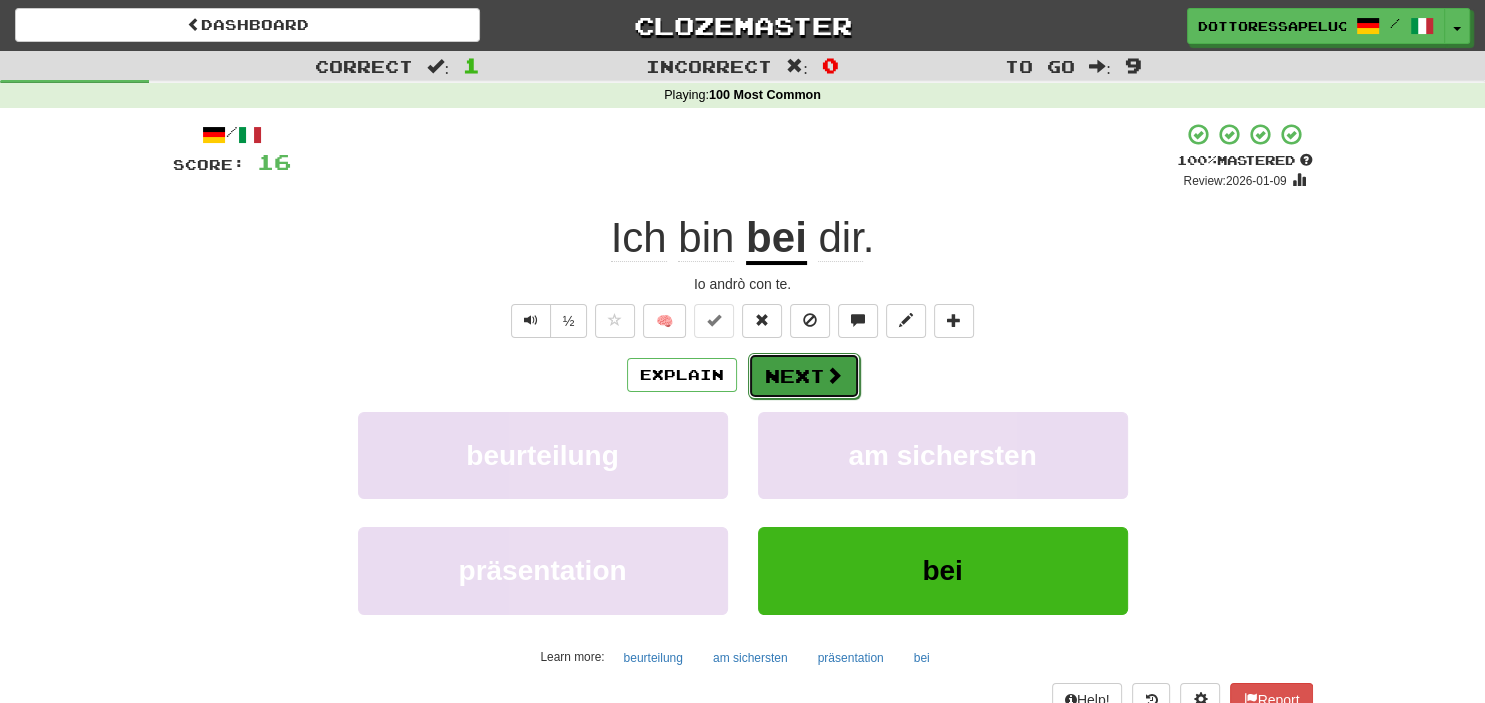 click on "Next" at bounding box center (804, 376) 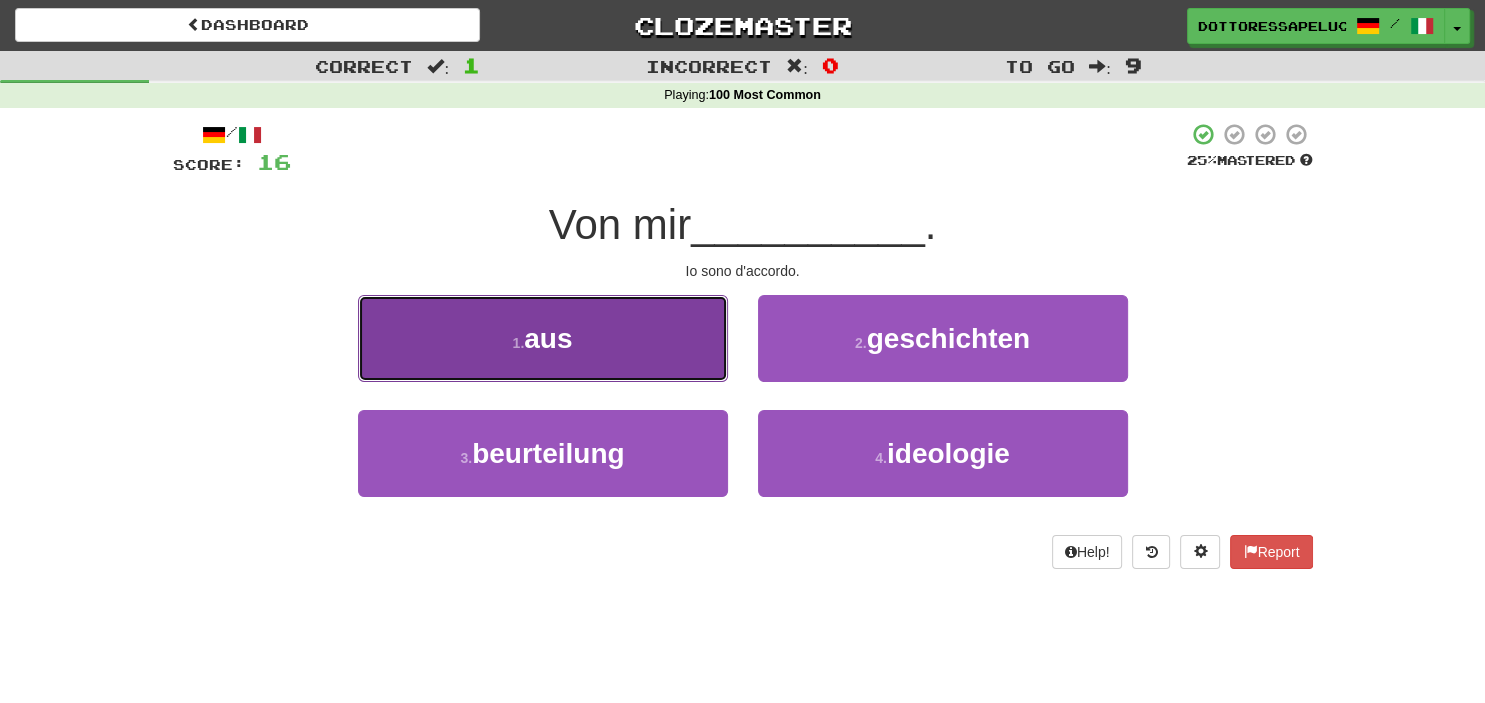 click on "1 .  aus" at bounding box center (543, 338) 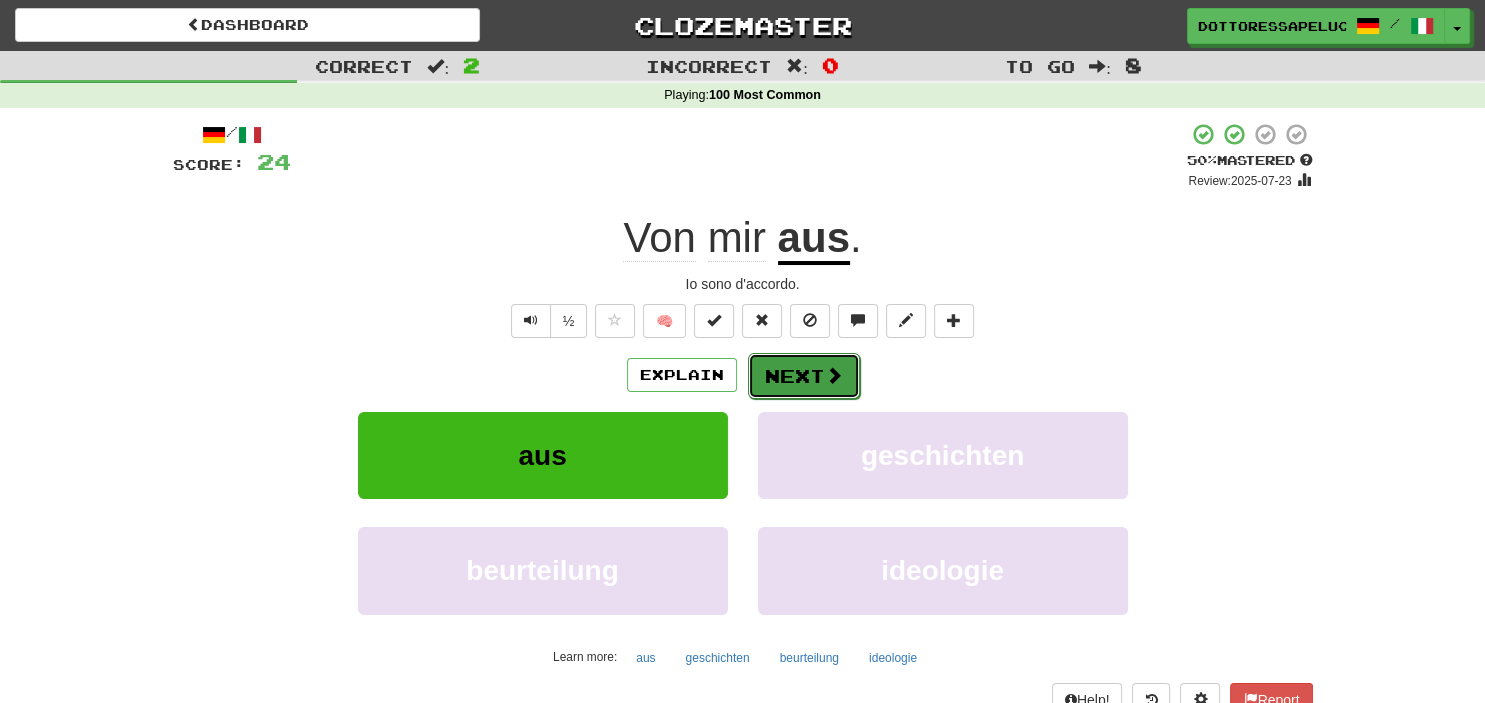 click on "Next" at bounding box center [804, 376] 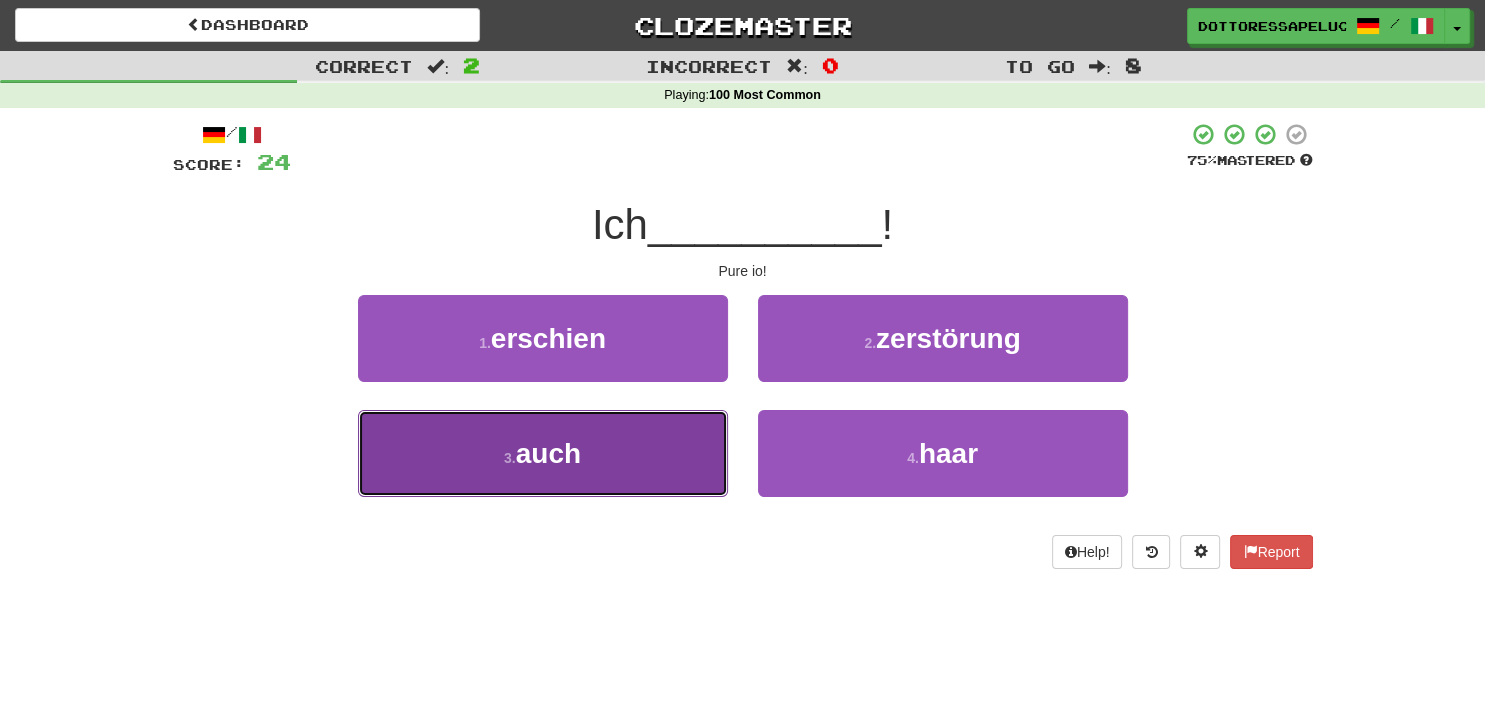 click on "3 .  auch" at bounding box center (543, 453) 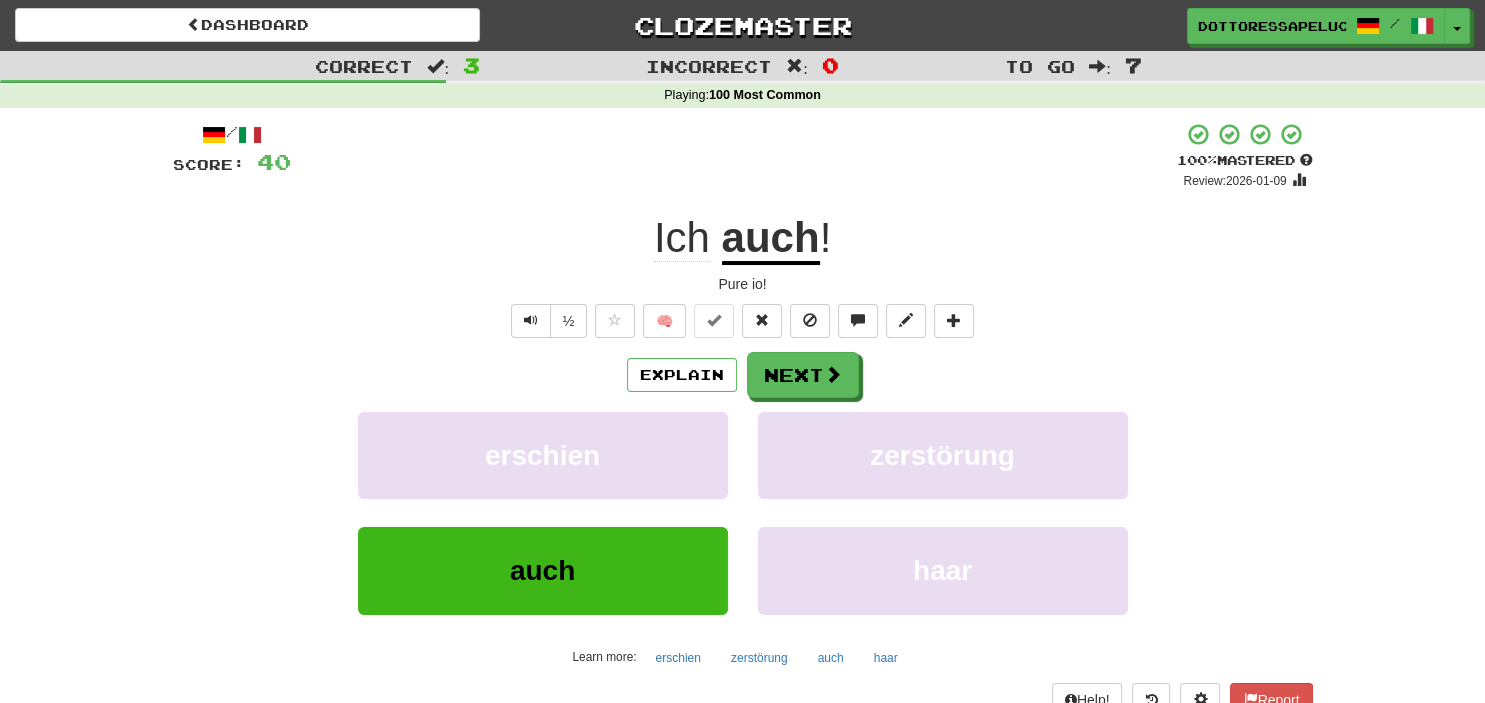 click on "Ich" at bounding box center [682, 238] 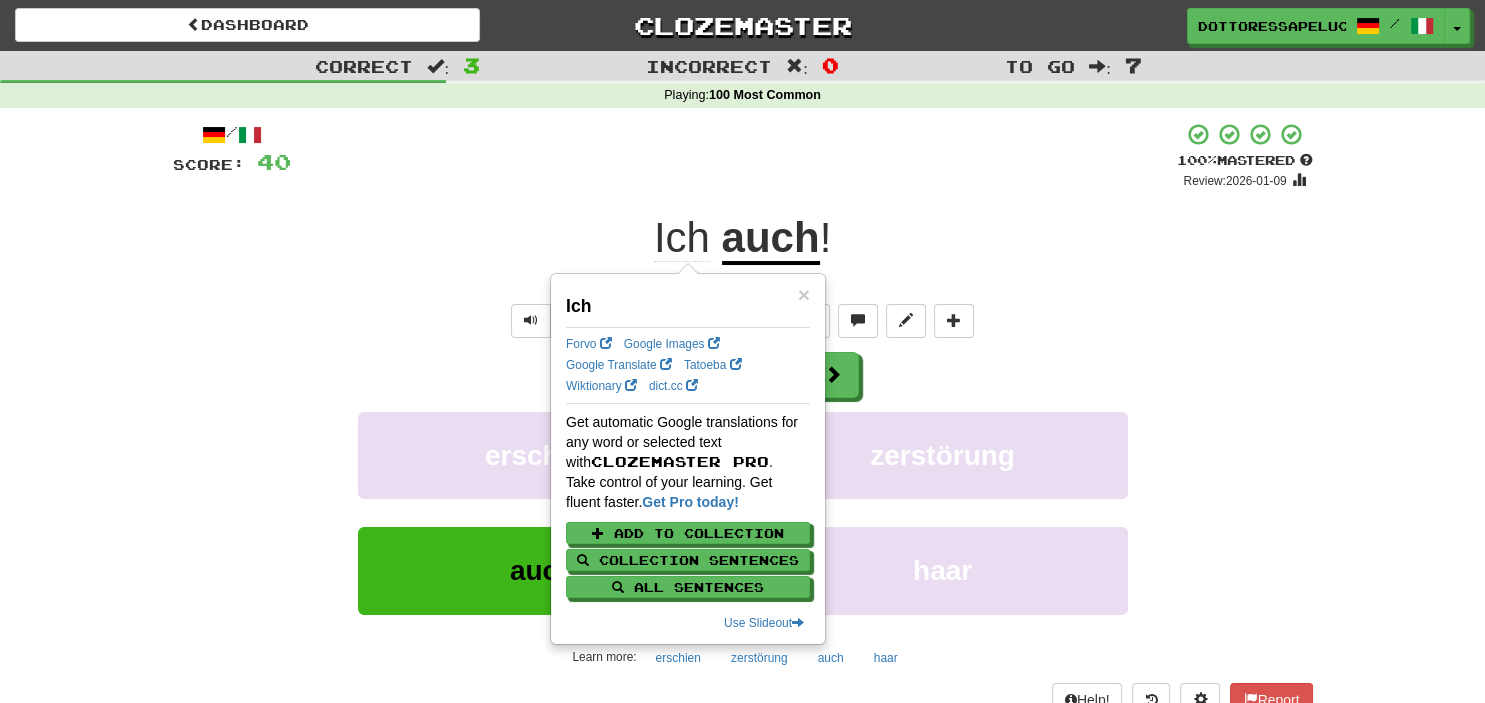 click on "× Ich Forvo   Google Images   Google Translate   Tatoeba   Wiktionary   dict.cc   Get automatic Google translations for any word or selected text with  Clozemaster Pro . Take control of your learning. Get fluent faster.  Get Pro today!   Add to Collection   Collection Sentences   All Sentences Use Slideout" at bounding box center [688, 459] 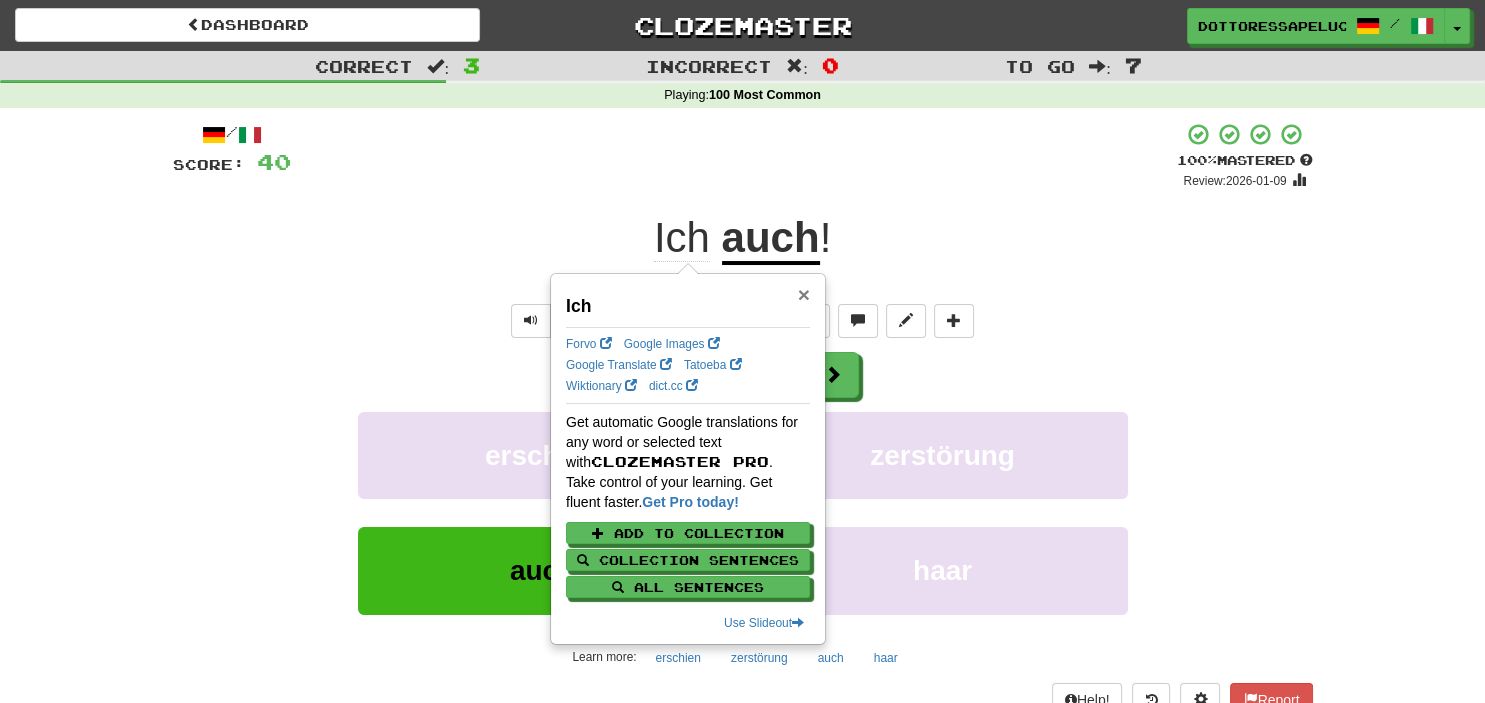 click on "×" at bounding box center [804, 294] 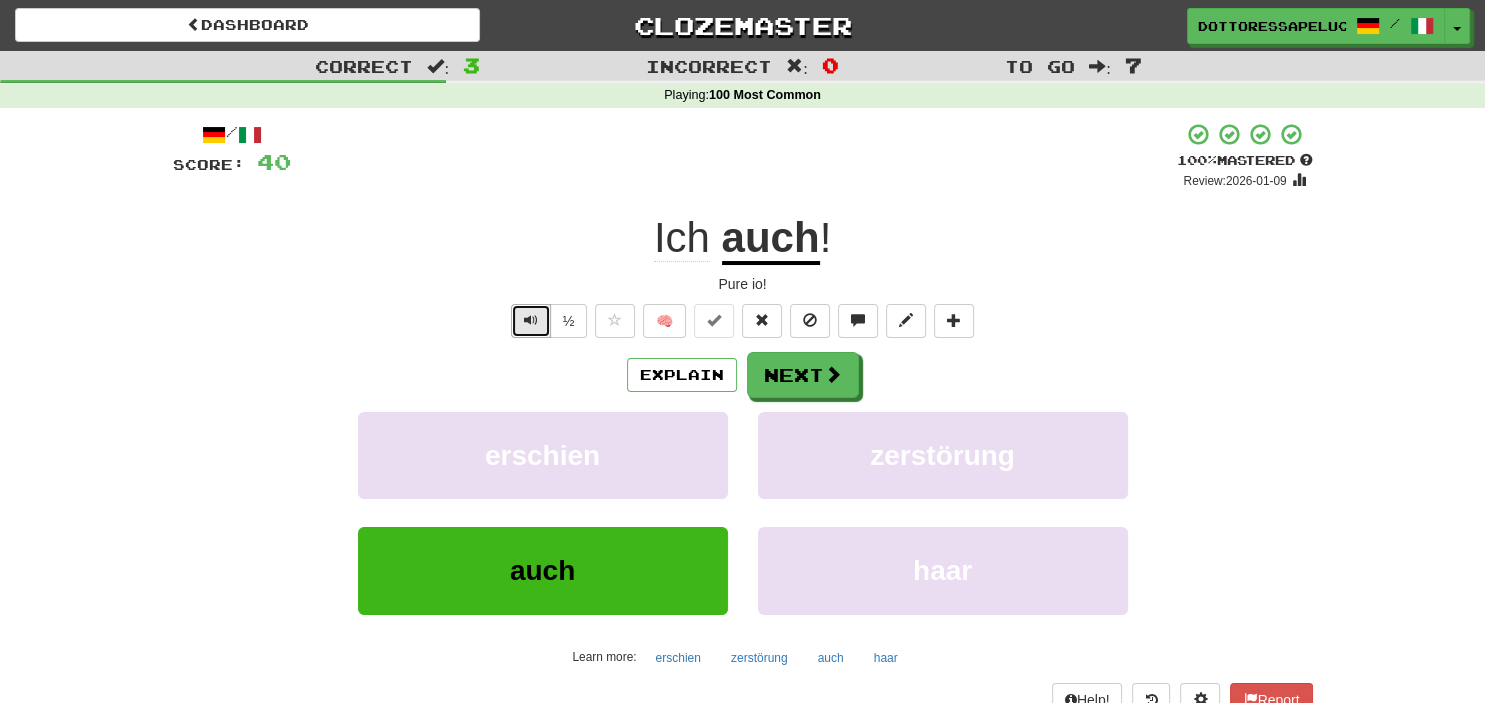 click at bounding box center [531, 320] 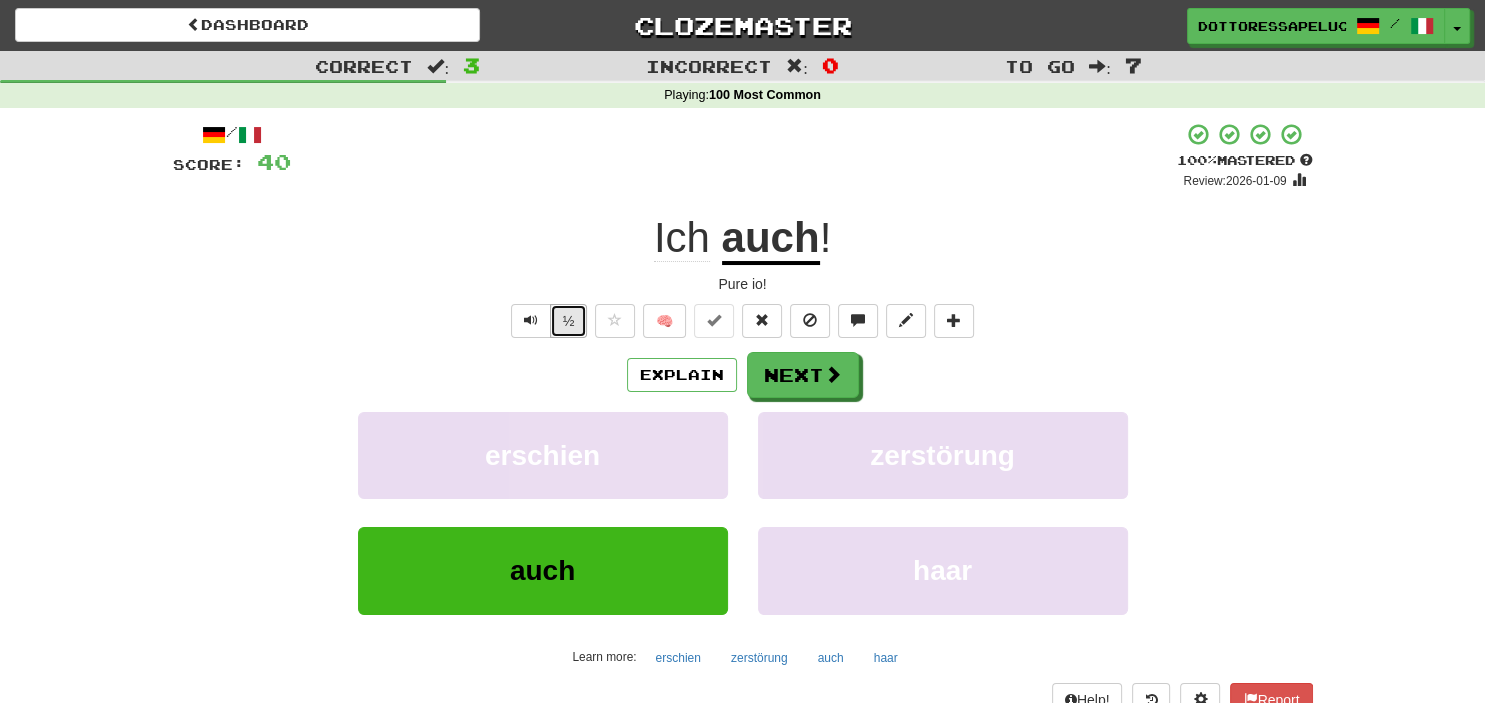 click on "½" at bounding box center [569, 321] 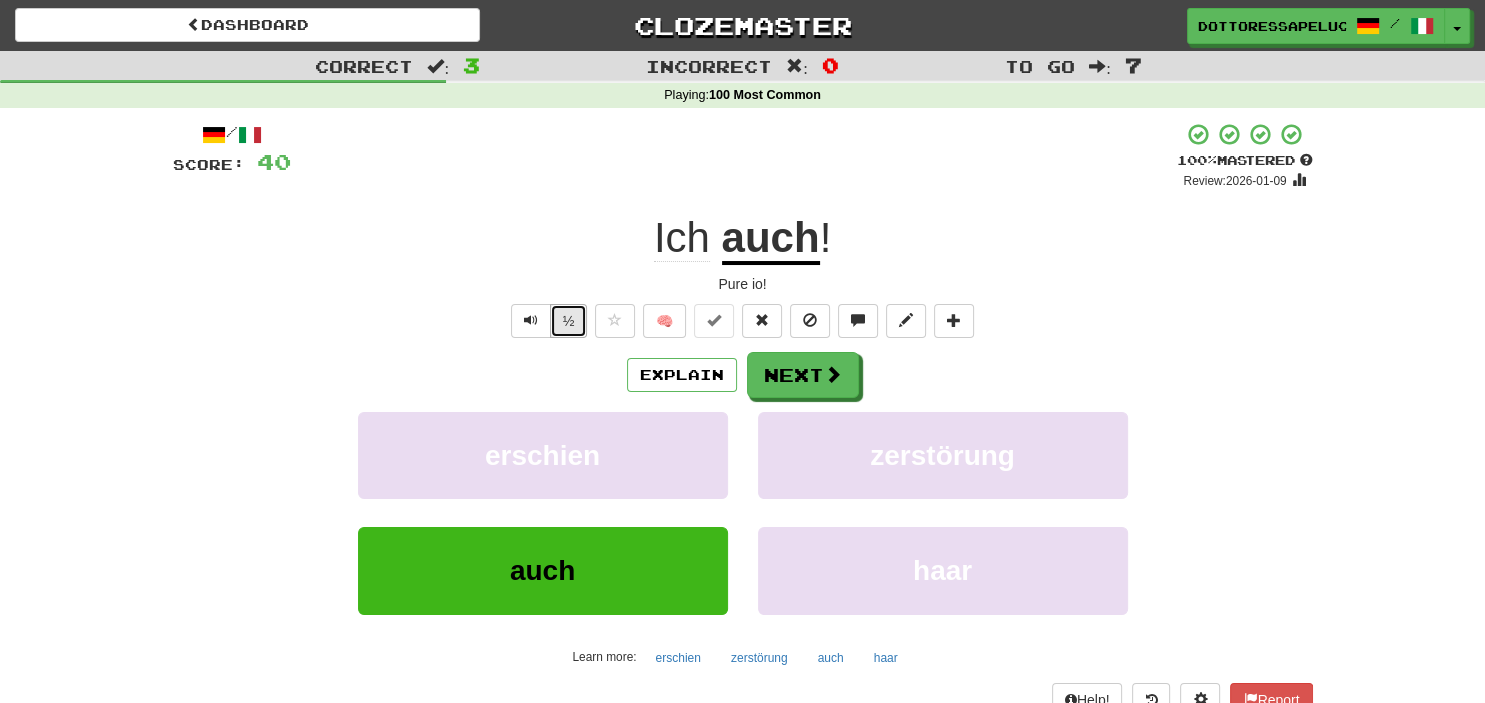 click on "½" at bounding box center (569, 321) 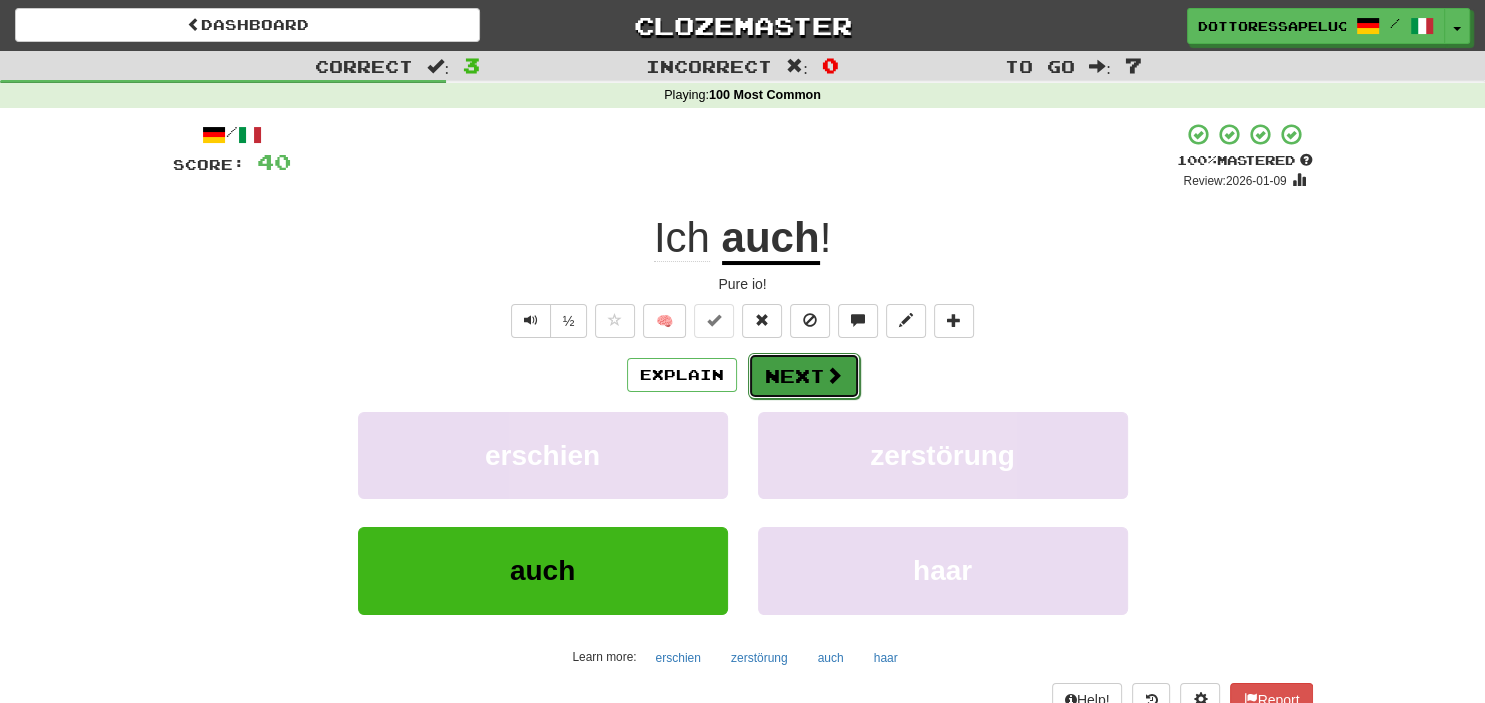 click on "Next" at bounding box center [804, 376] 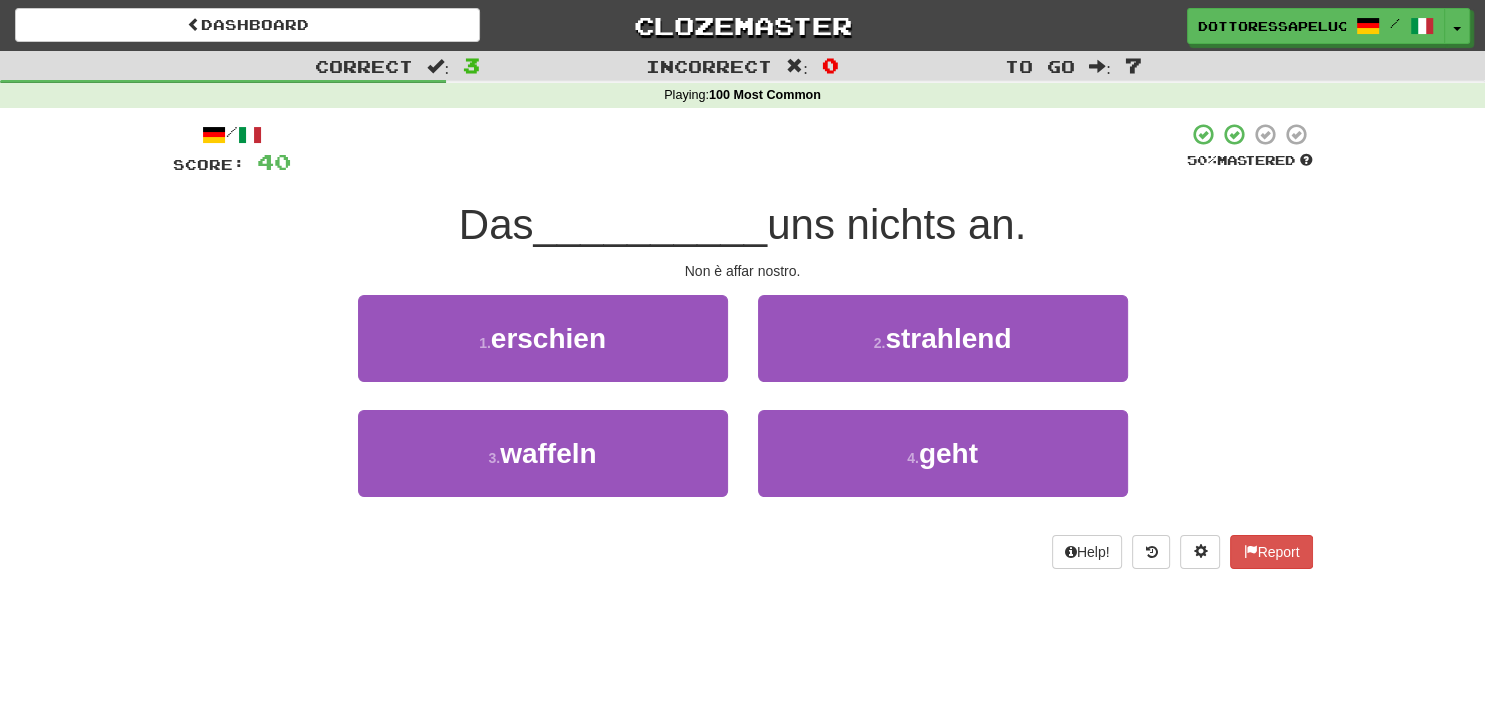 click on "__________" at bounding box center (650, 224) 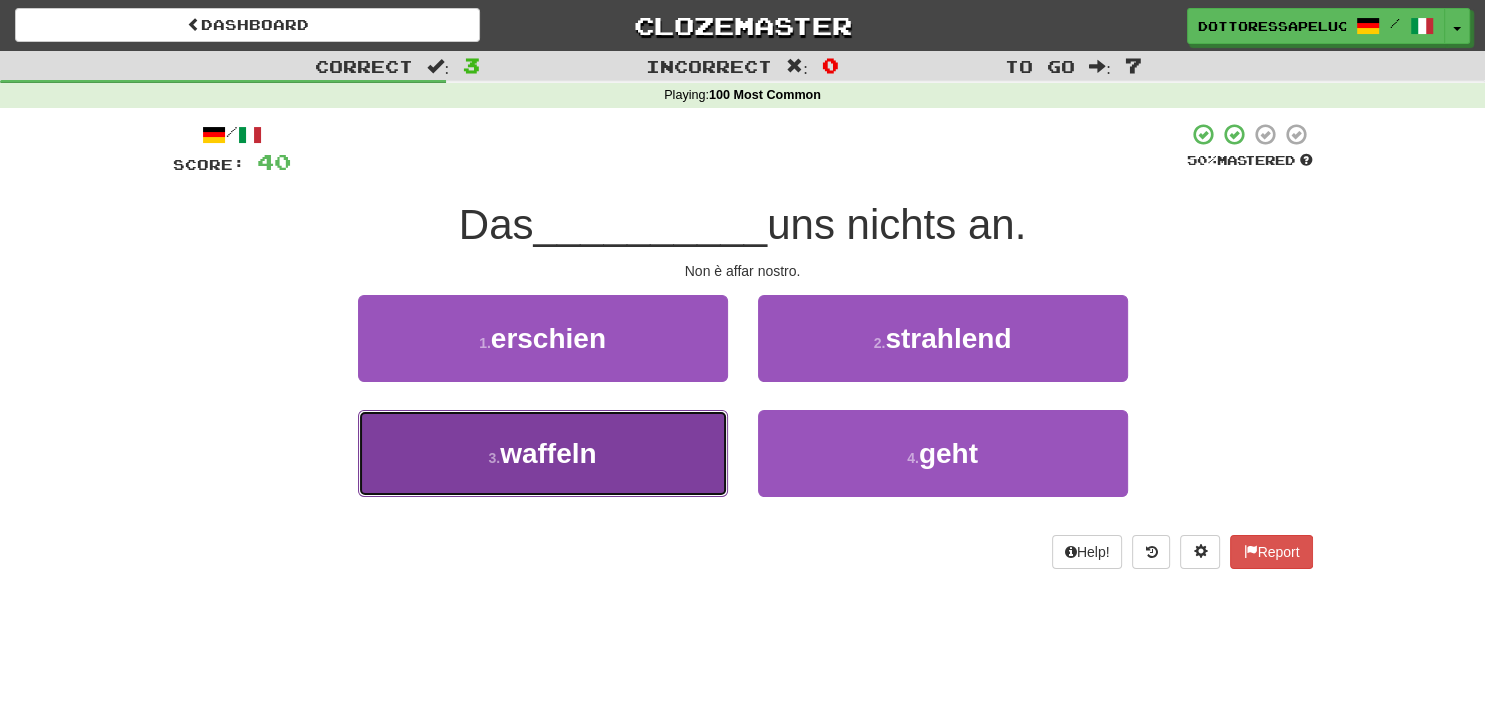click on "3 .  waffeln" at bounding box center [543, 453] 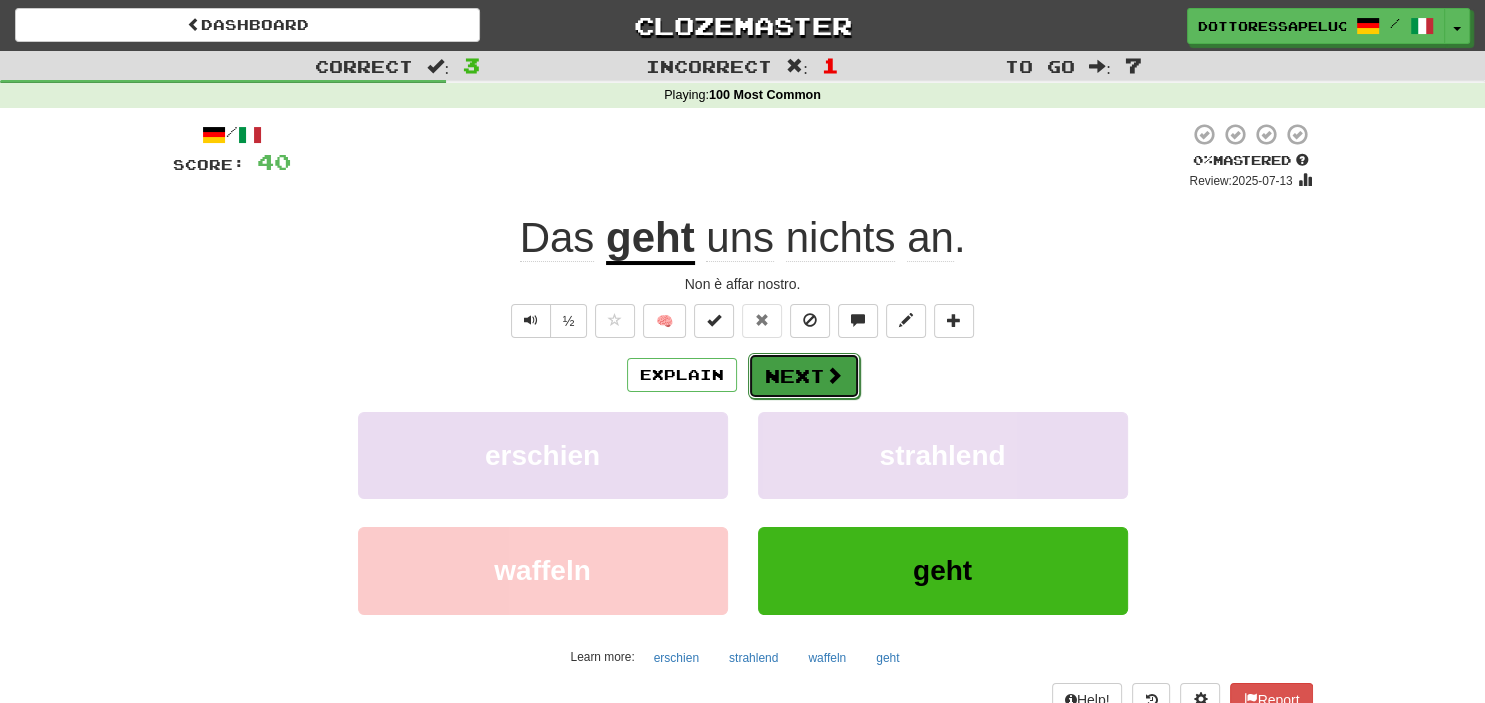 click at bounding box center [834, 375] 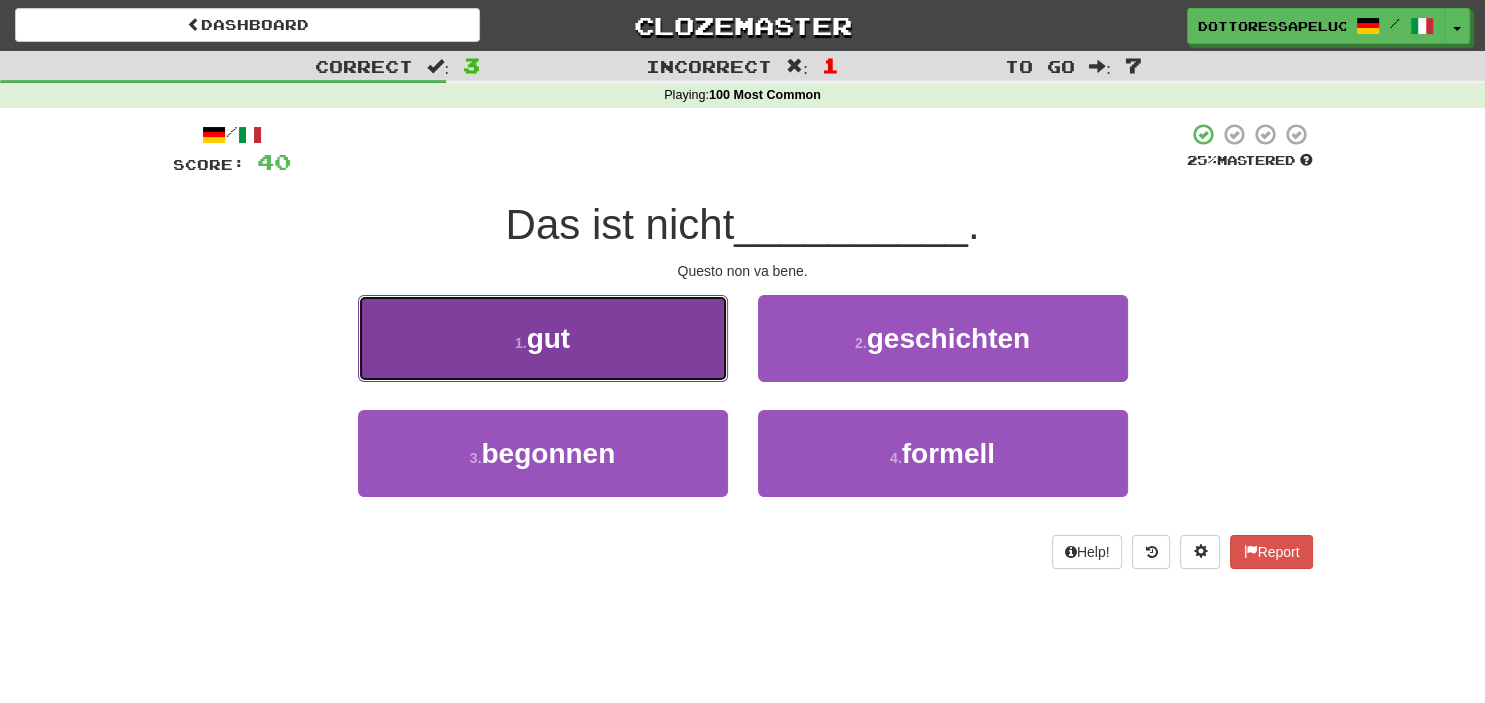 click on "1 .  gut" at bounding box center [543, 338] 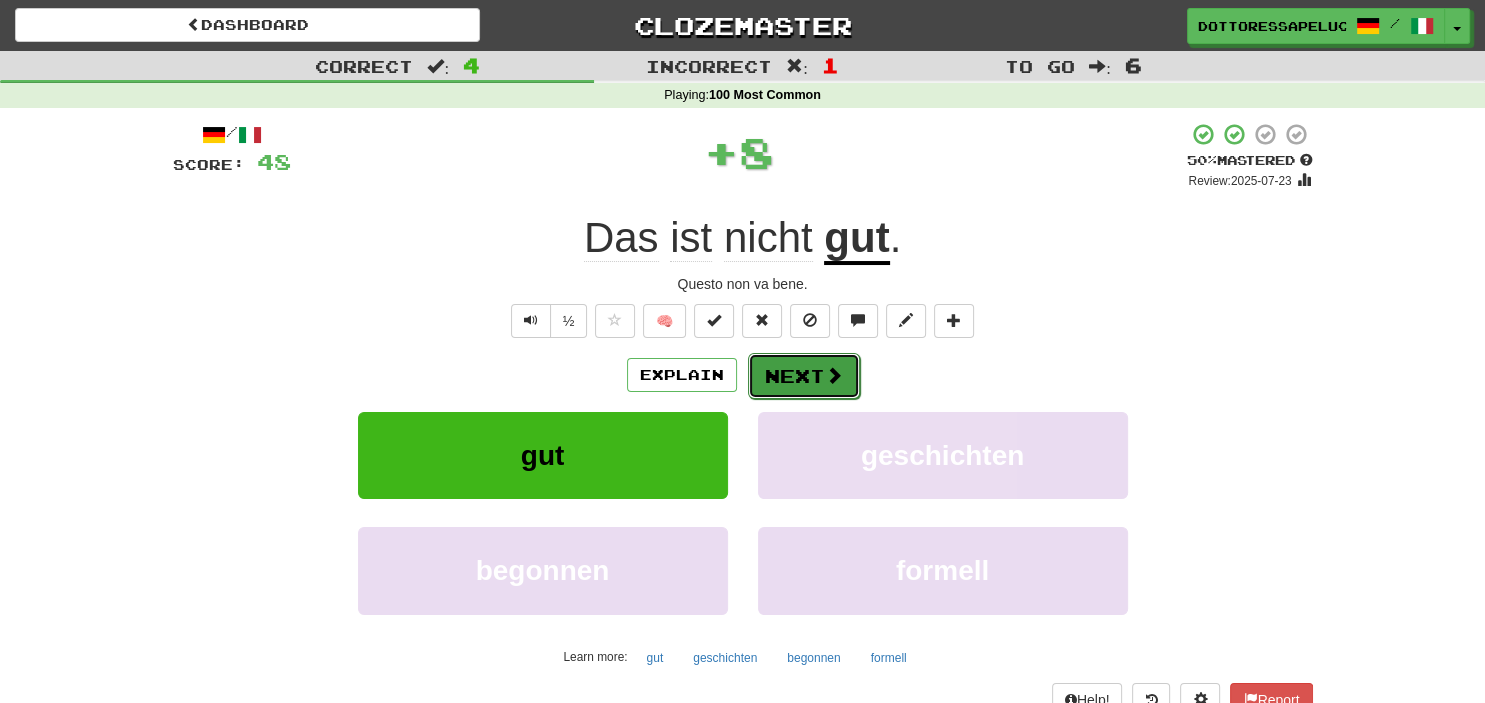 click on "Next" at bounding box center (804, 376) 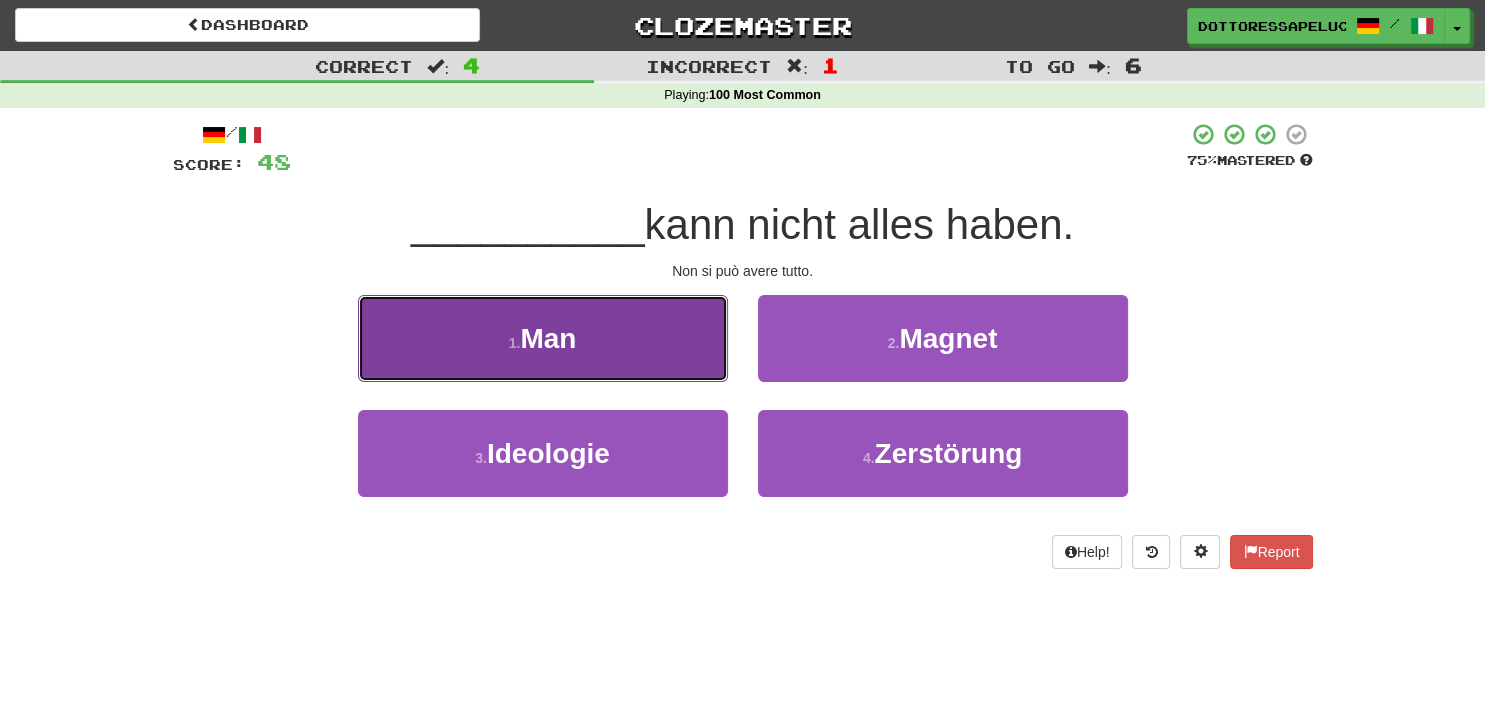 click on "Man" at bounding box center [548, 338] 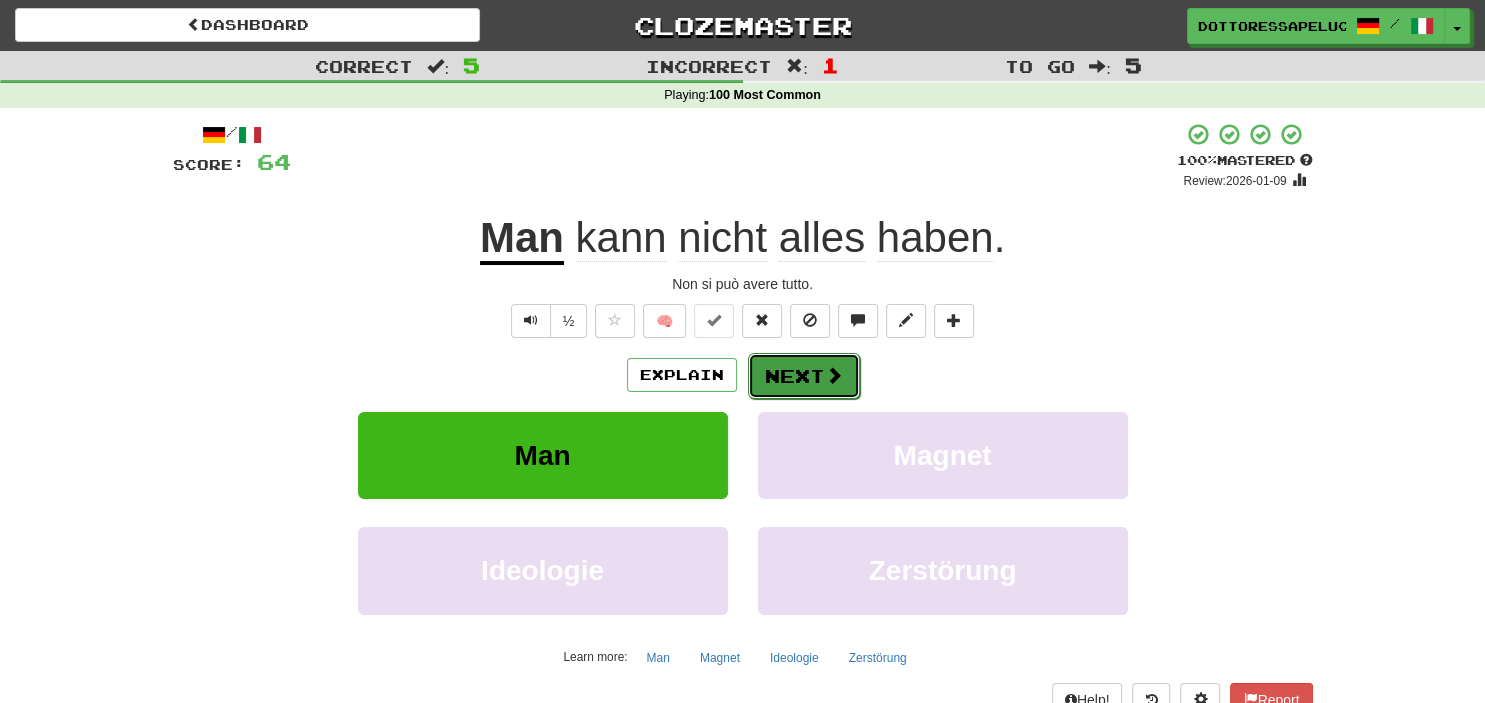 click on "Next" at bounding box center (804, 376) 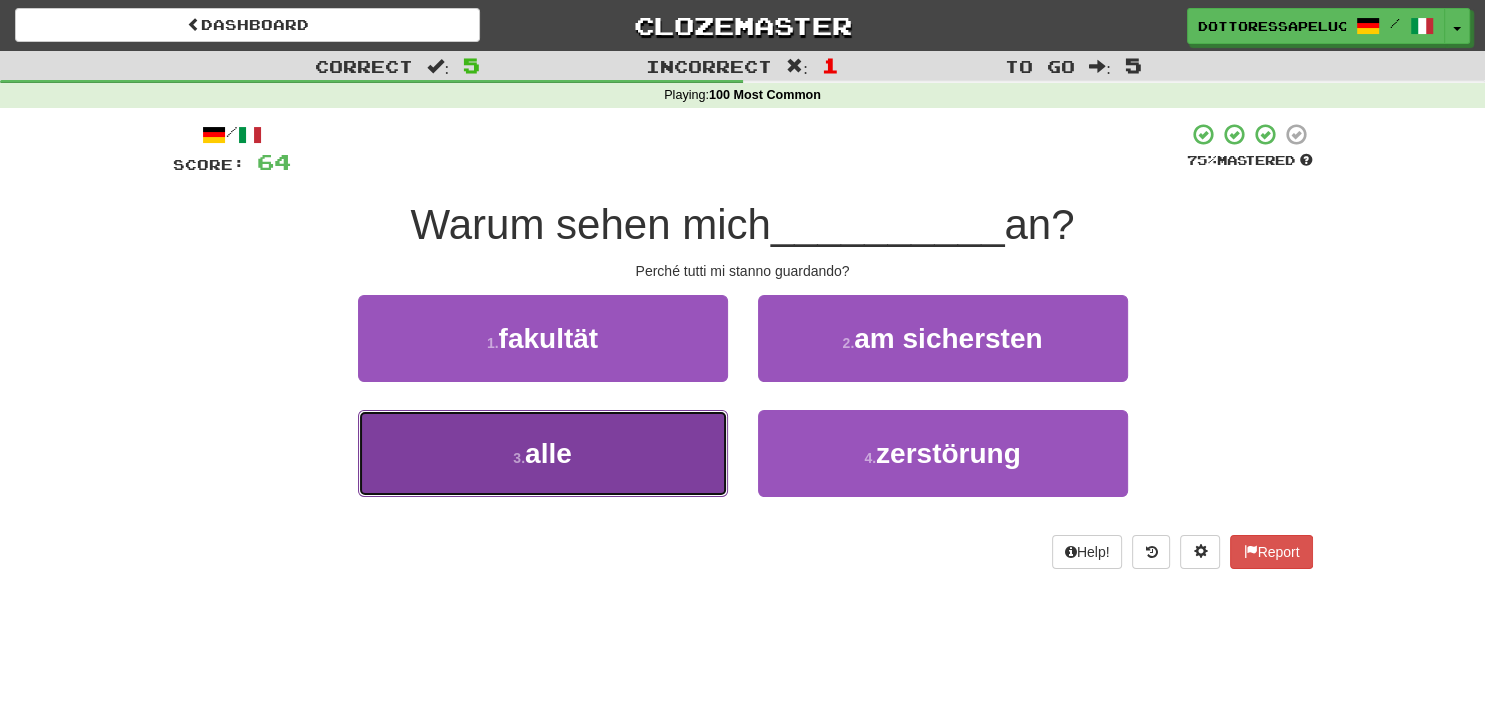 click on "3 .  alle" at bounding box center [543, 453] 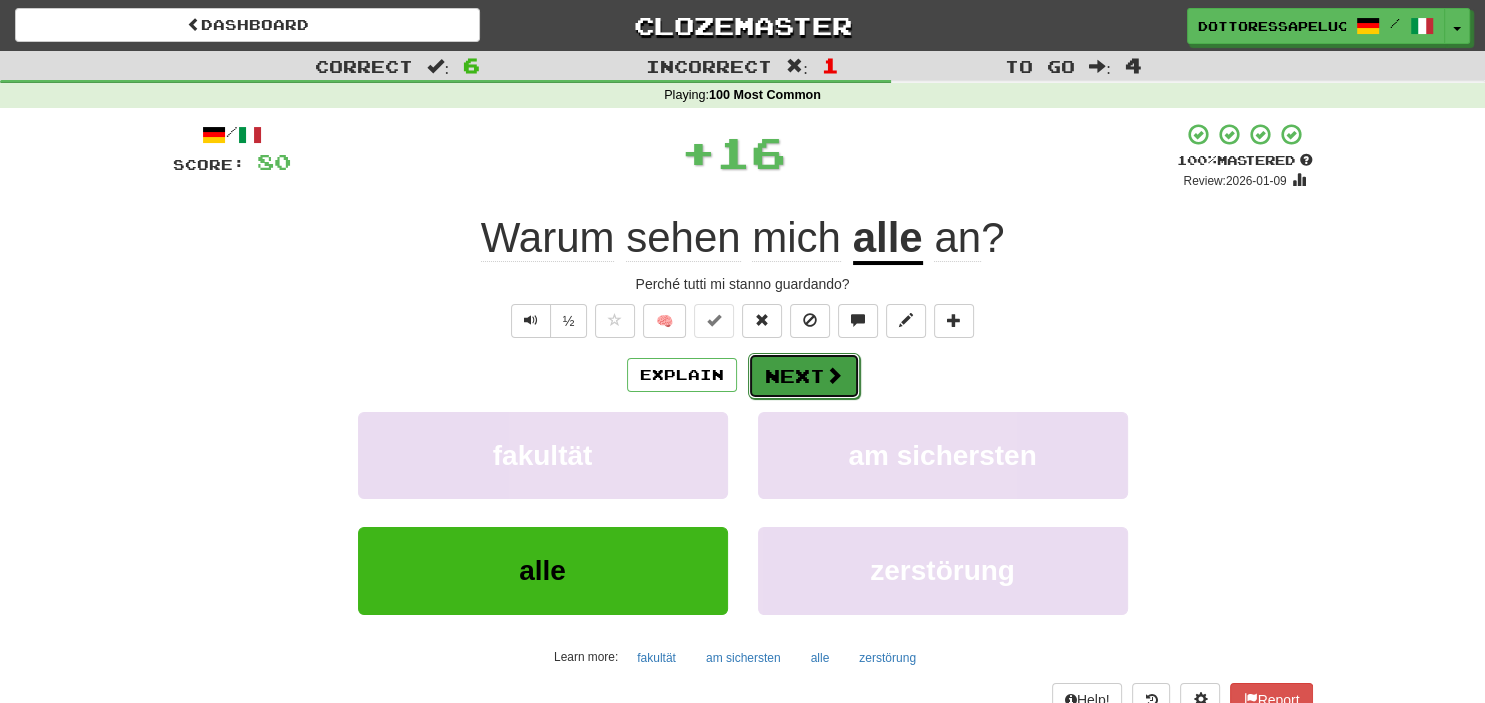 click on "Next" at bounding box center (804, 376) 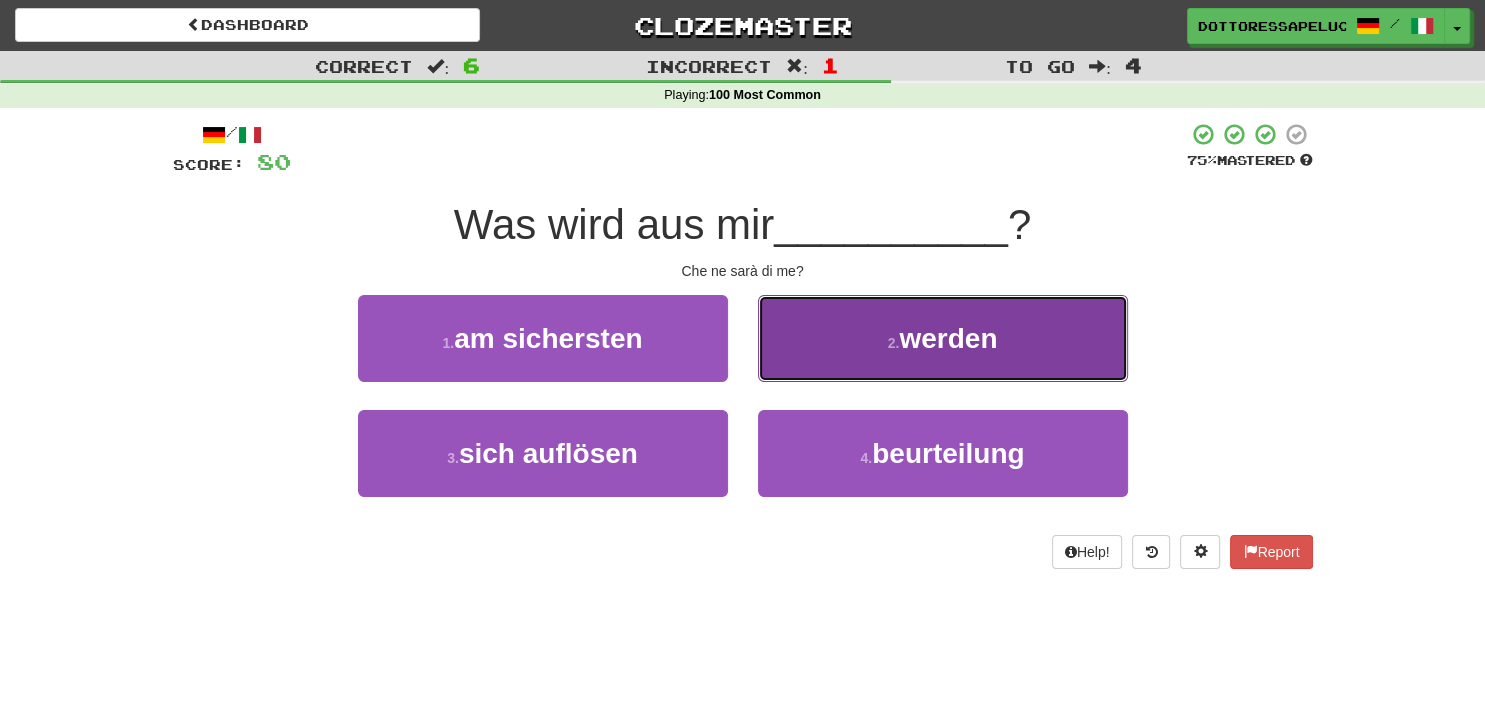 click on "werden" at bounding box center [948, 338] 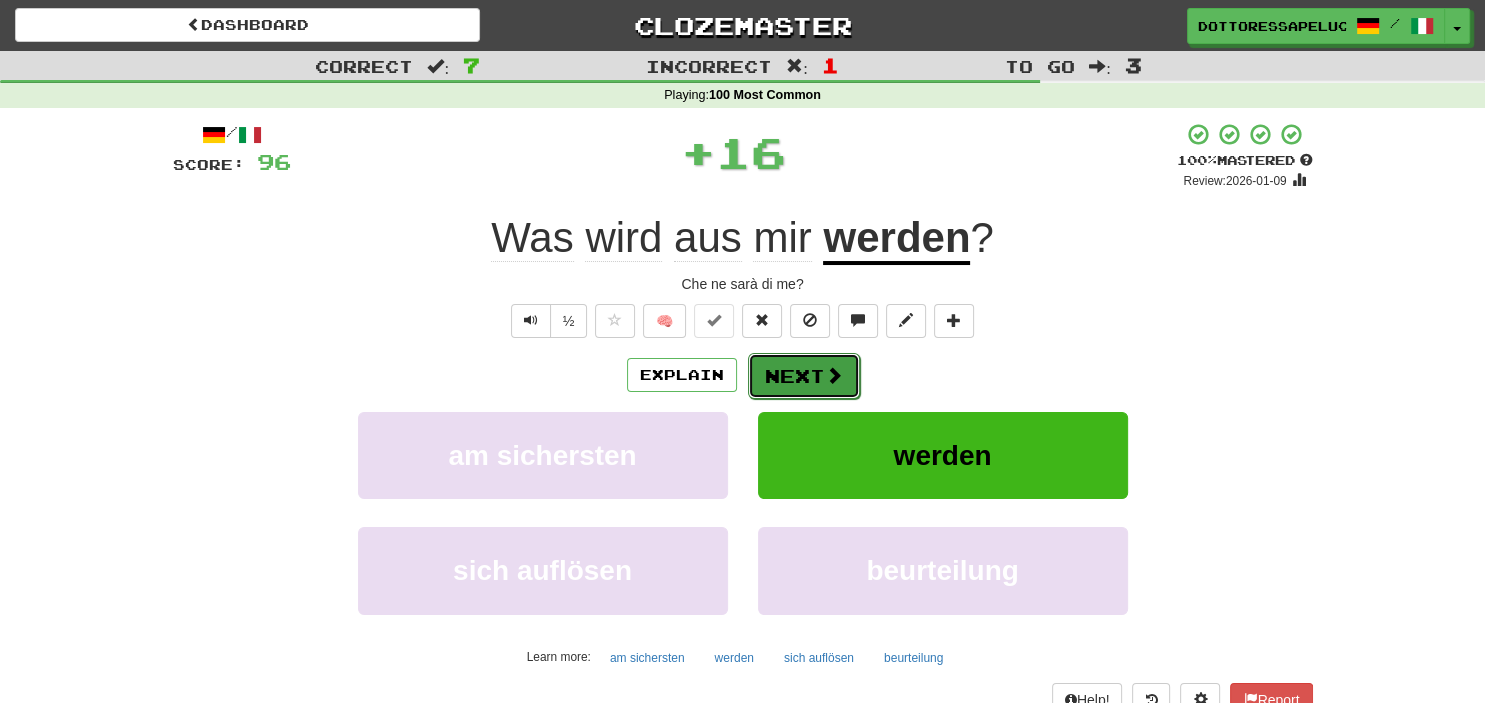 click on "Next" at bounding box center [804, 376] 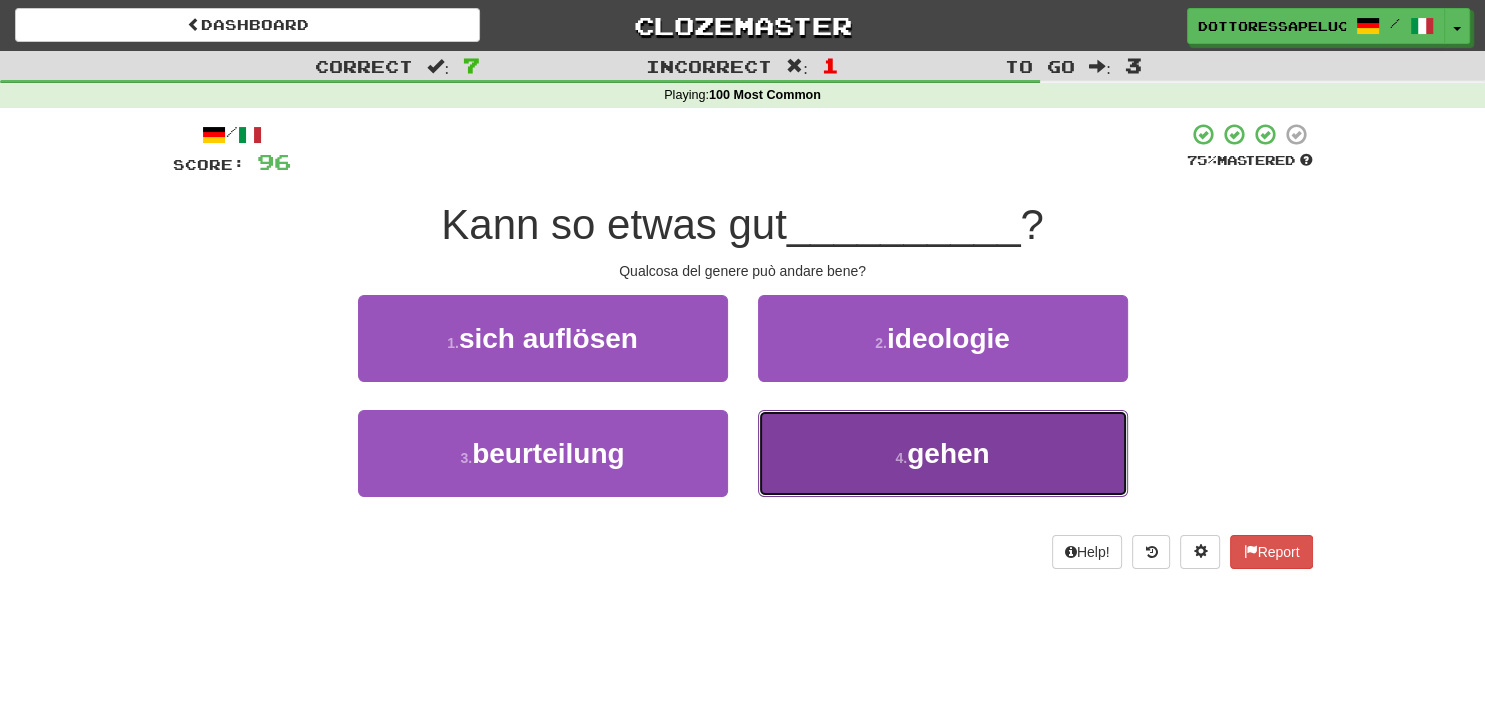 click on "gehen" at bounding box center (948, 453) 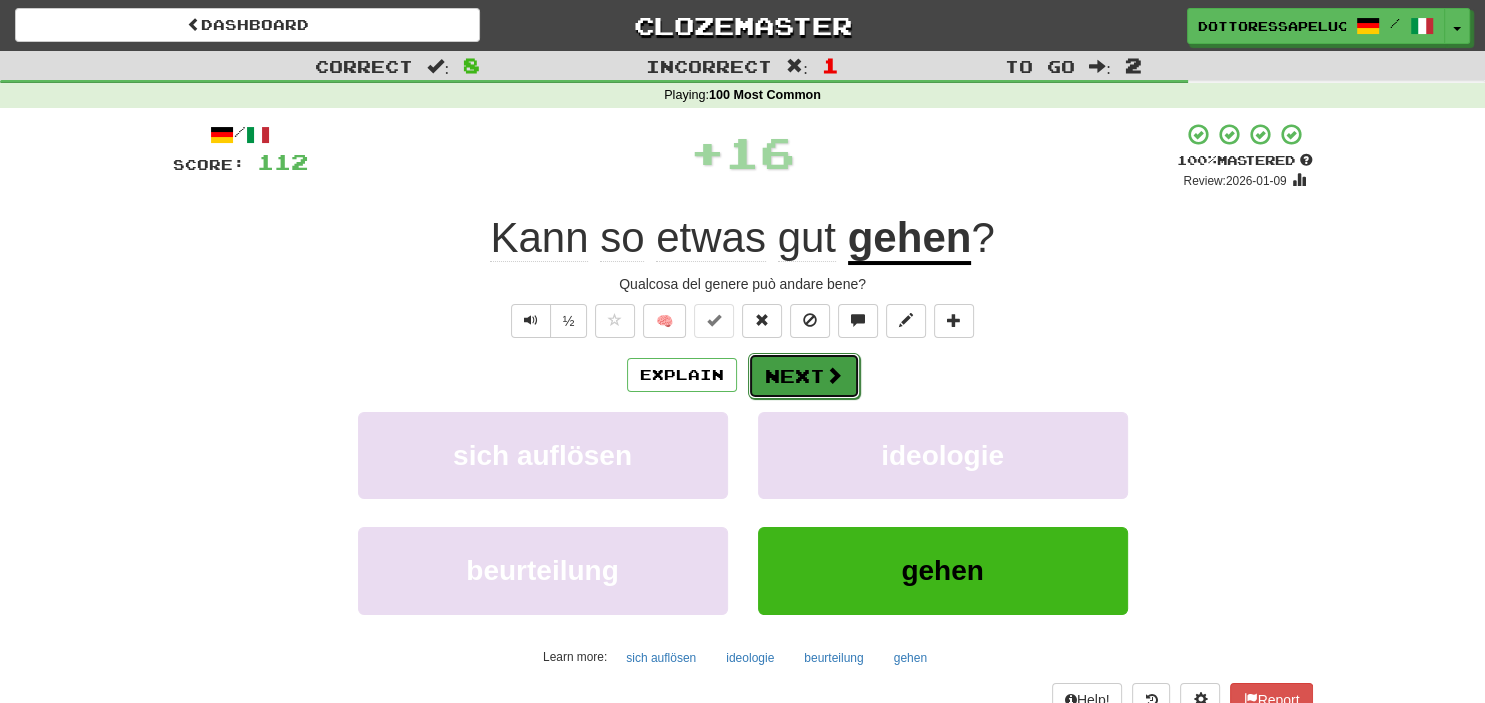 click on "Next" at bounding box center (804, 376) 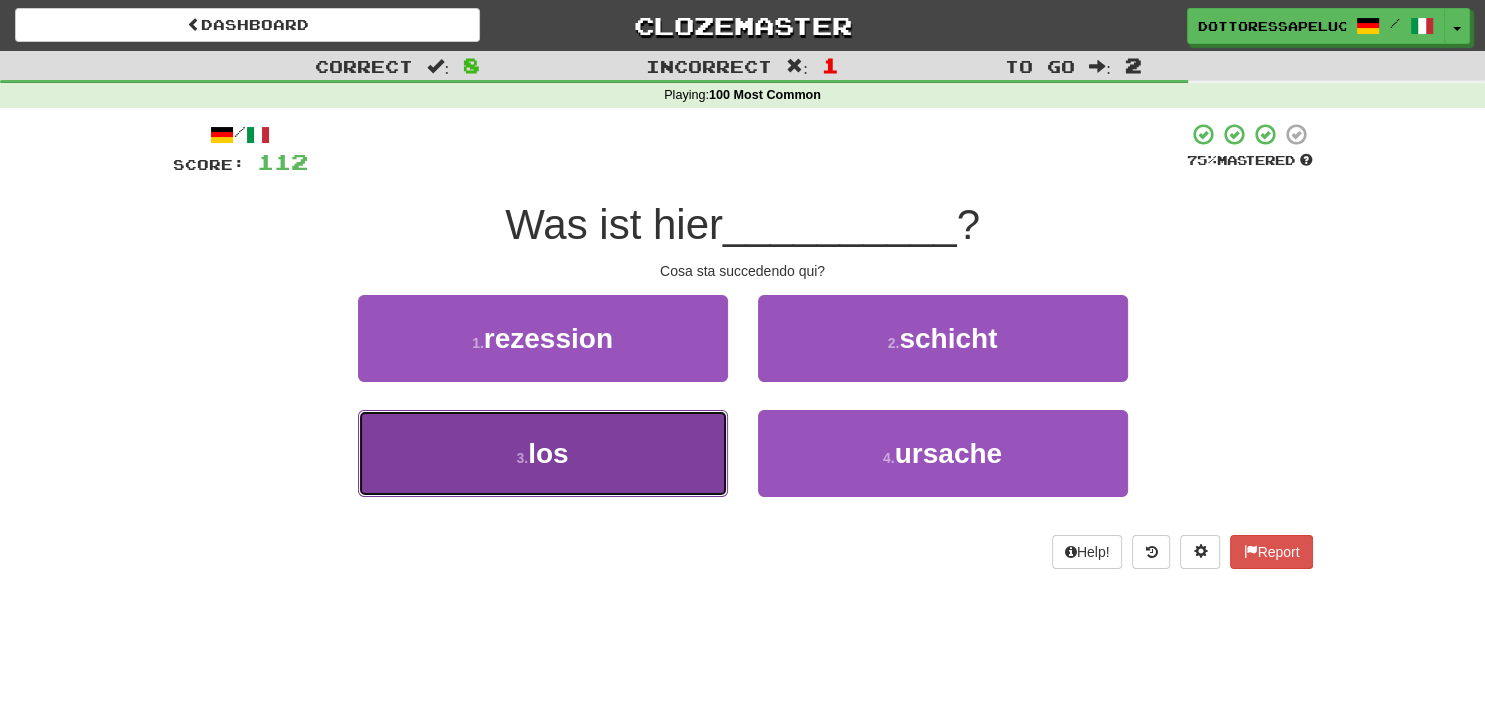 click on "3 .  los" at bounding box center (543, 453) 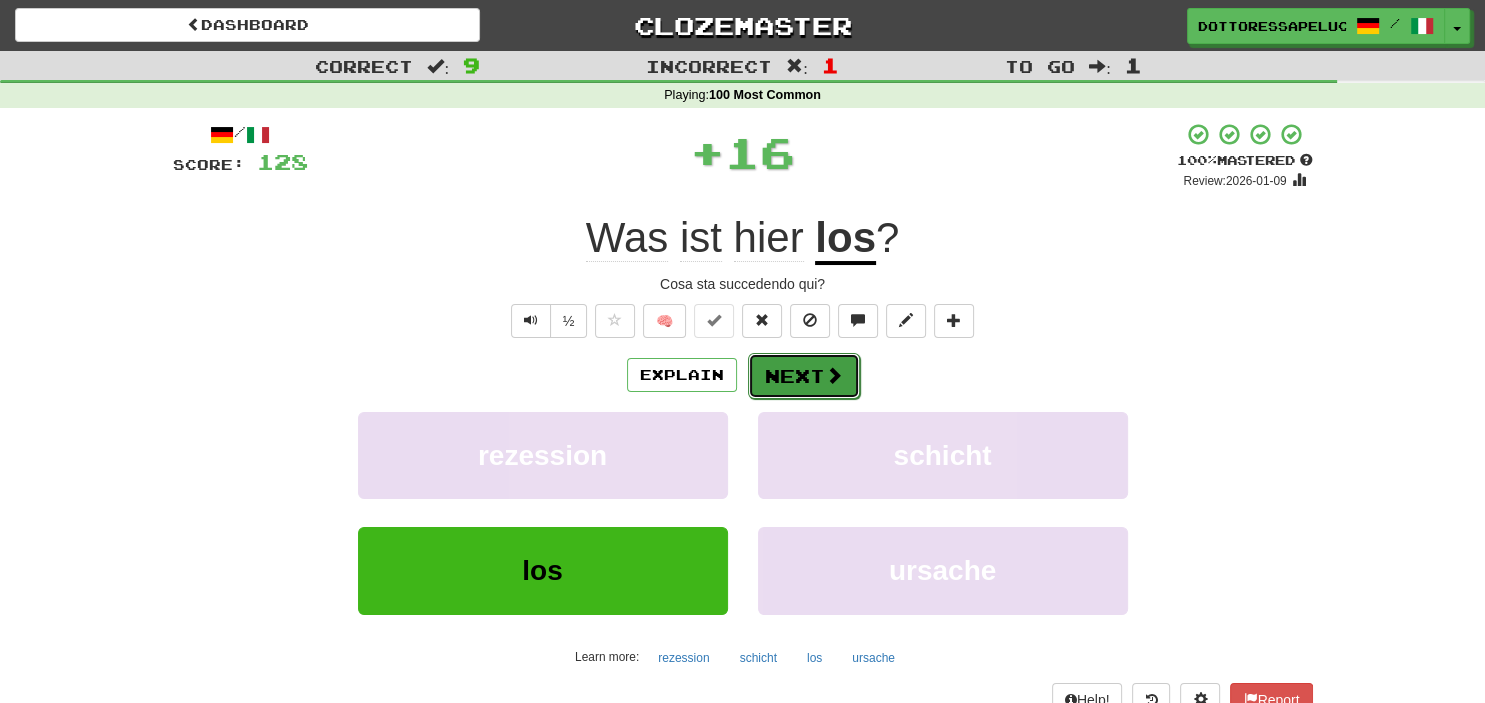 click on "Next" at bounding box center [804, 376] 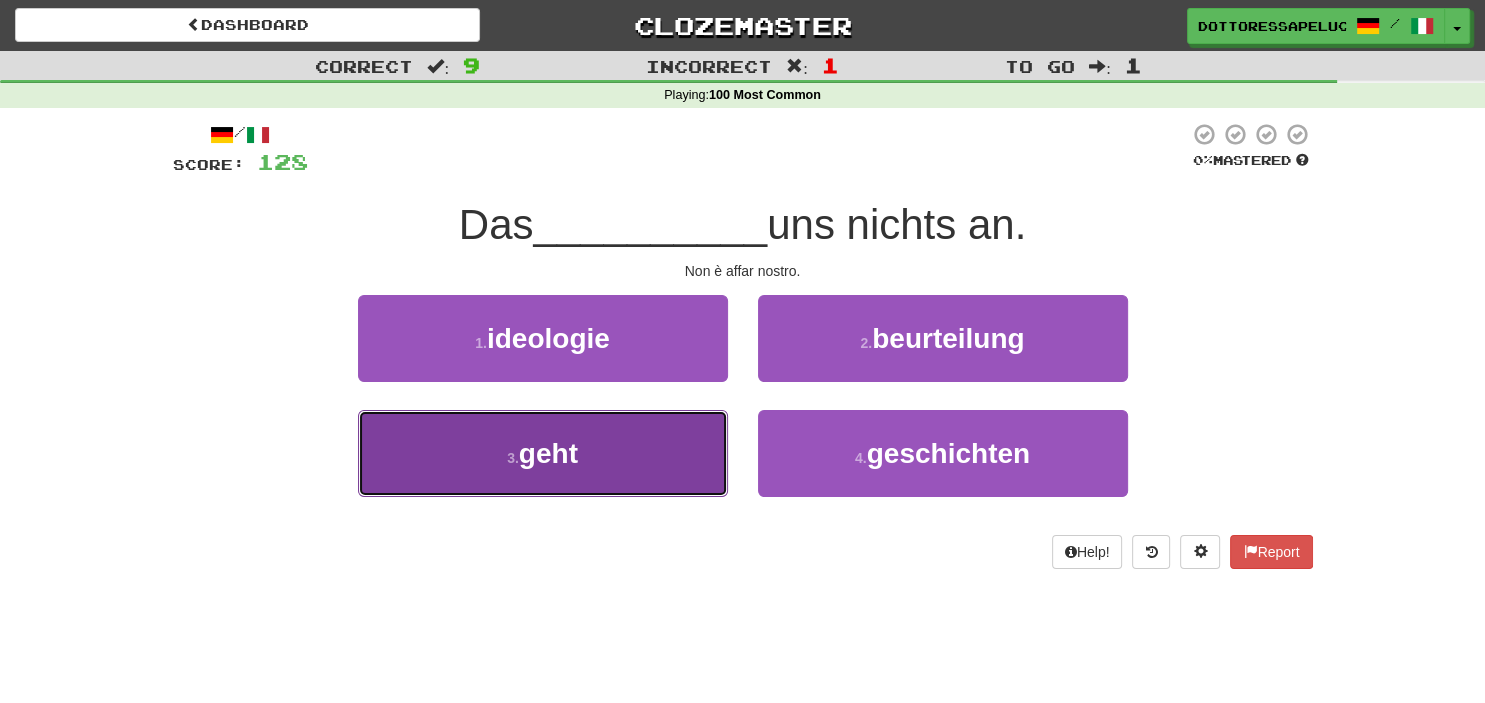 click on "3 .  geht" at bounding box center (543, 453) 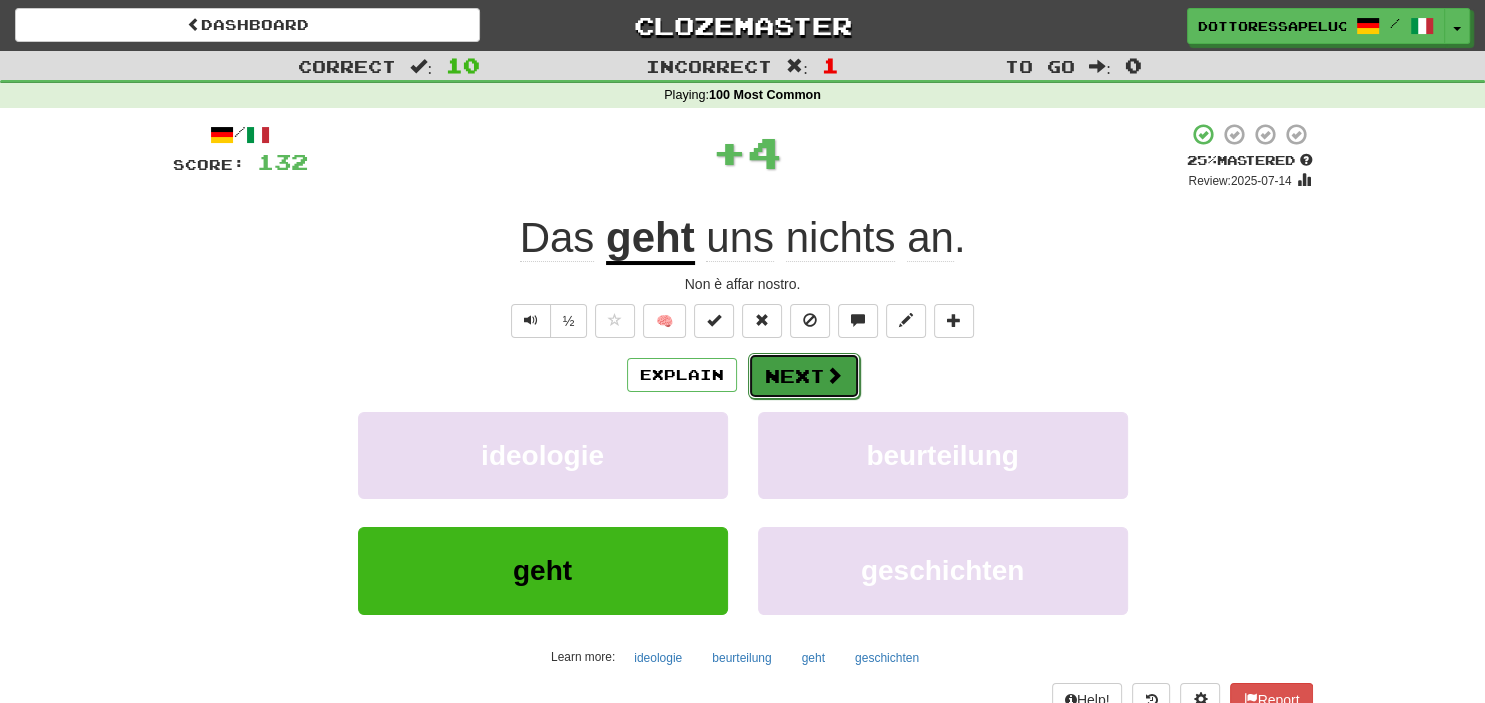 click on "Next" at bounding box center [804, 376] 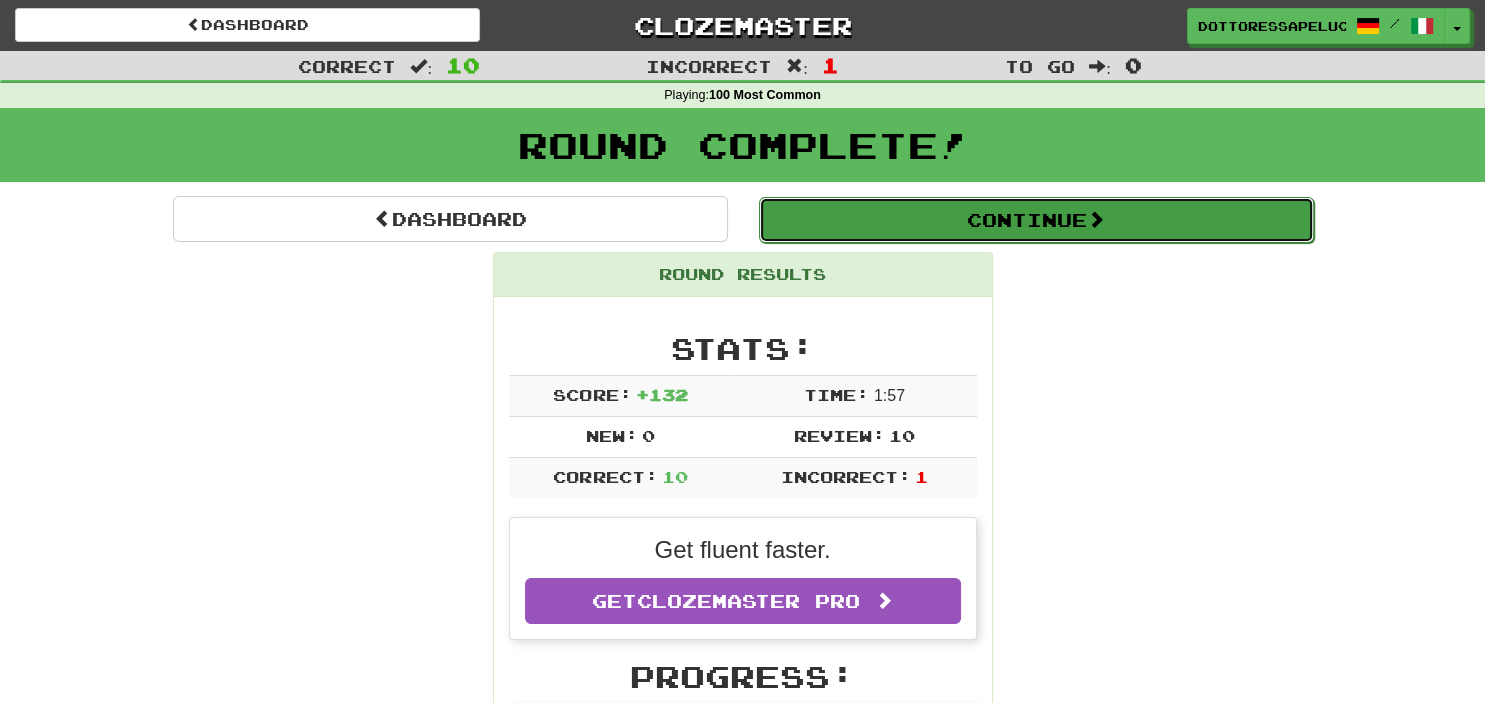 click on "Continue" at bounding box center [1036, 220] 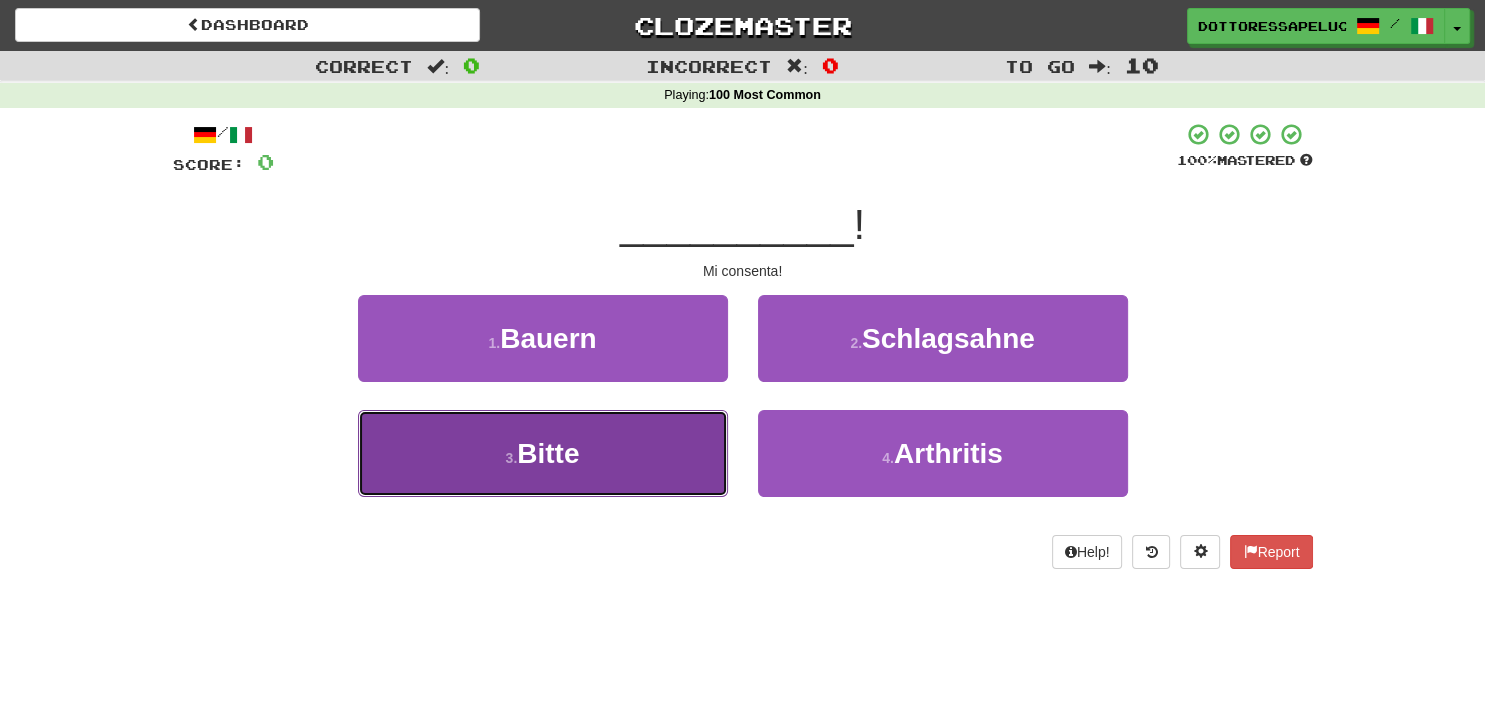 click on "3 .  Bitte" at bounding box center (543, 453) 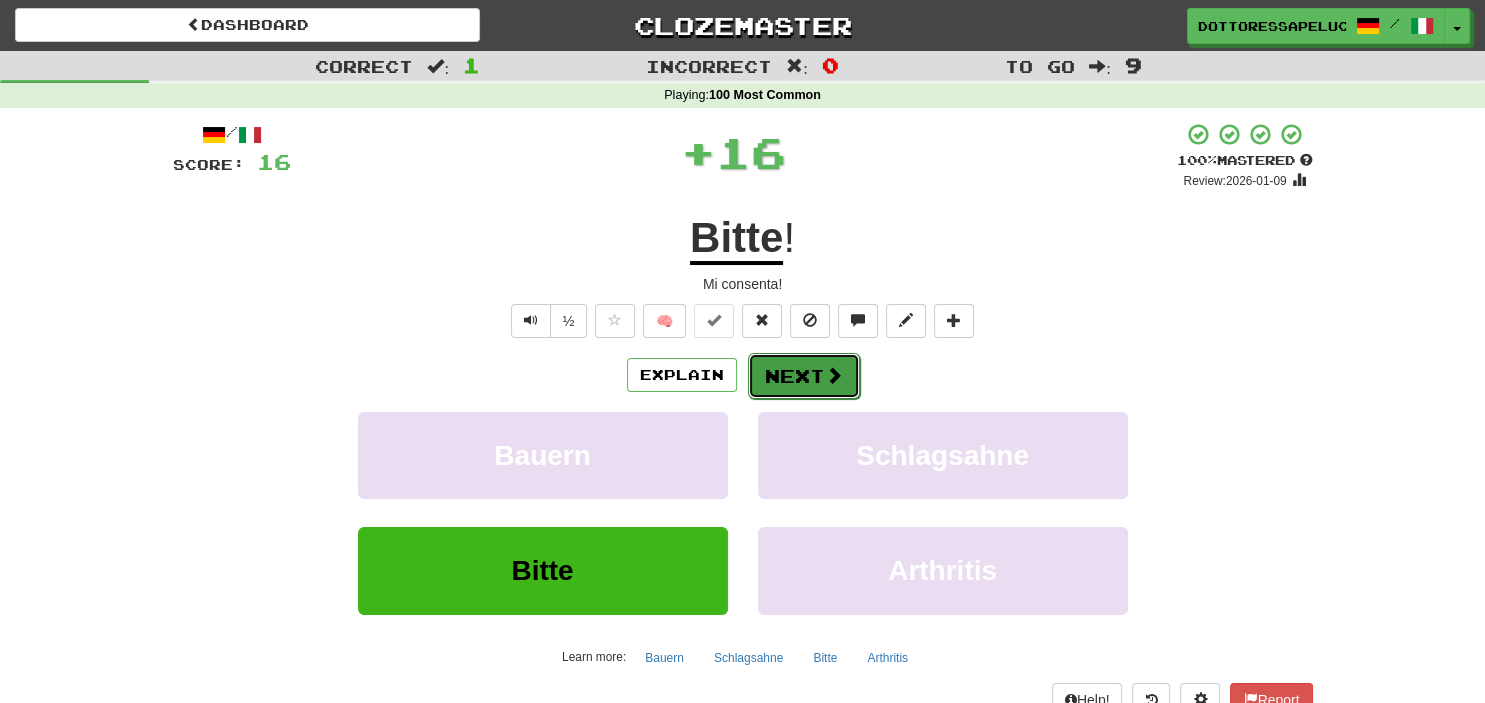 click at bounding box center (834, 375) 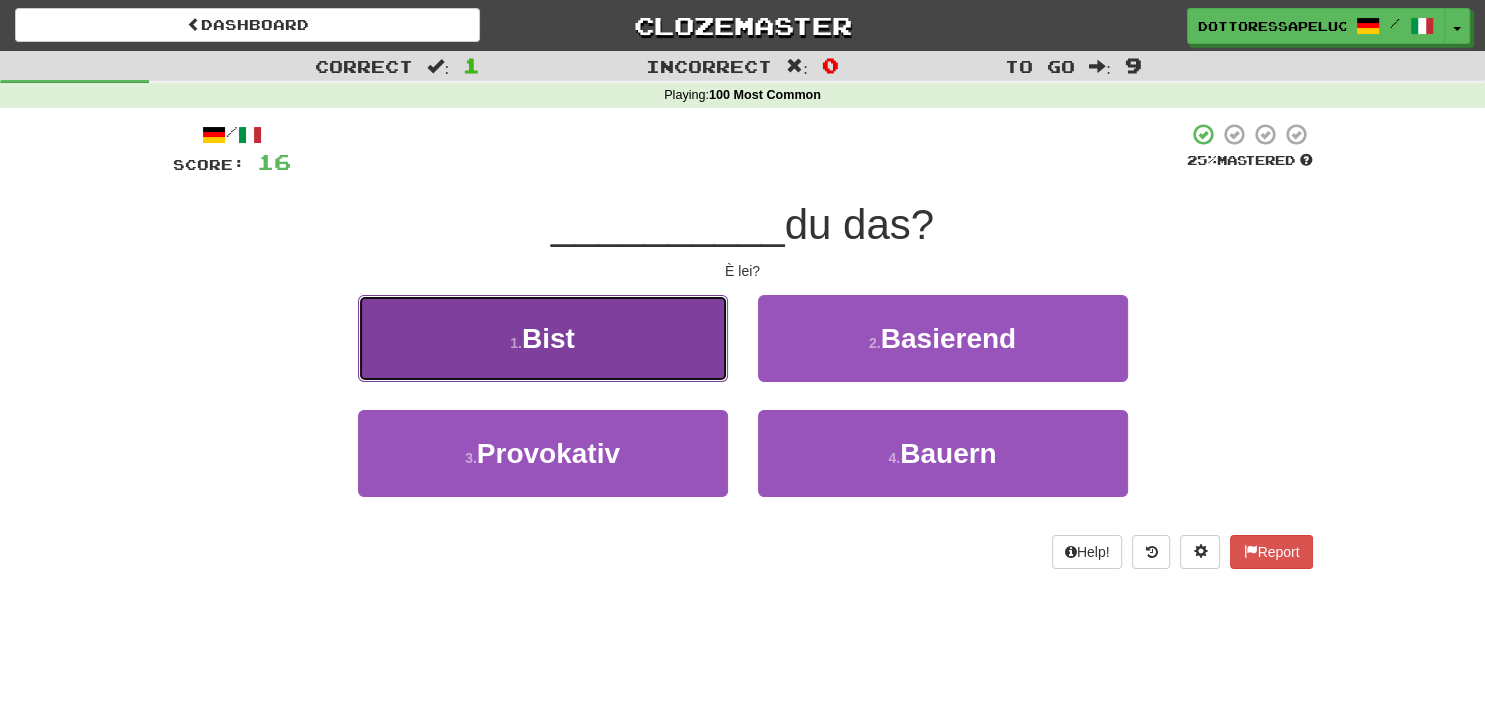 click on "1 .  Bist" at bounding box center (543, 338) 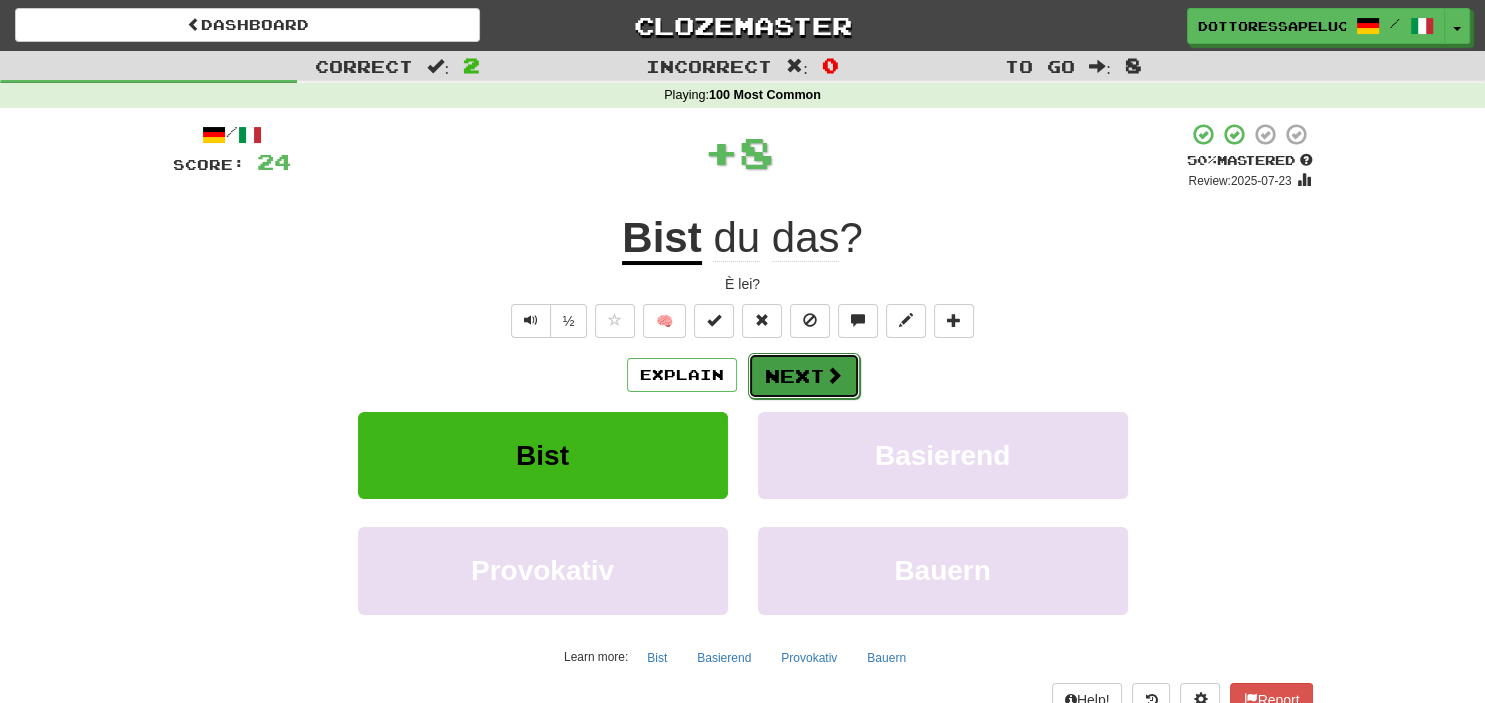 click on "Next" at bounding box center [804, 376] 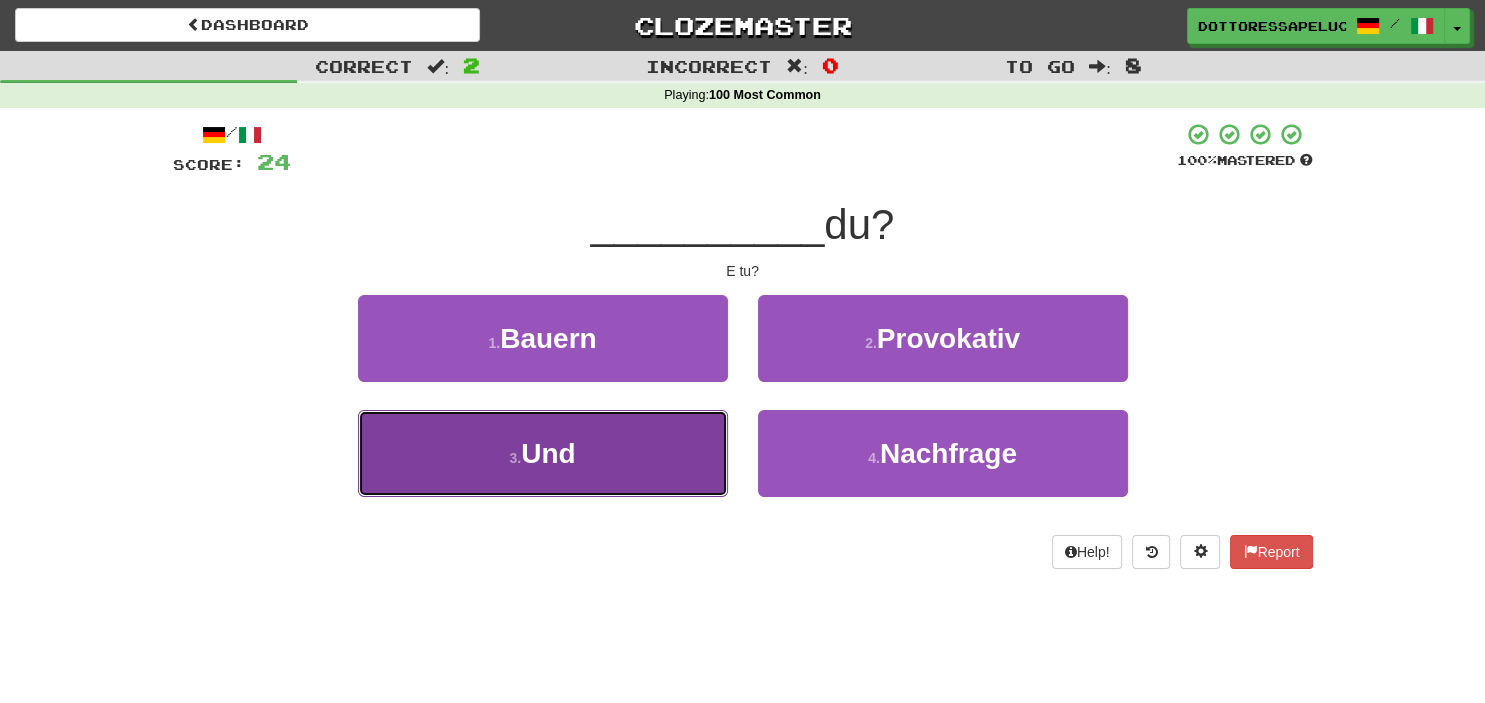 click on "3 .  Und" at bounding box center (543, 453) 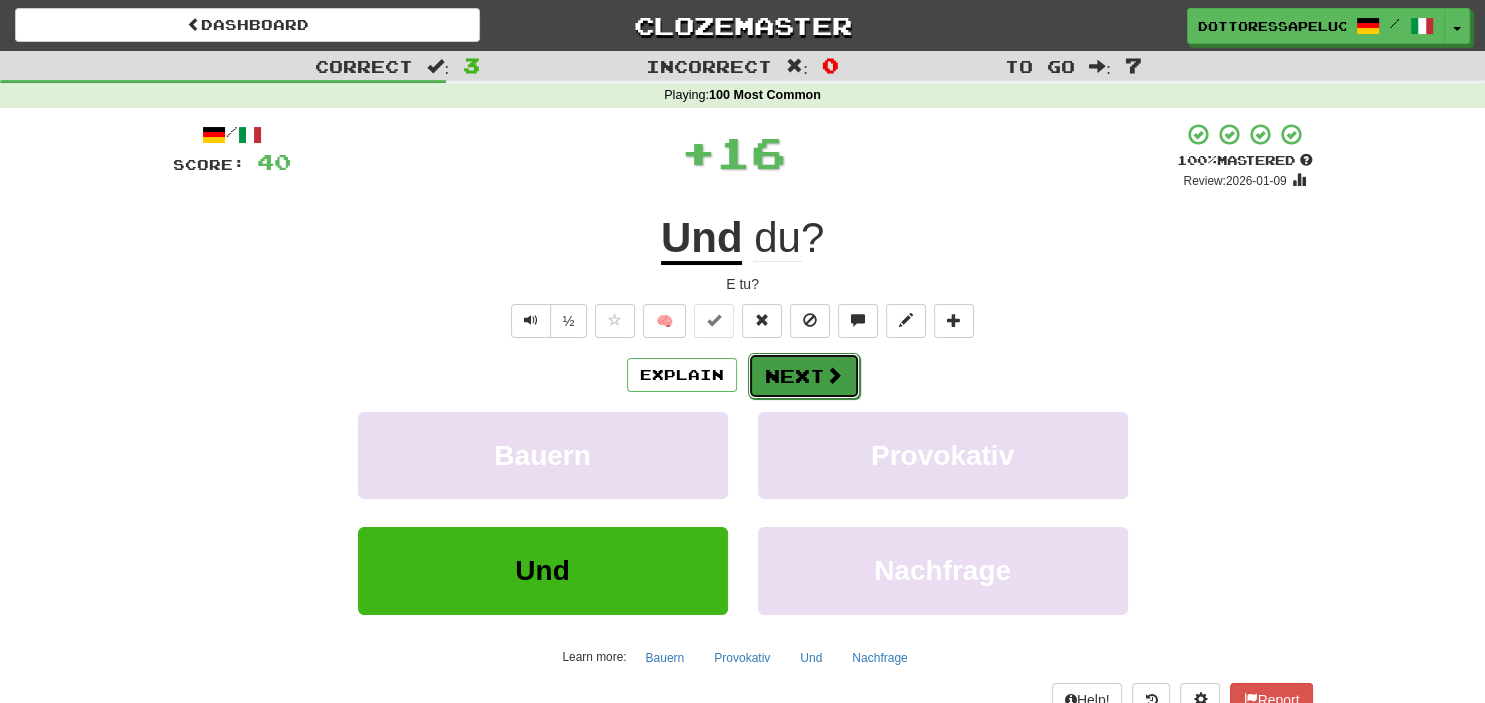 click on "Next" at bounding box center [804, 376] 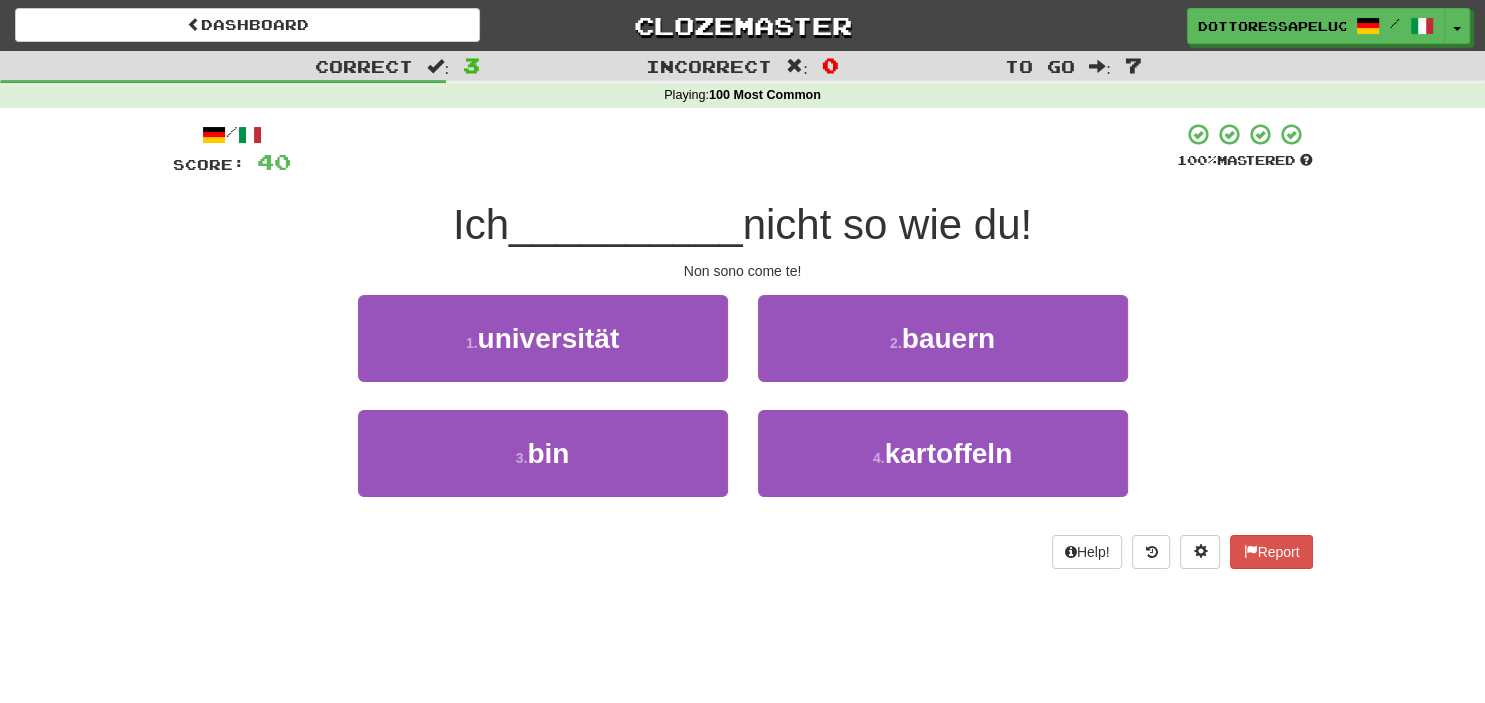 click on "3 .  bin" at bounding box center (543, 467) 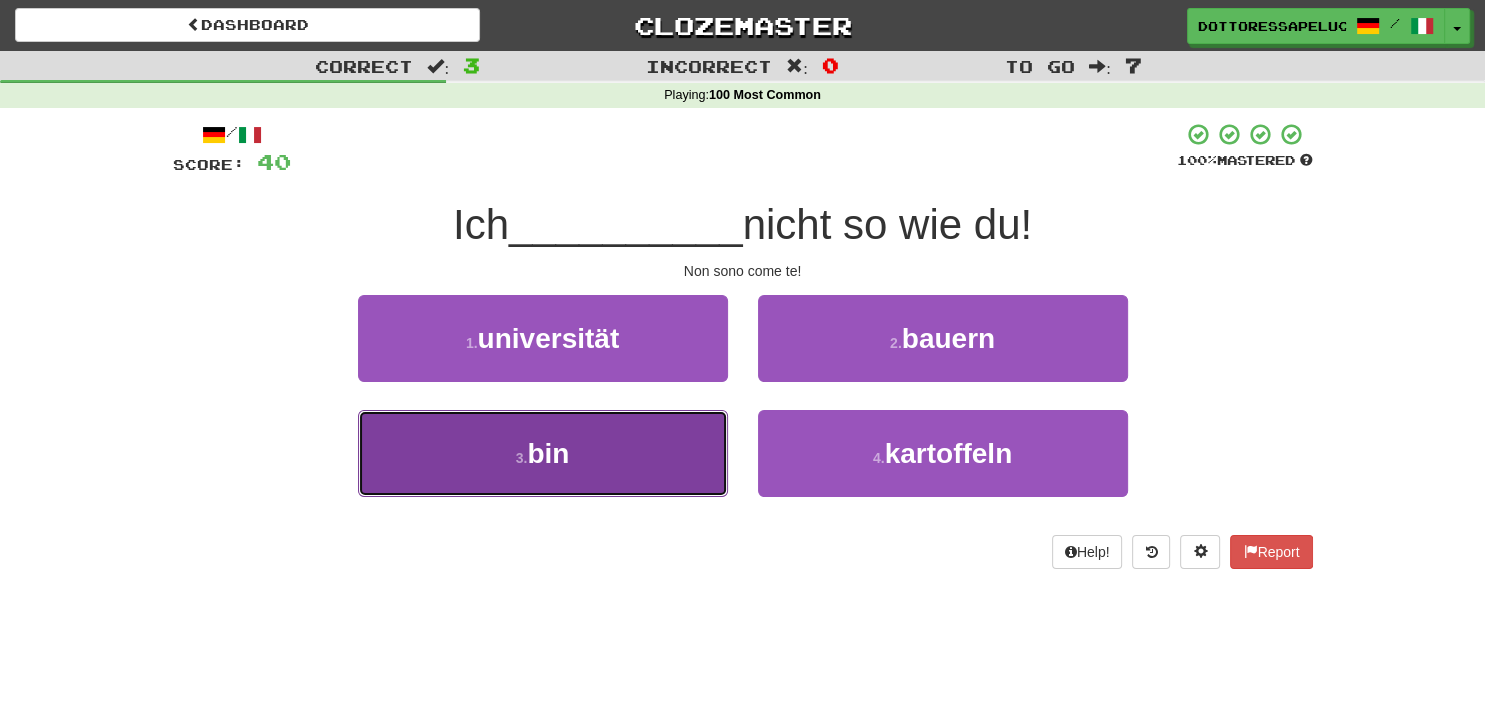 click on "3 .  bin" at bounding box center (543, 453) 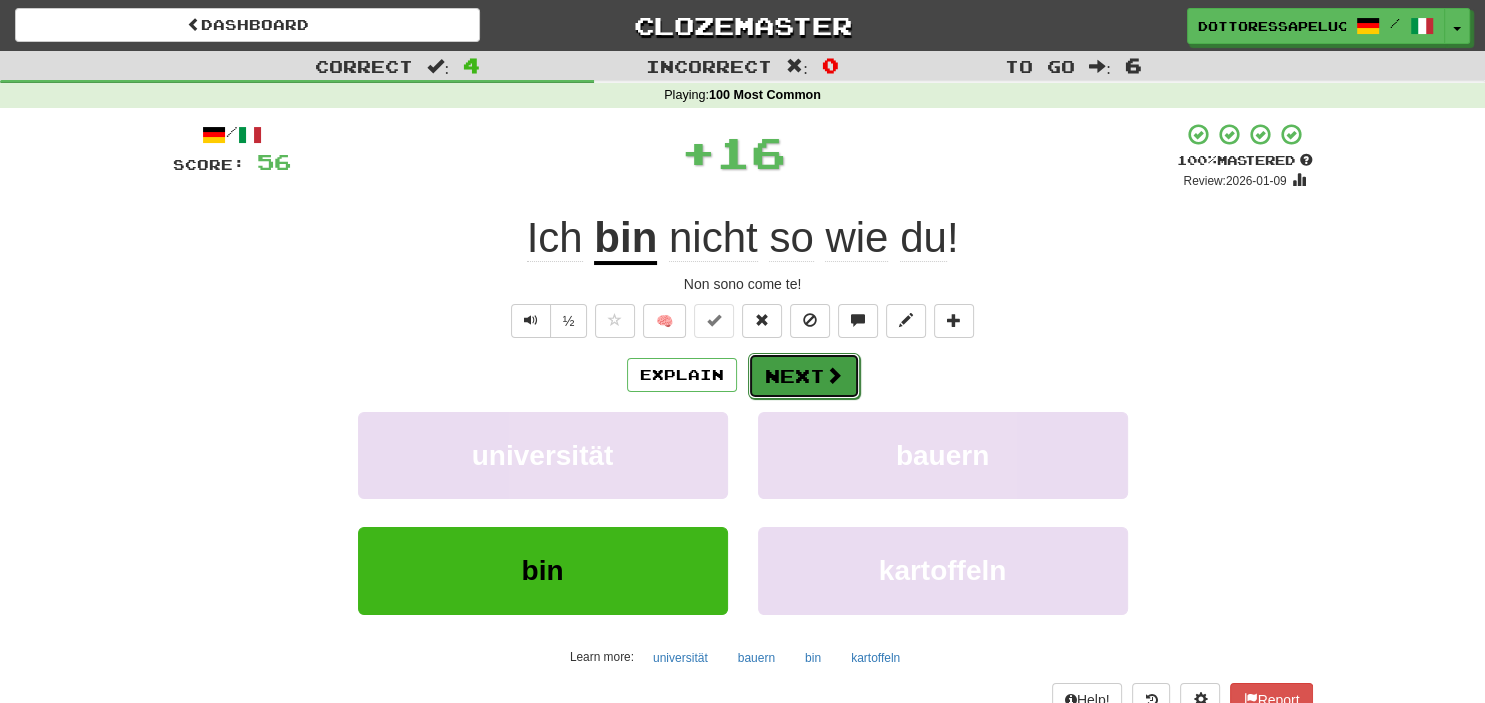 click on "Next" at bounding box center (804, 376) 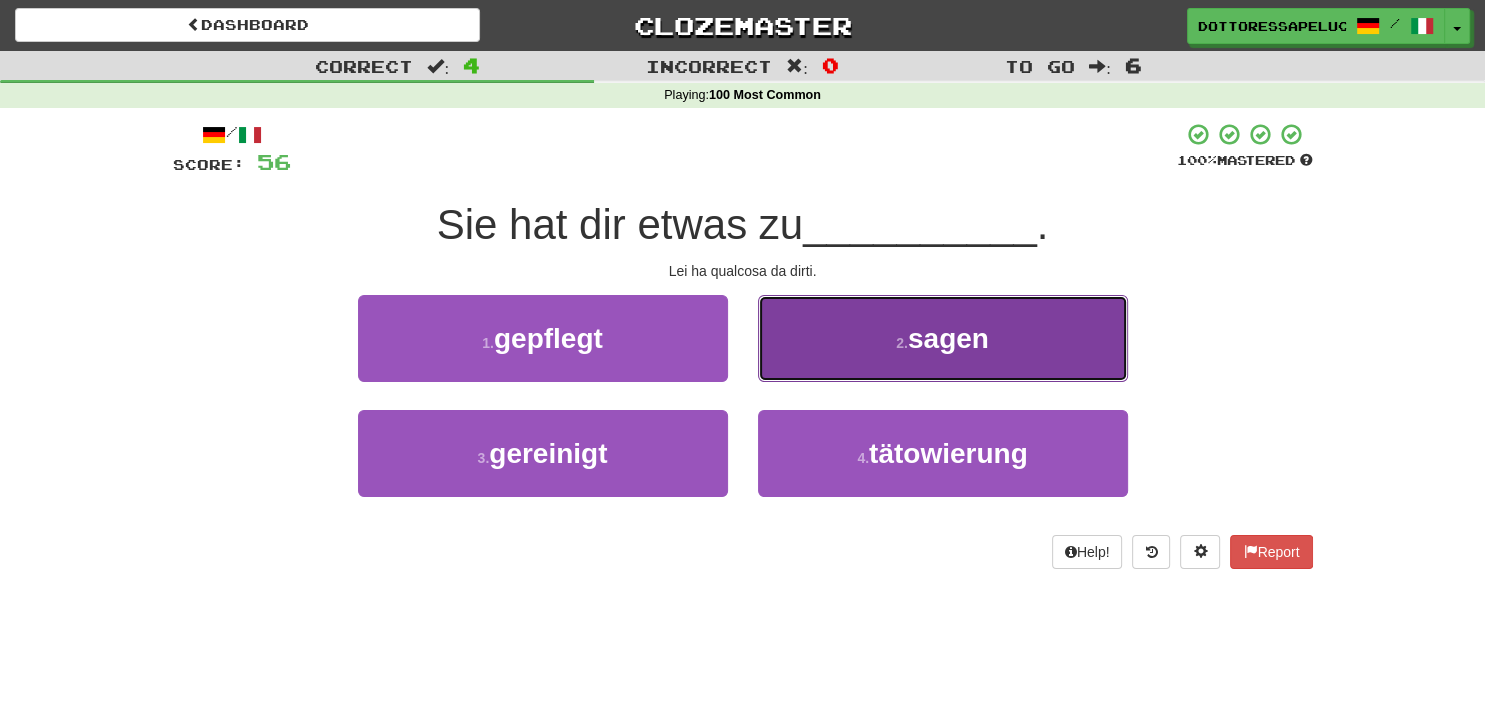 click on "2 .  sagen" at bounding box center [943, 338] 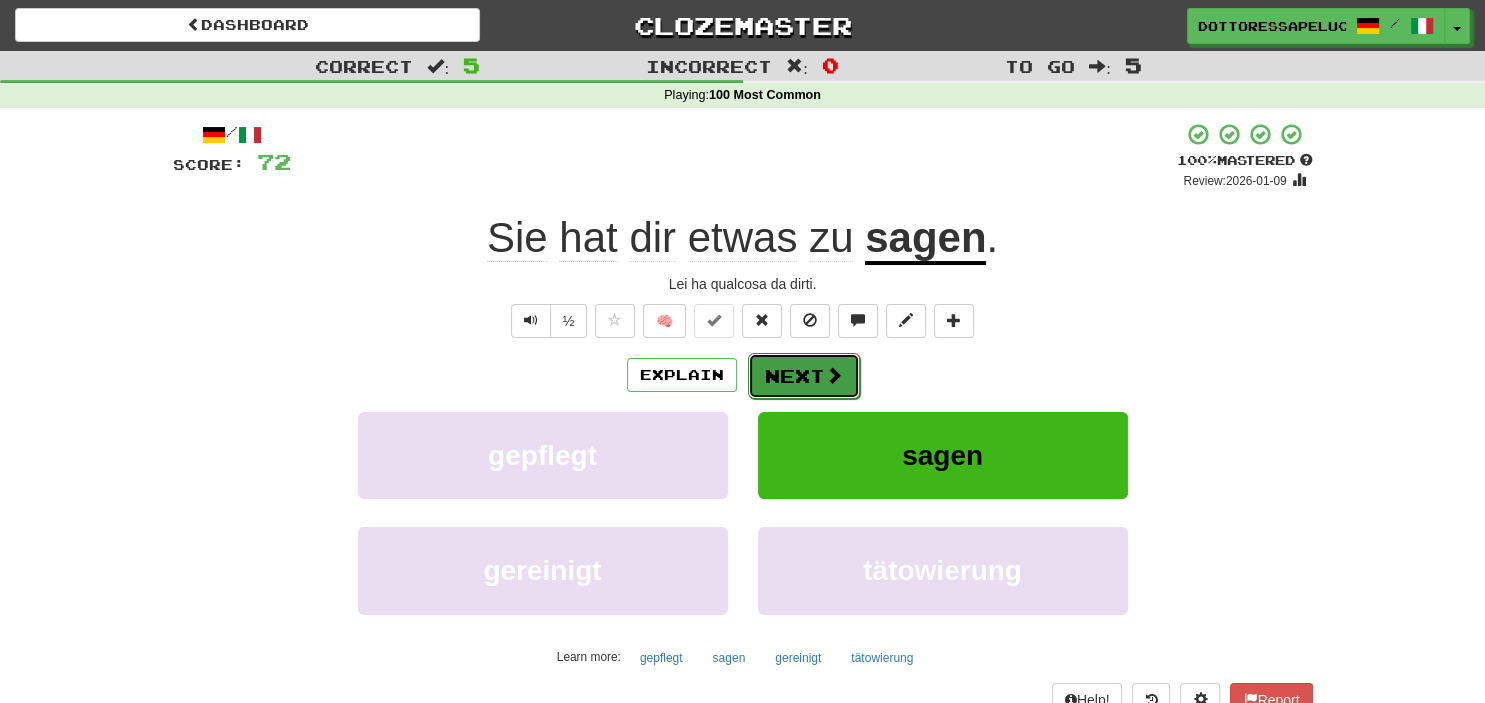 click on "Next" at bounding box center [804, 376] 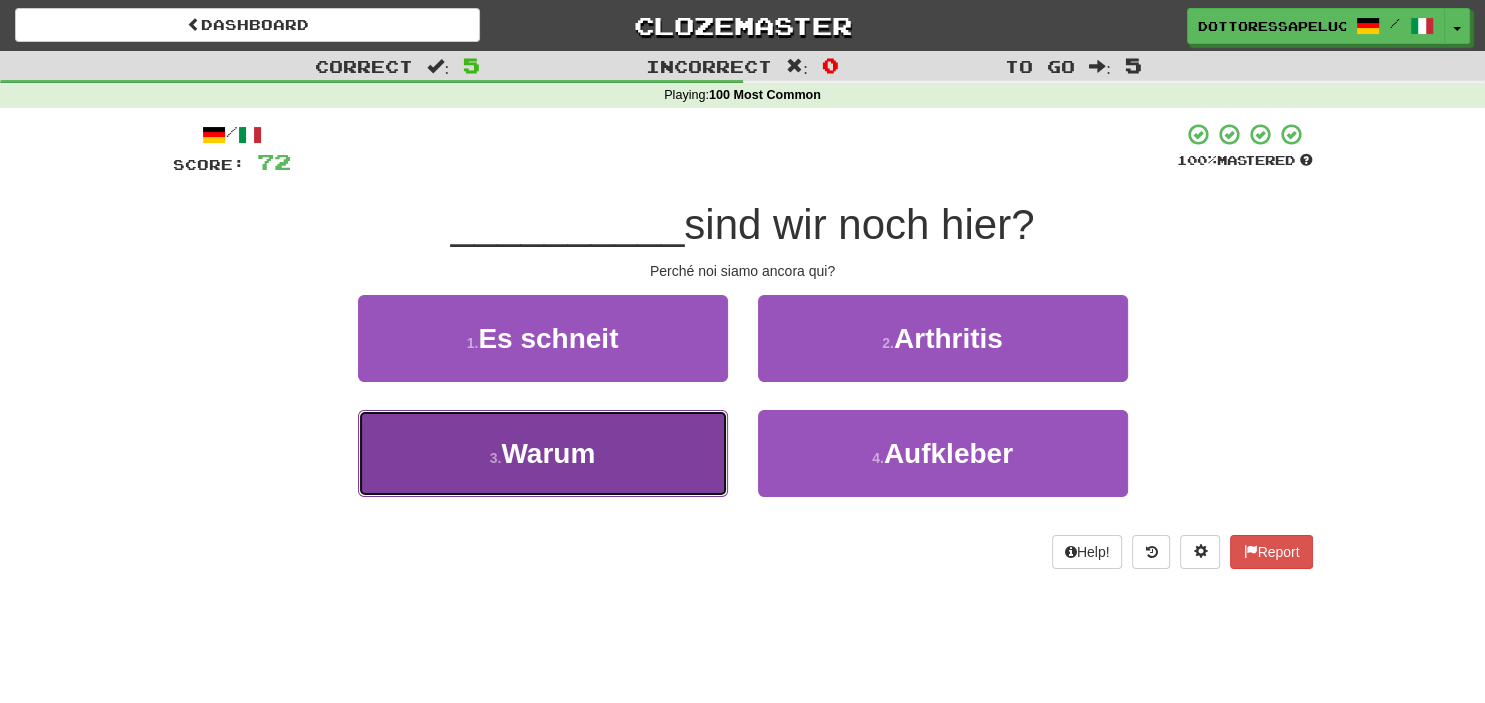 click on "3 .  Warum" at bounding box center (543, 453) 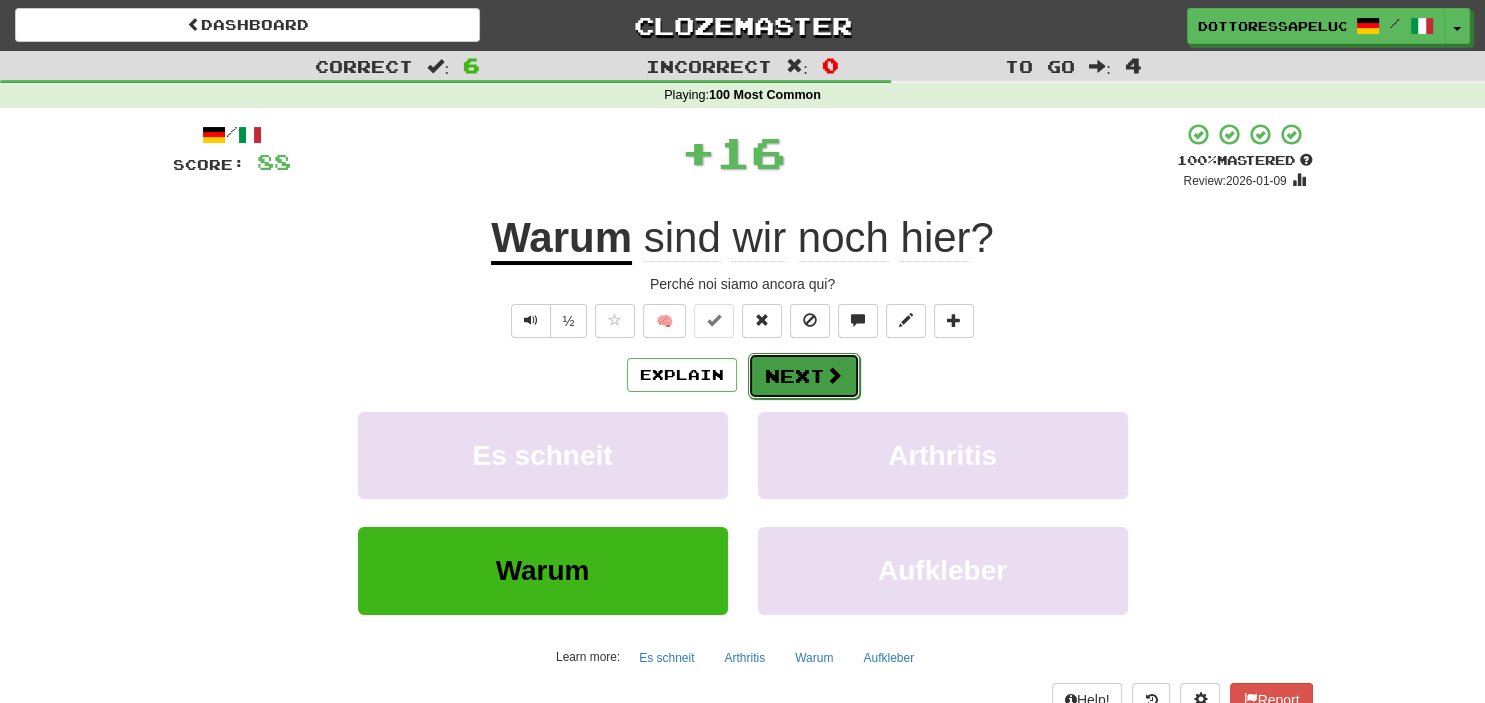 click at bounding box center [834, 375] 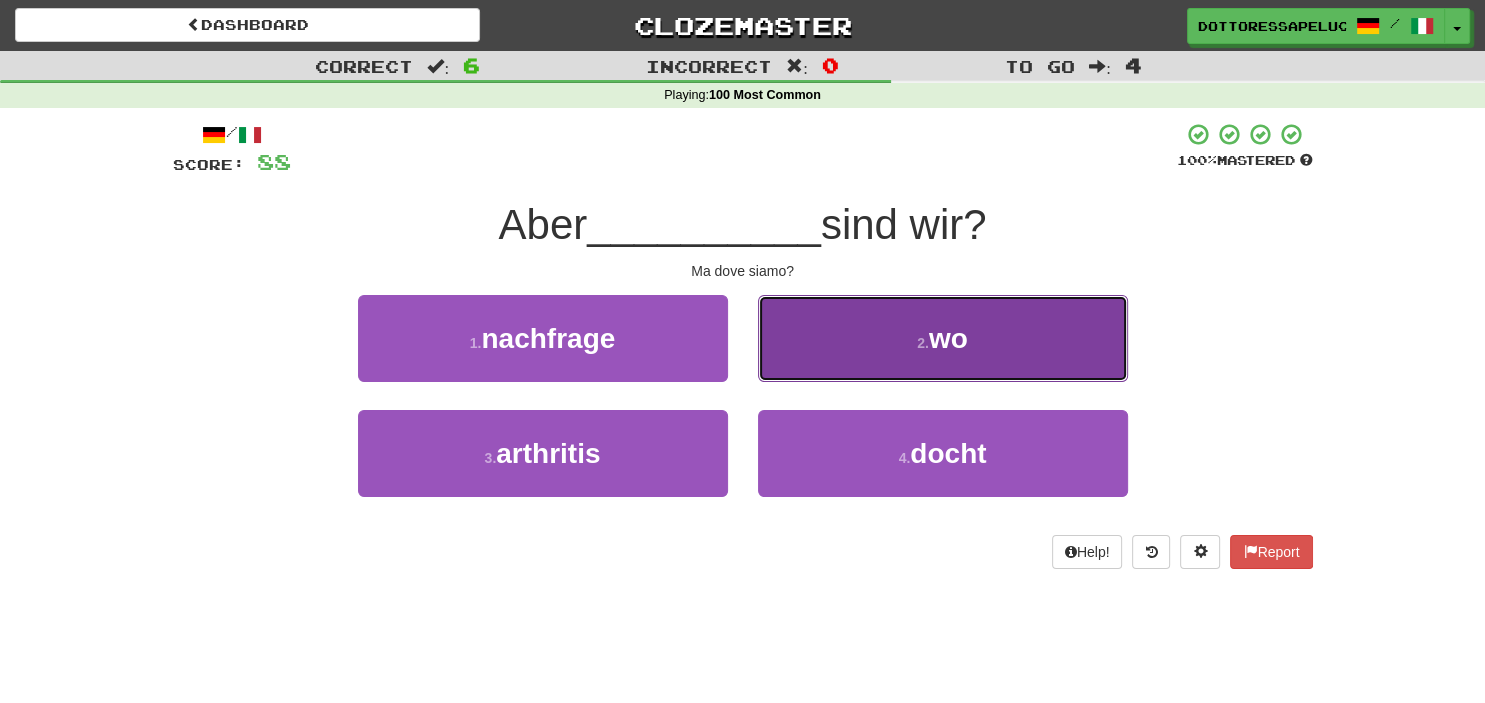 click on "2 .  wo" at bounding box center (943, 338) 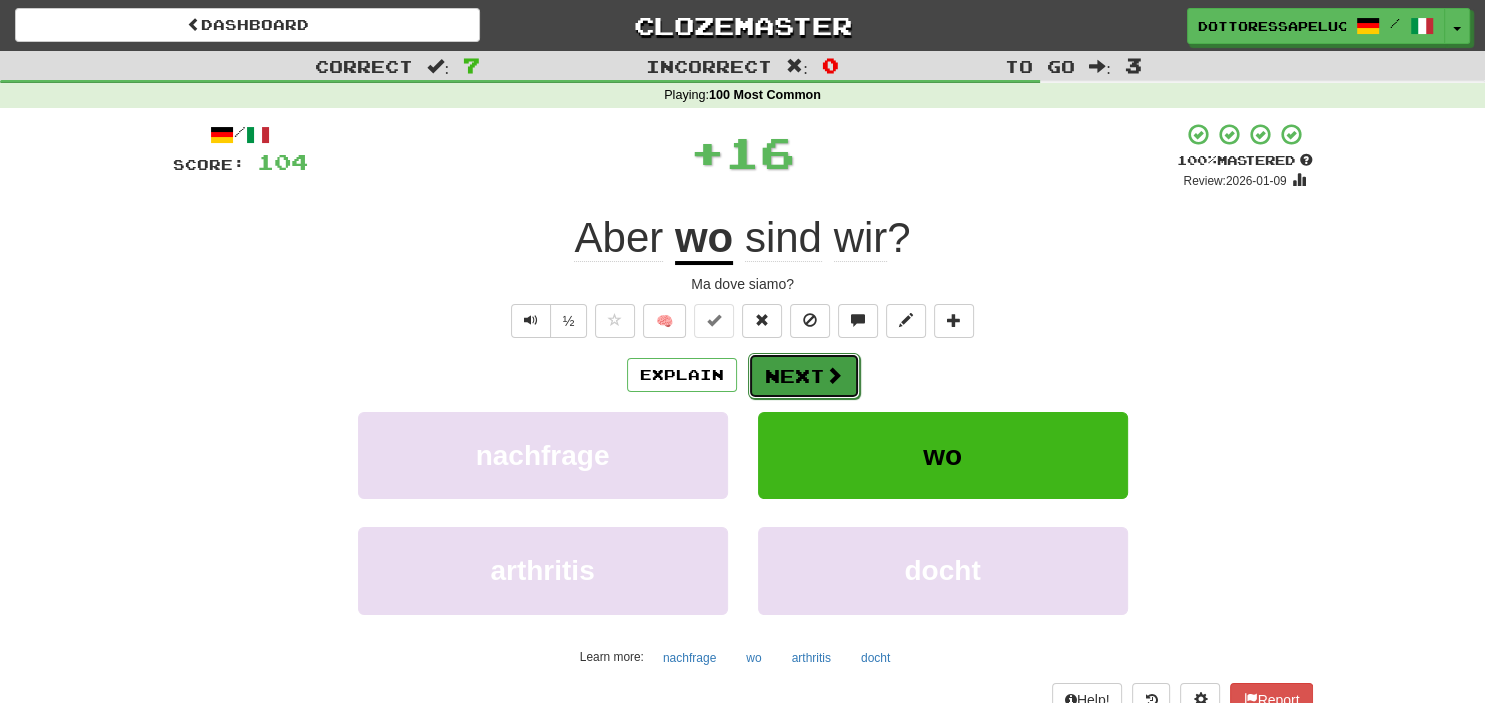 click on "Next" at bounding box center (804, 376) 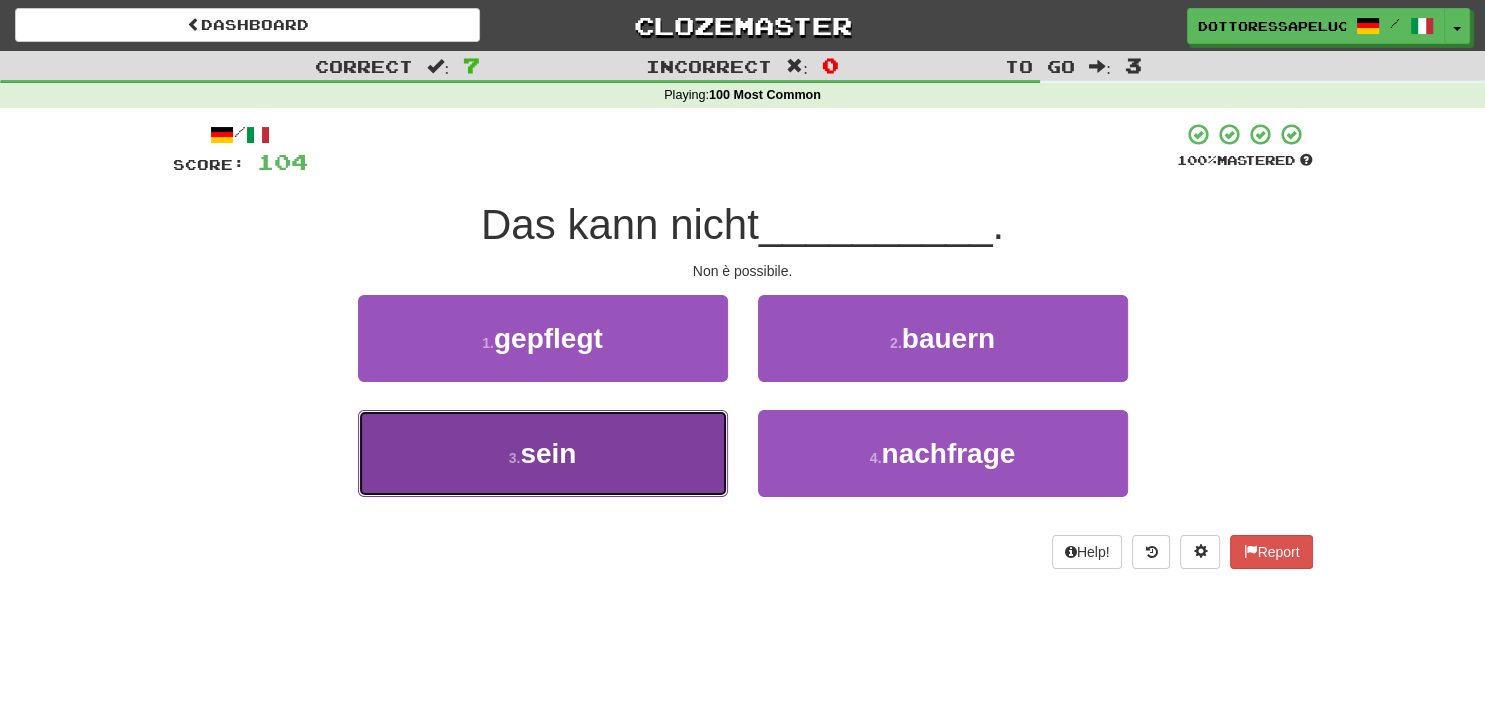 click on "3 .  sein" at bounding box center [543, 453] 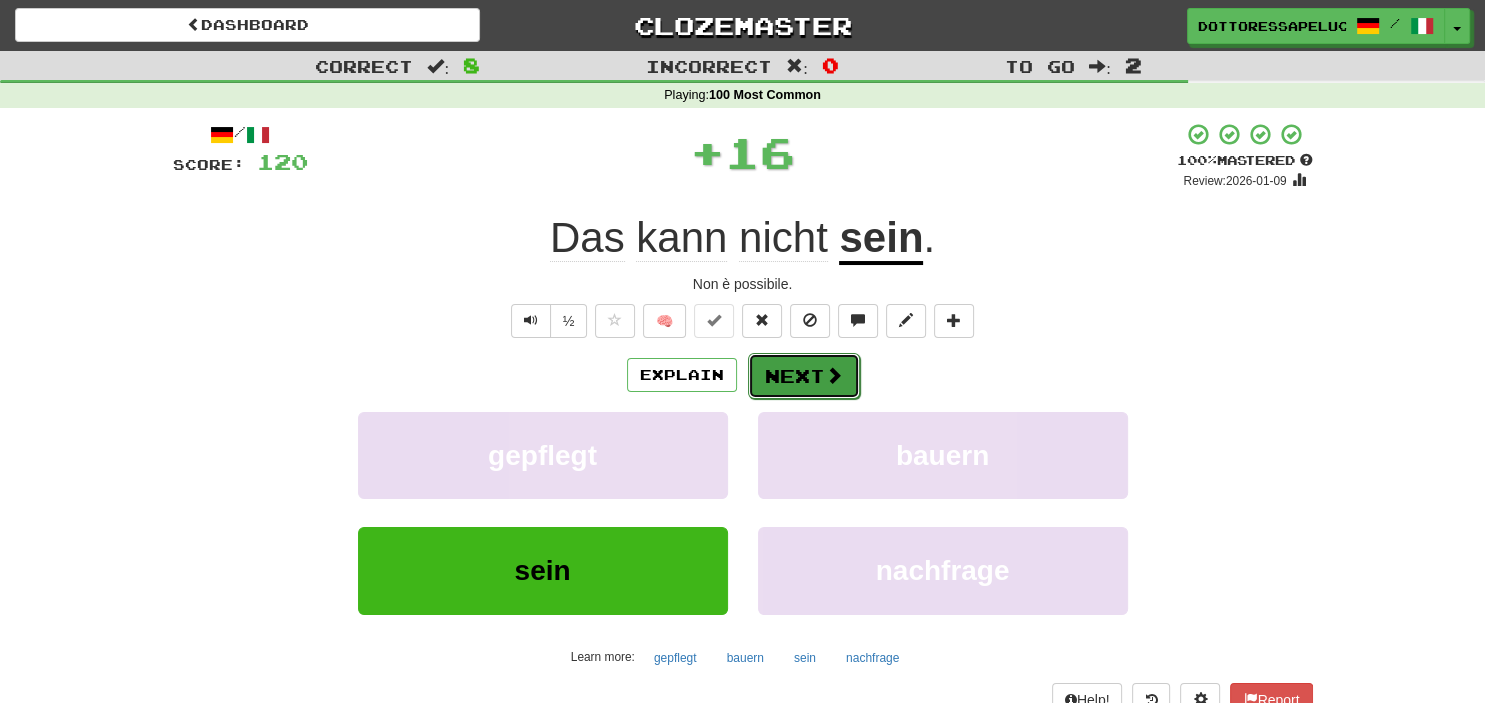 click on "Next" at bounding box center [804, 376] 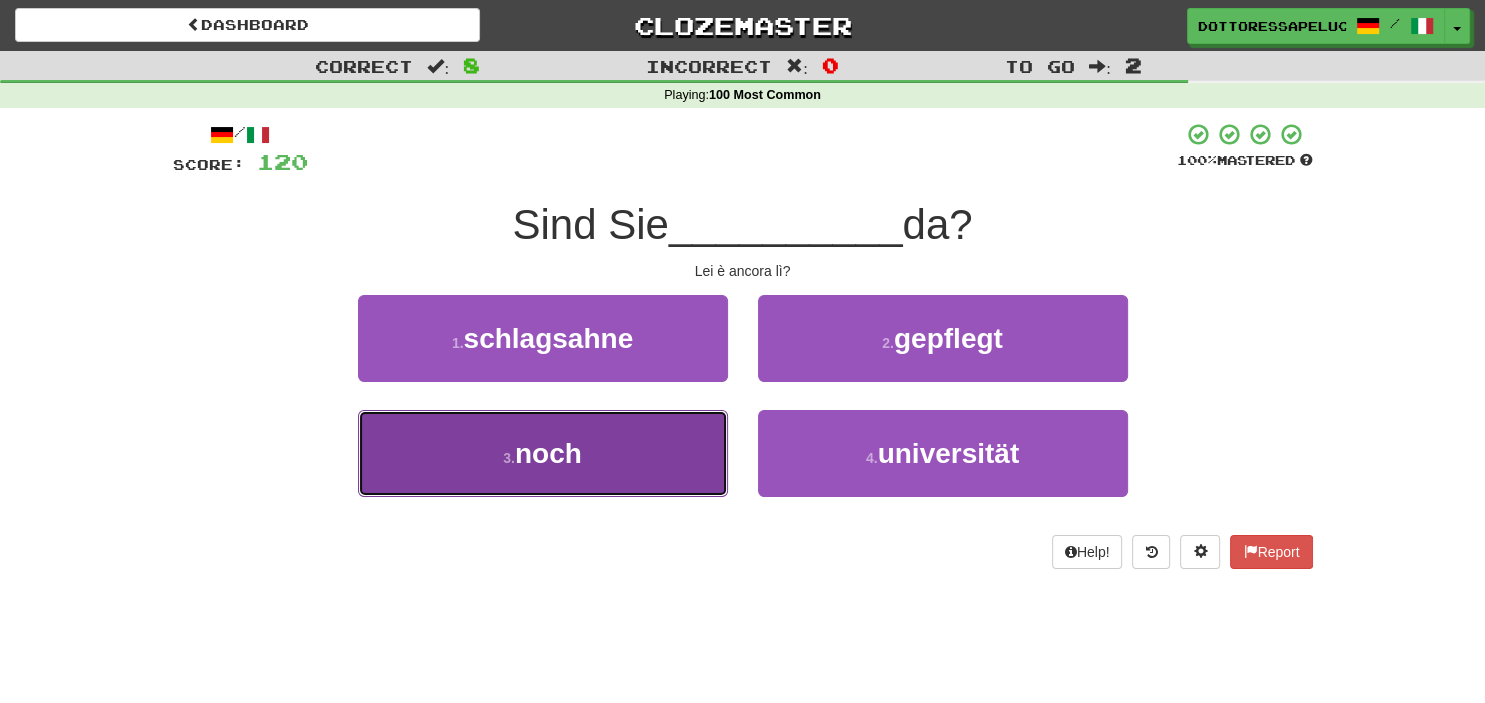click on "3 .  noch" at bounding box center (543, 453) 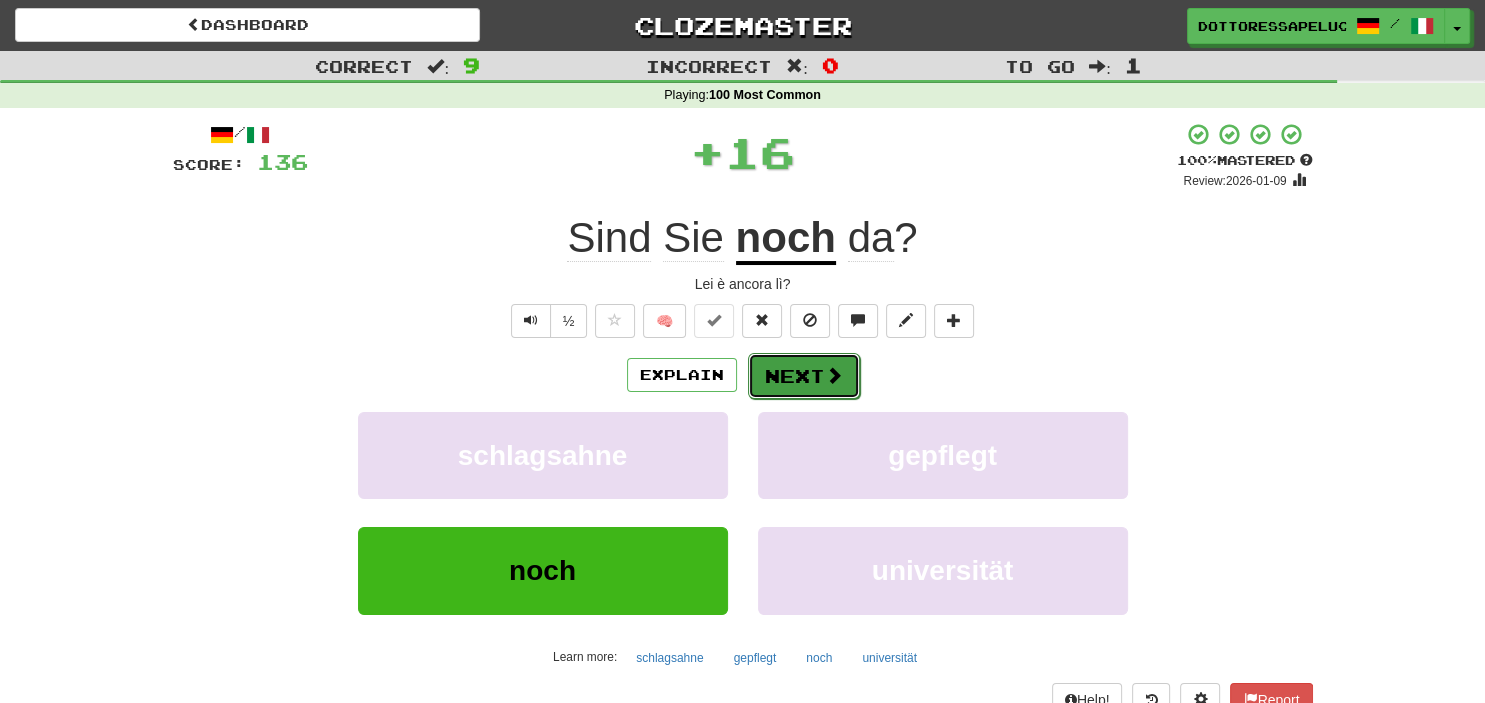 click on "Next" at bounding box center [804, 376] 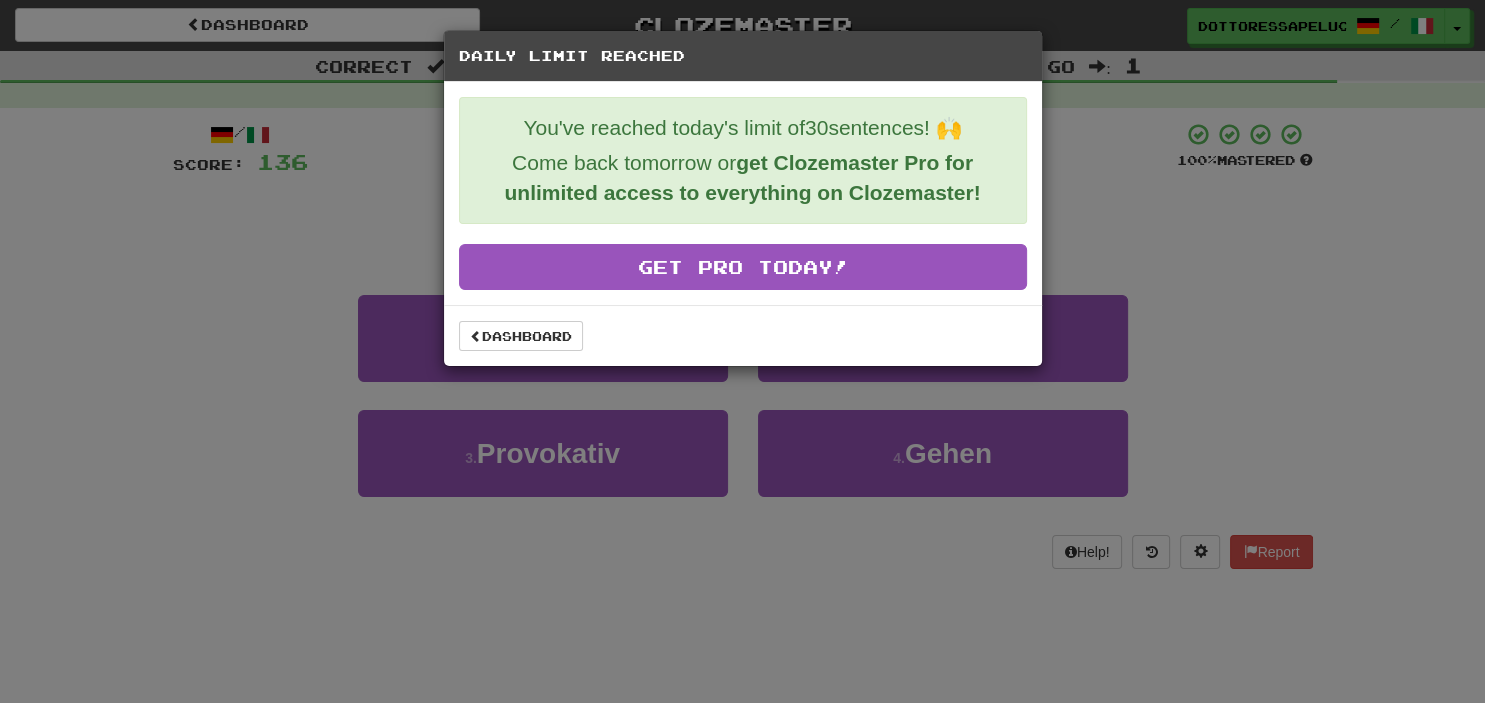 click on "Daily Limit Reached You've reached today's limit of  30  sentences! 🙌  Come back tomorrow or  get Clozemaster Pro for unlimited access to everything on Clozemaster! Get Pro Today! Dashboard" at bounding box center [742, 351] 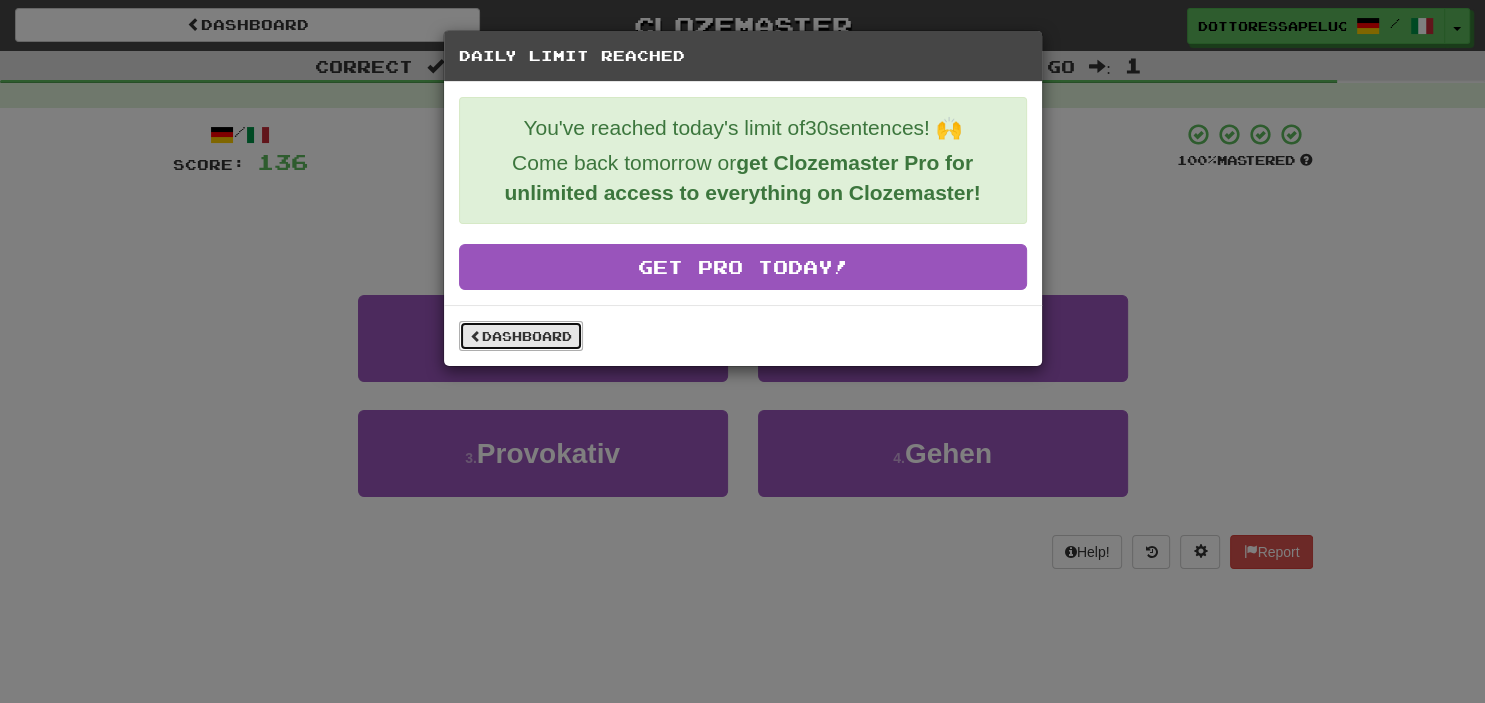 click on "Dashboard" at bounding box center (521, 336) 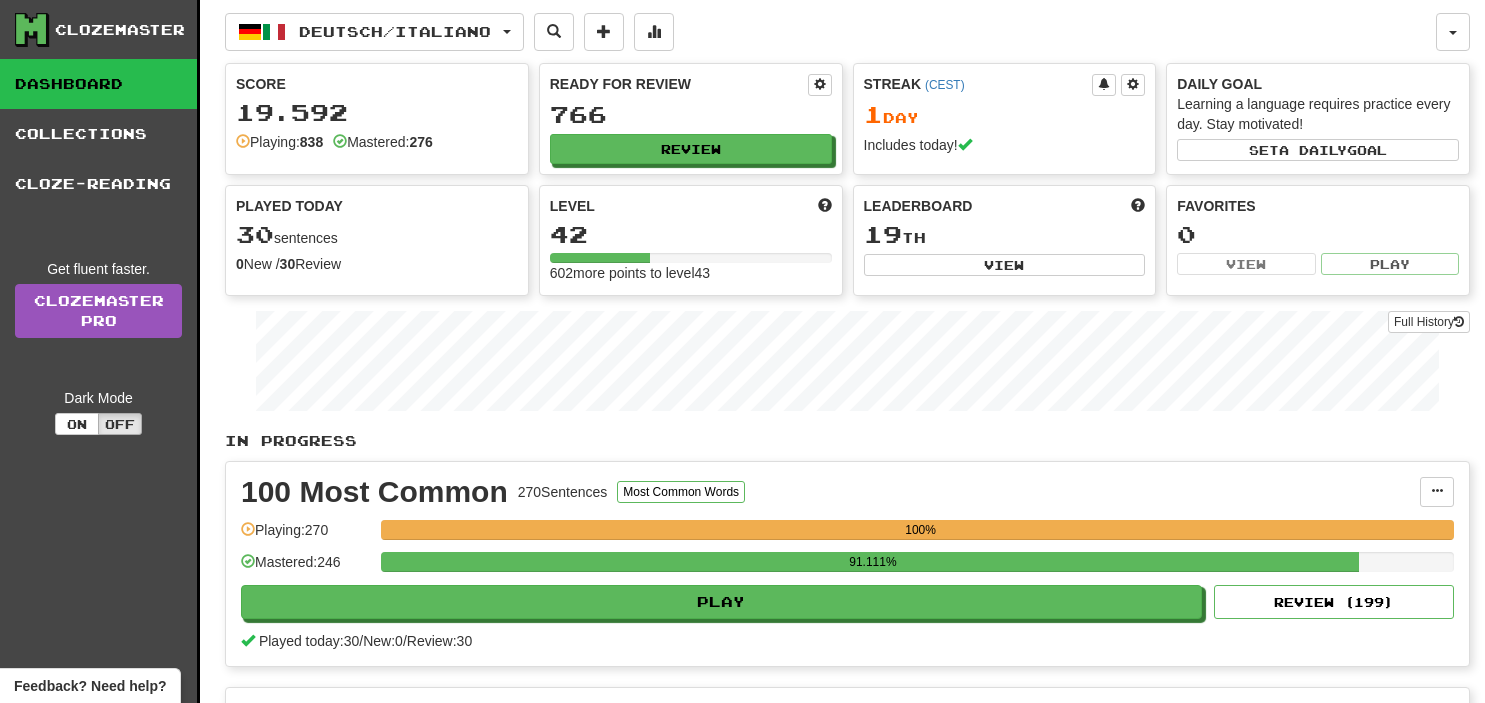 scroll, scrollTop: 0, scrollLeft: 0, axis: both 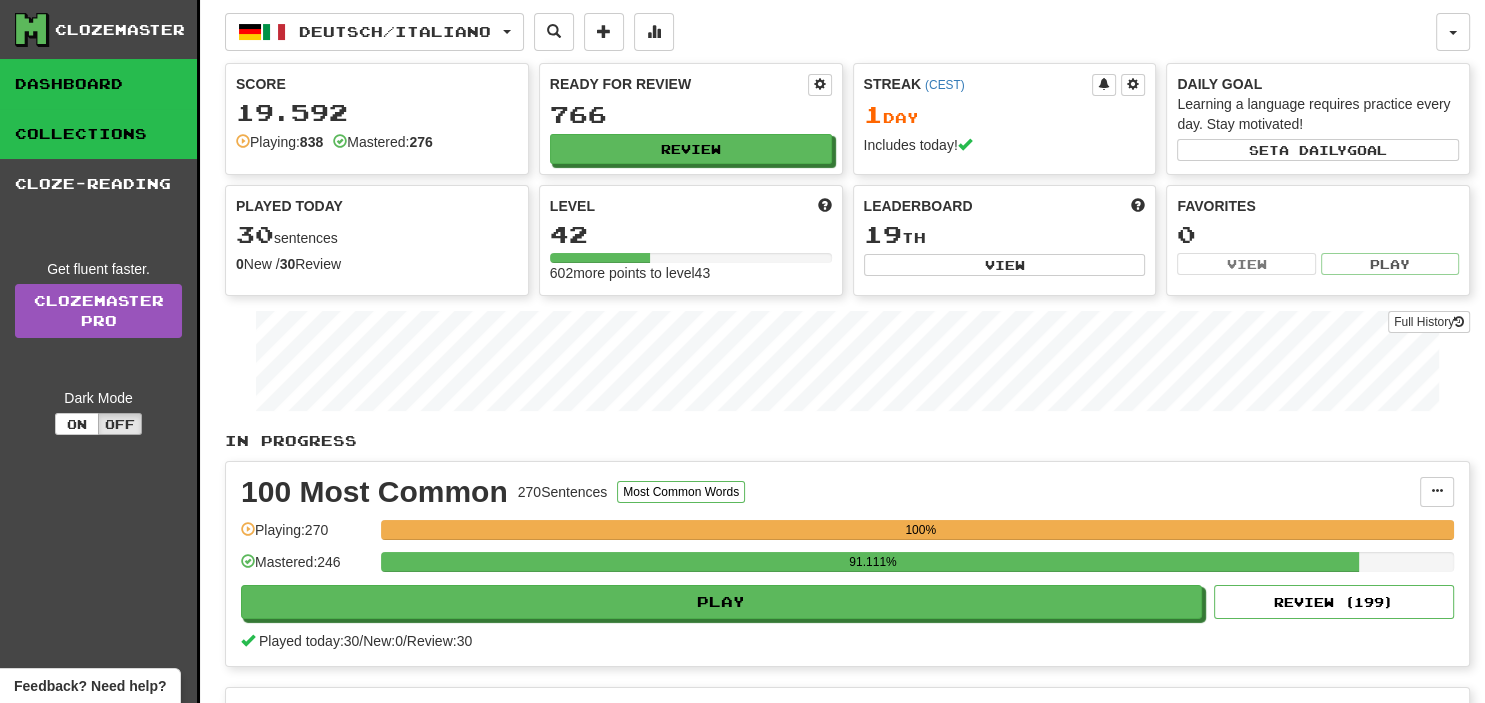 click on "Collections" at bounding box center (98, 134) 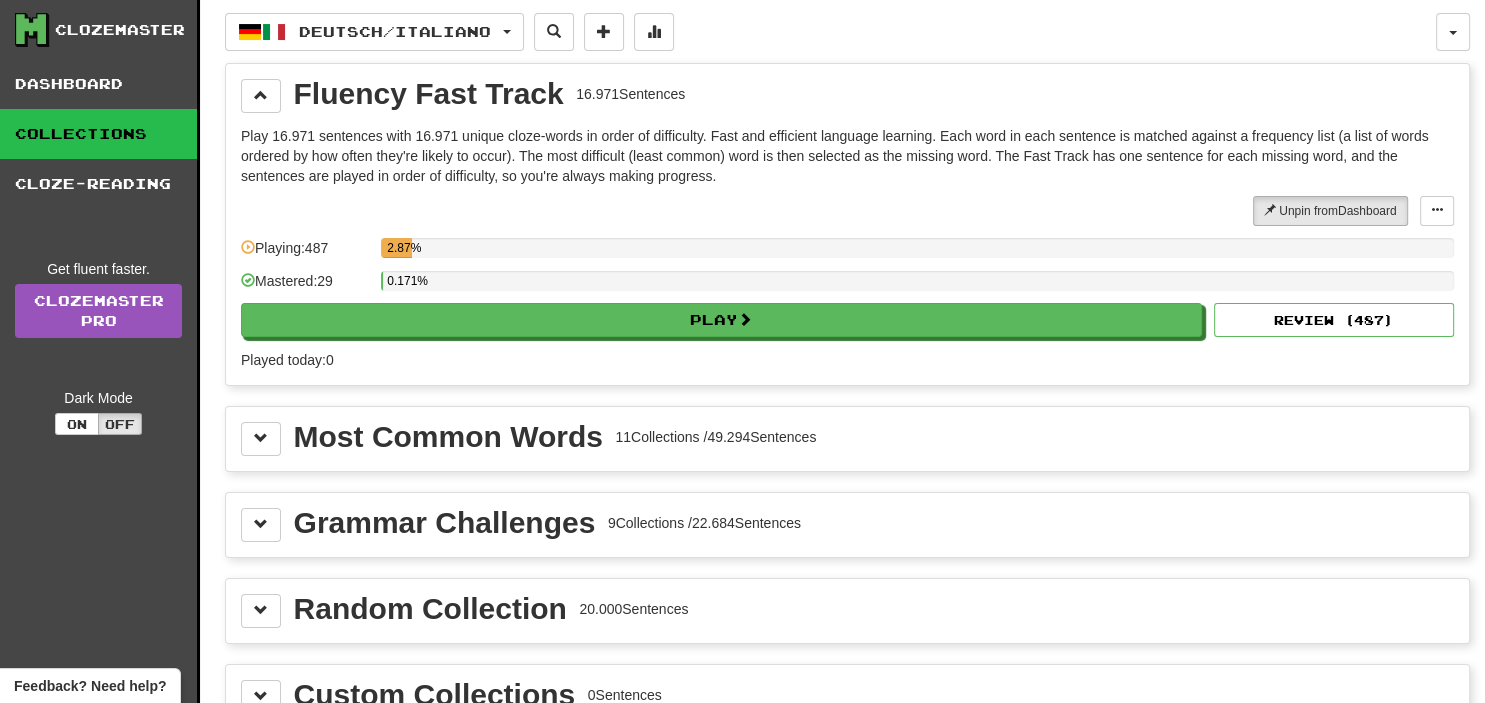 click on "Most Common Words" at bounding box center (448, 437) 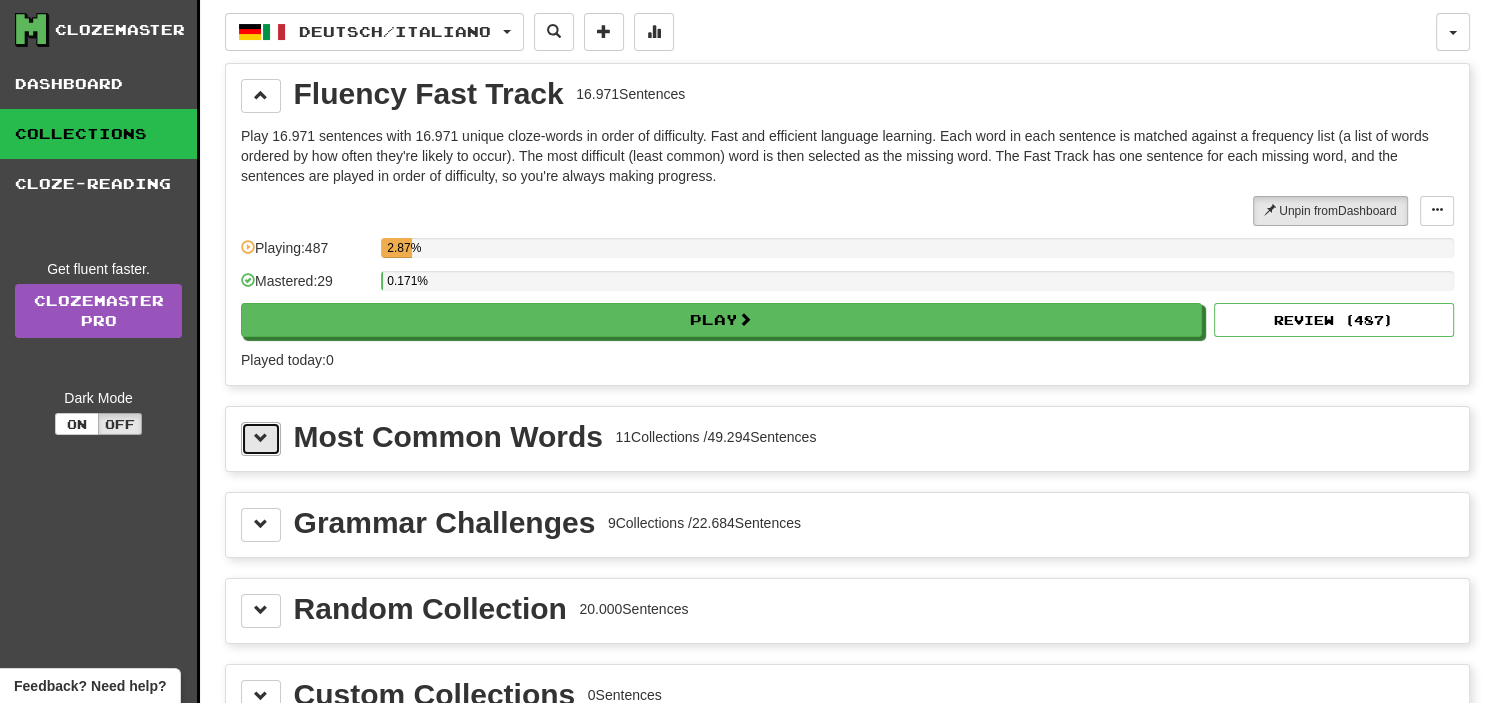 click at bounding box center [261, 439] 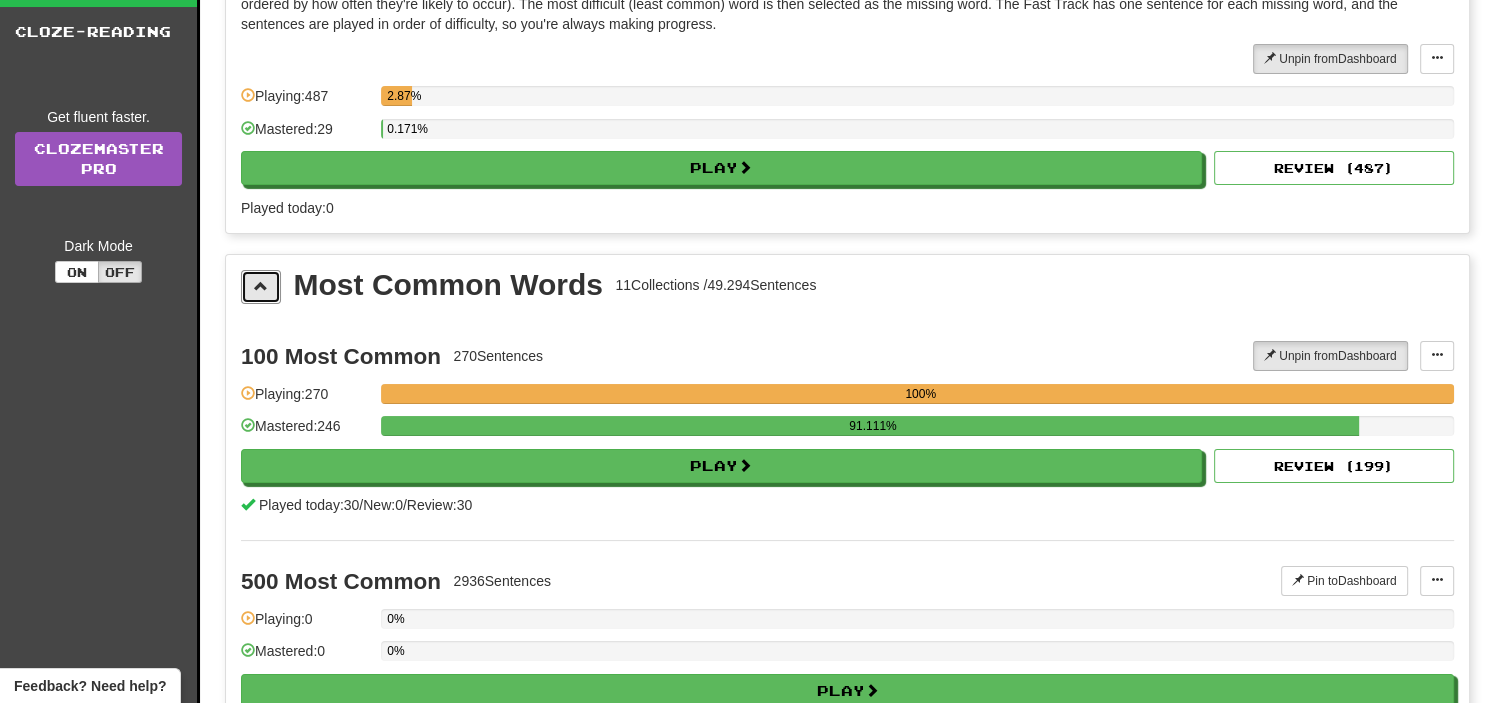 scroll, scrollTop: 158, scrollLeft: 0, axis: vertical 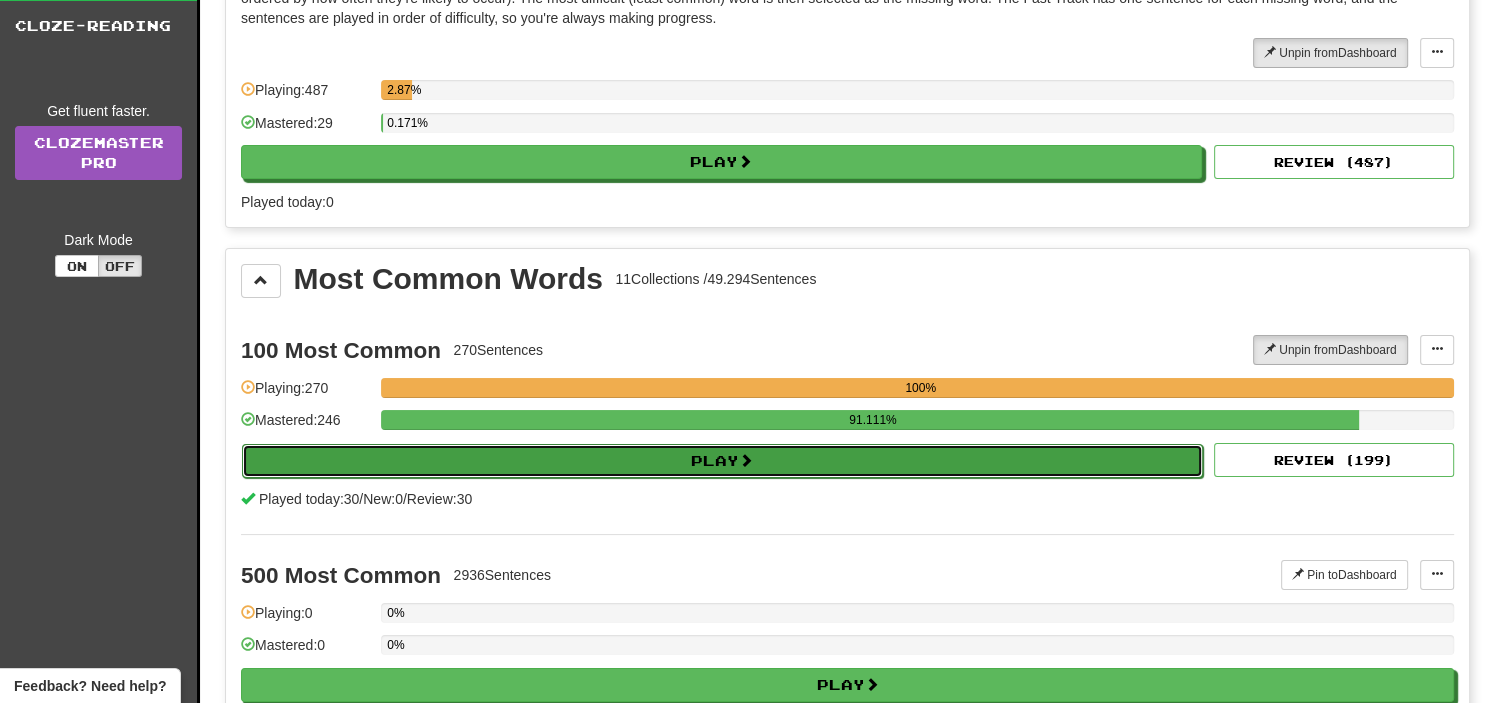 click on "Play" at bounding box center [722, 461] 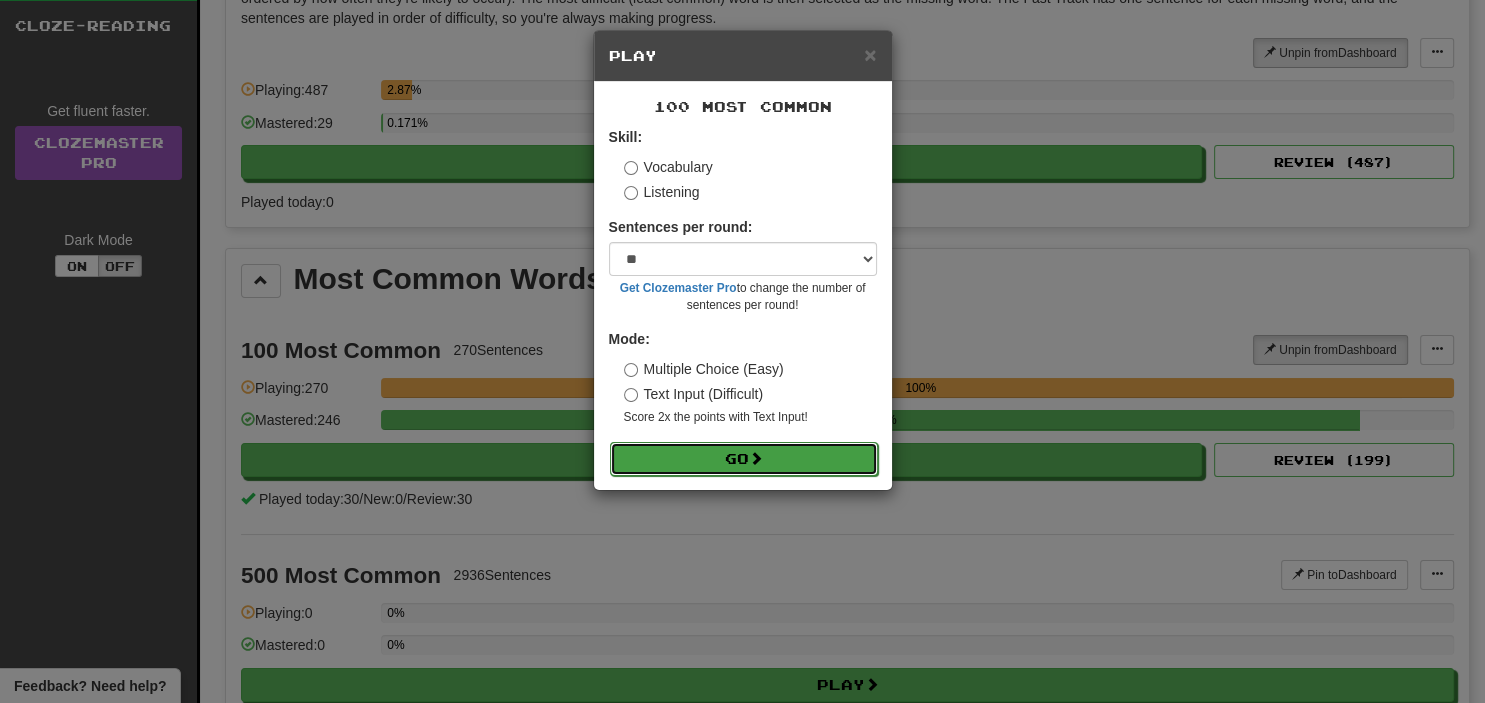 click at bounding box center [756, 458] 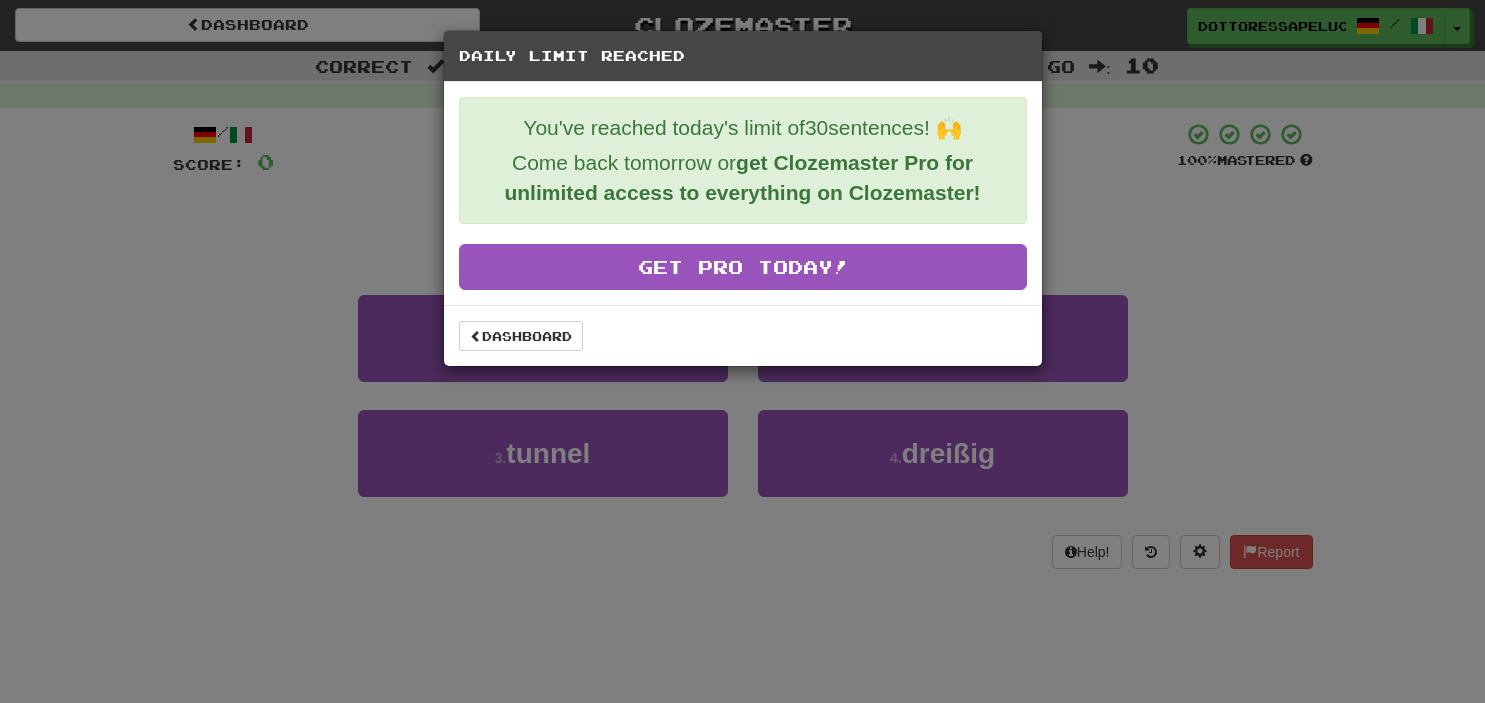scroll, scrollTop: 0, scrollLeft: 0, axis: both 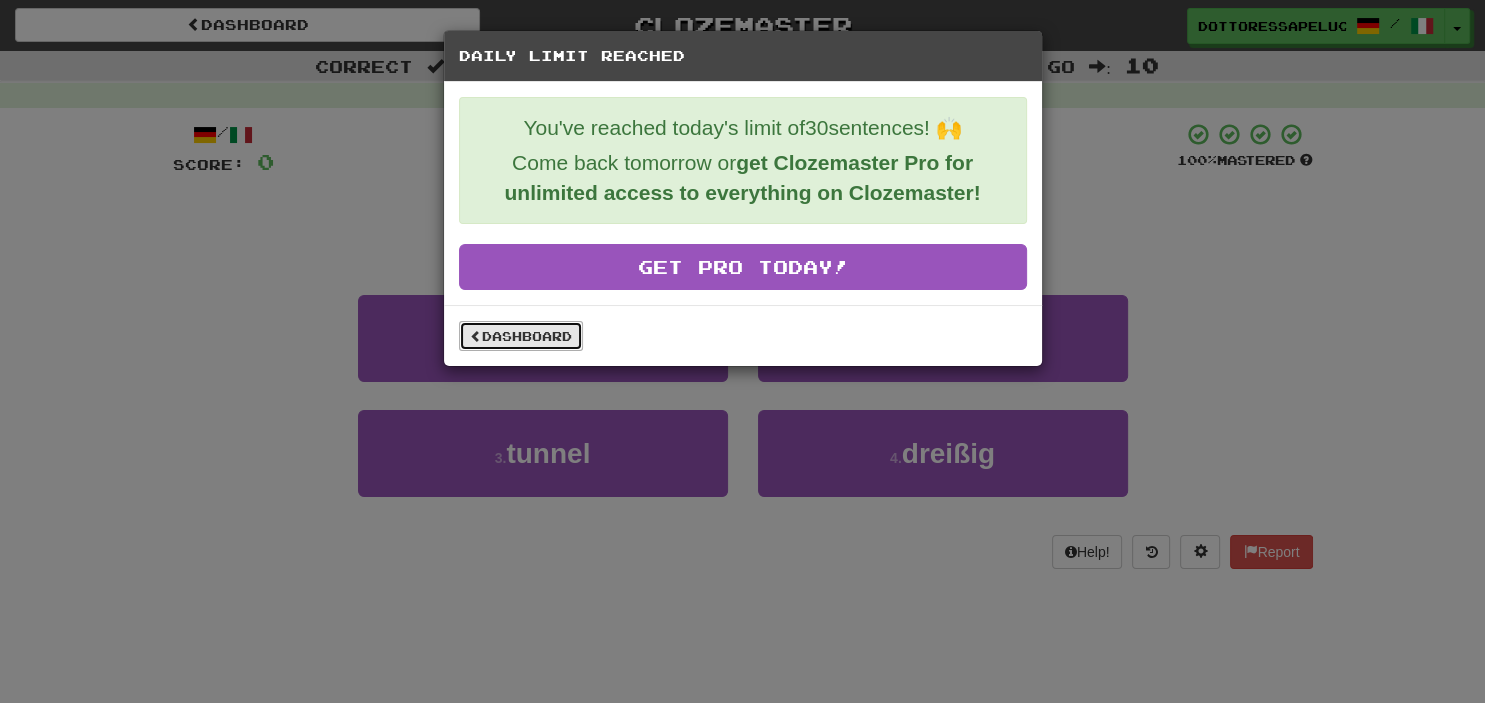 click on "Dashboard" at bounding box center (521, 336) 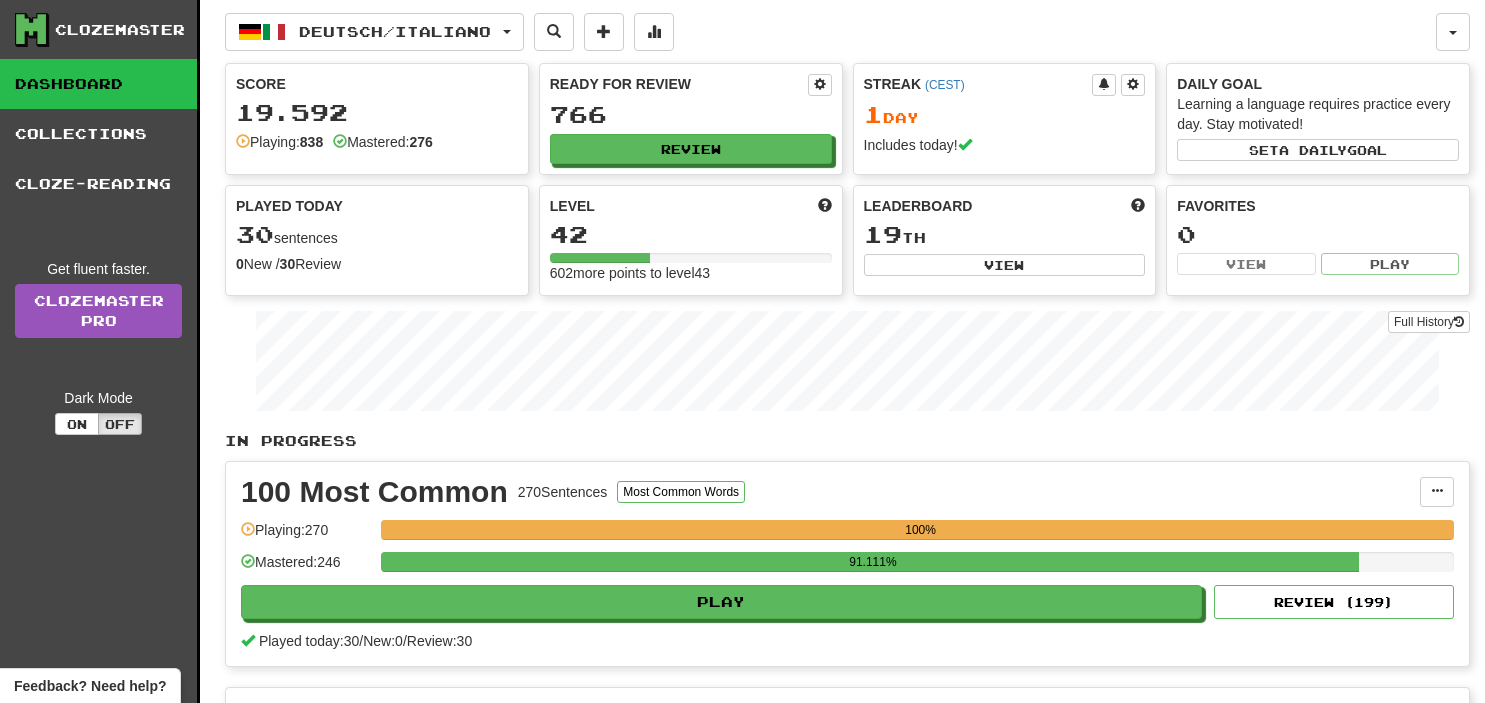 scroll, scrollTop: 0, scrollLeft: 0, axis: both 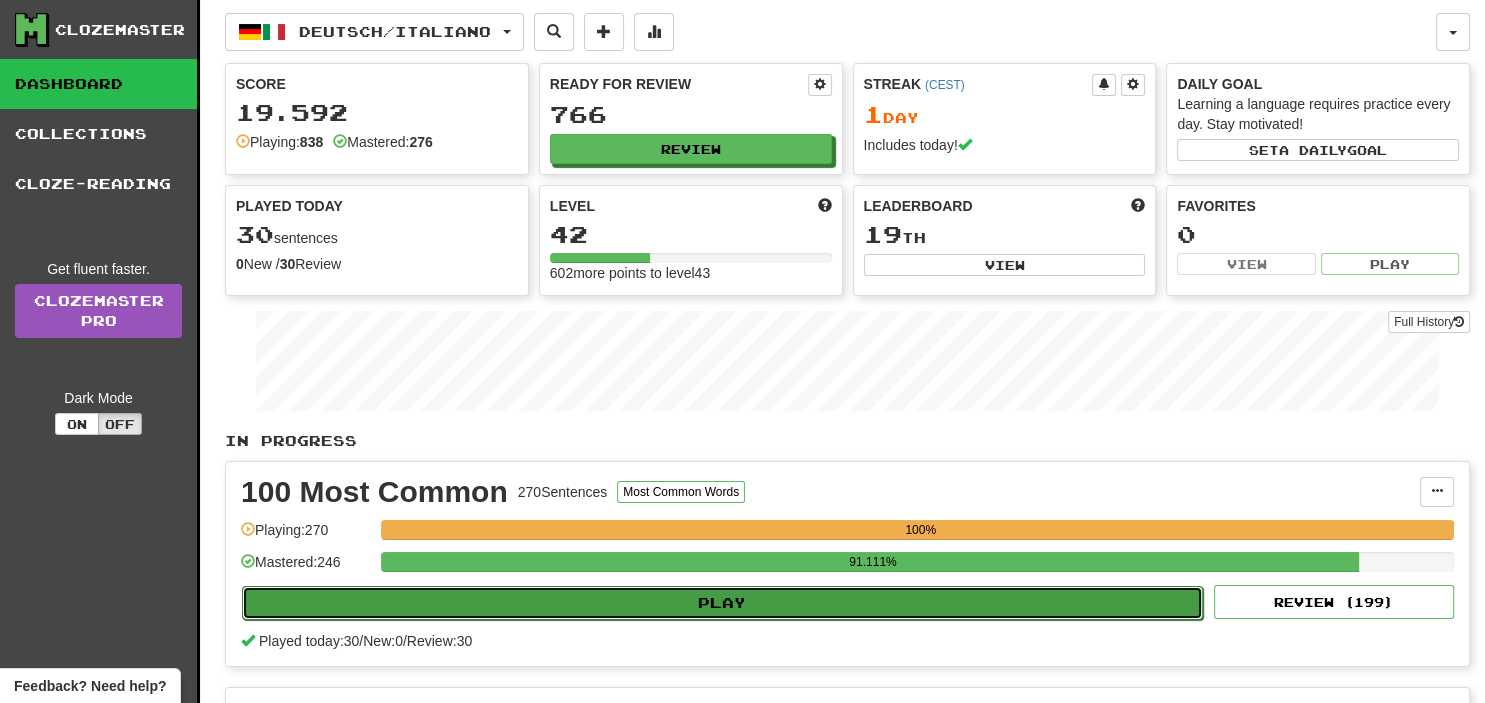 click on "Play" at bounding box center [722, 603] 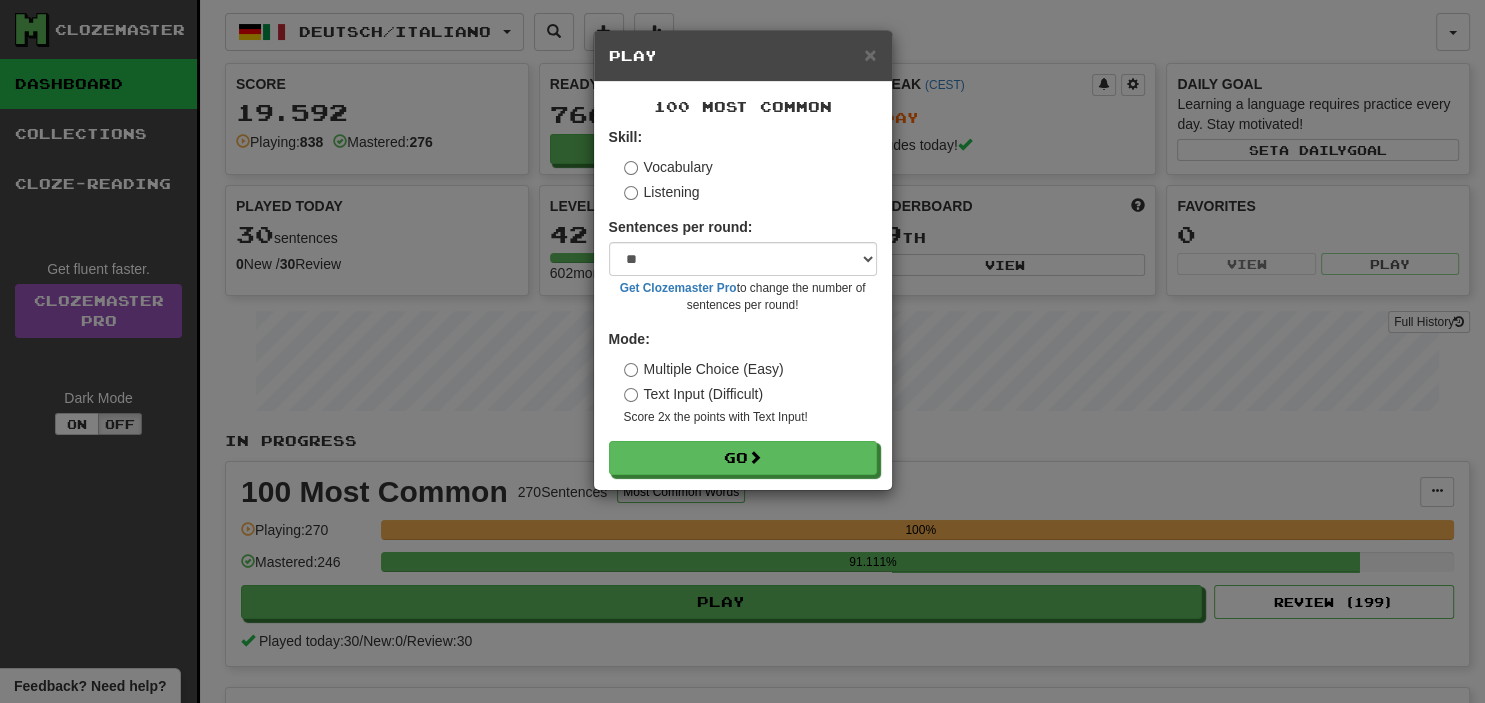 click on "100 Most Common Skill: Vocabulary Listening Sentences per round: * ** ** ** ** ** *** ******** Get Clozemaster Pro  to change the number of sentences per round! Mode: Multiple Choice (Easy) Text Input (Difficult) Score 2x the points with Text Input ! Go" at bounding box center (743, 286) 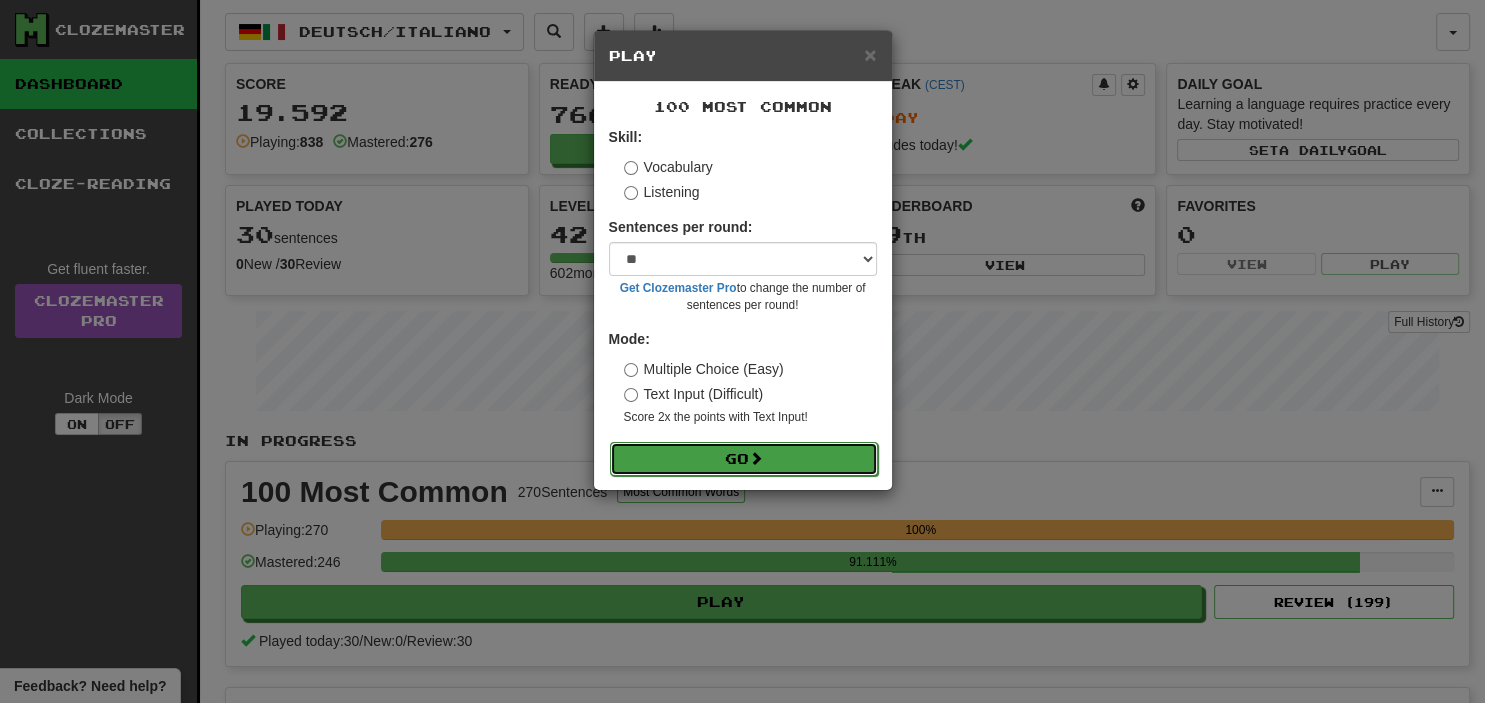click on "Go" at bounding box center (744, 459) 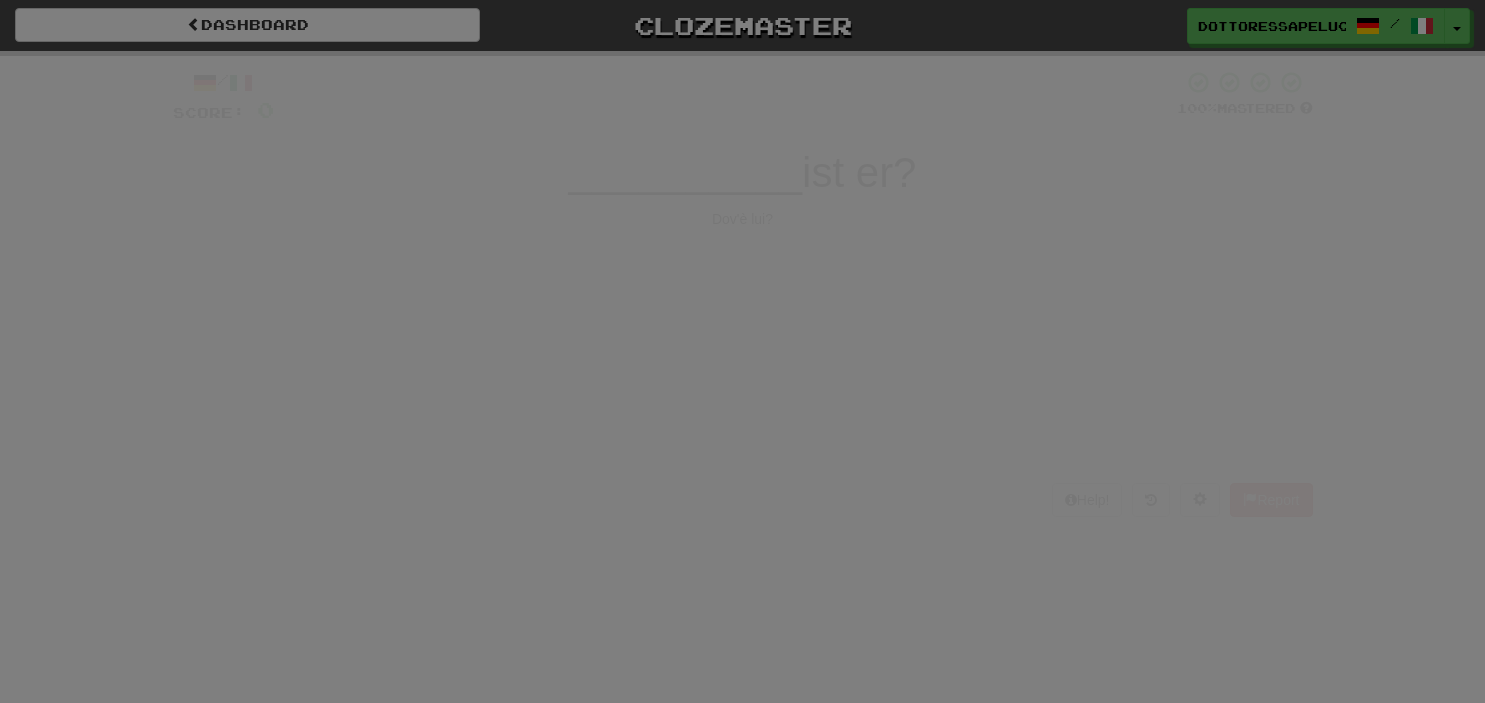 scroll, scrollTop: 0, scrollLeft: 0, axis: both 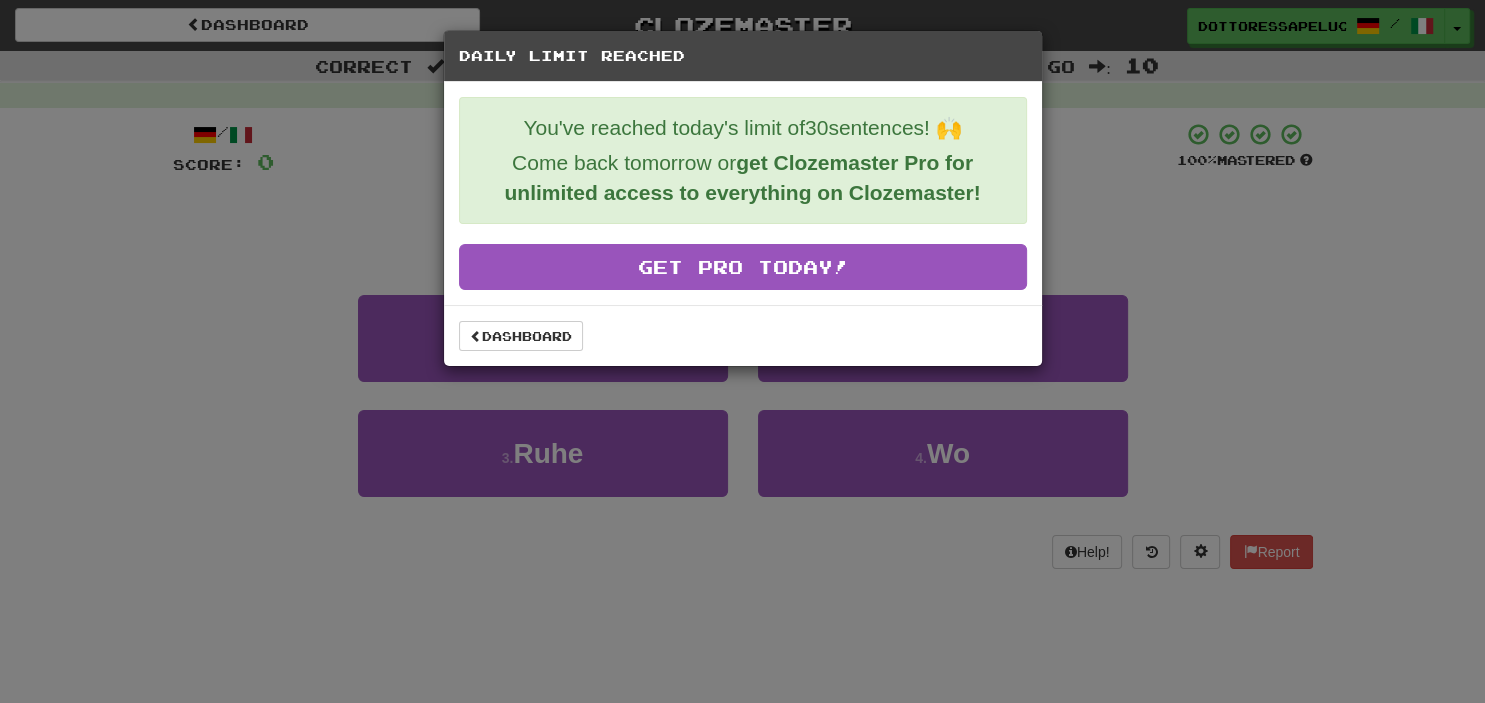 click on "Daily Limit Reached You've reached today's limit of  30  sentences! 🙌  Come back tomorrow or  get Clozemaster Pro for unlimited access to everything on Clozemaster! Get Pro Today! Dashboard" at bounding box center (742, 351) 